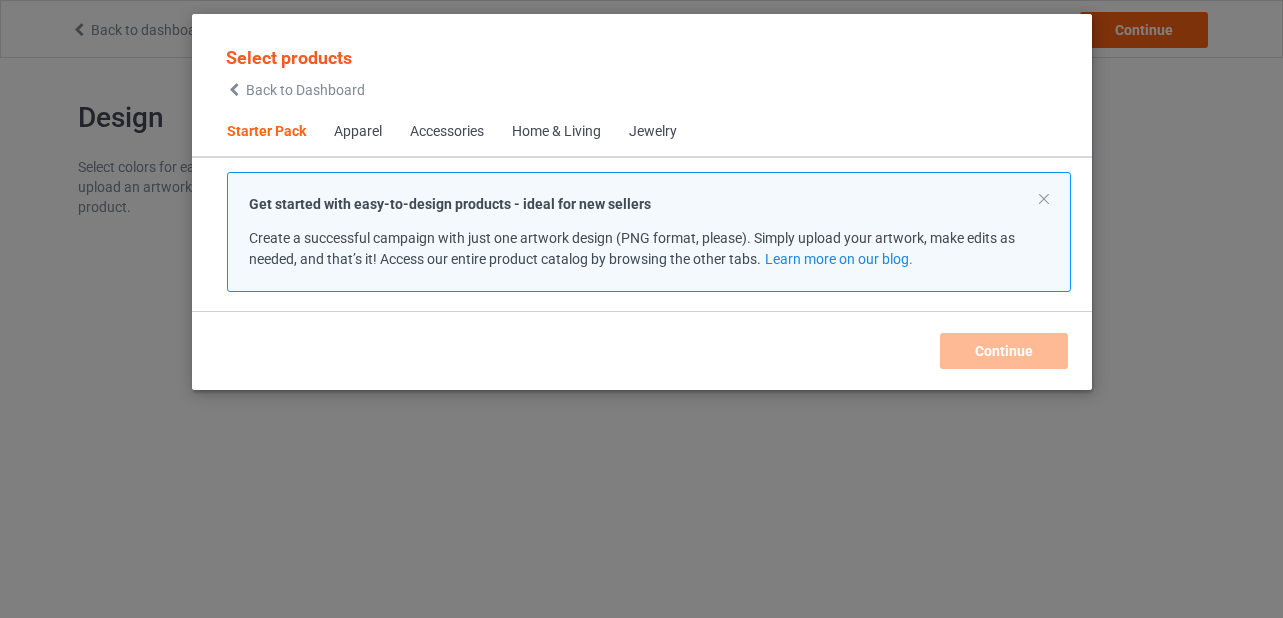 scroll, scrollTop: 0, scrollLeft: 0, axis: both 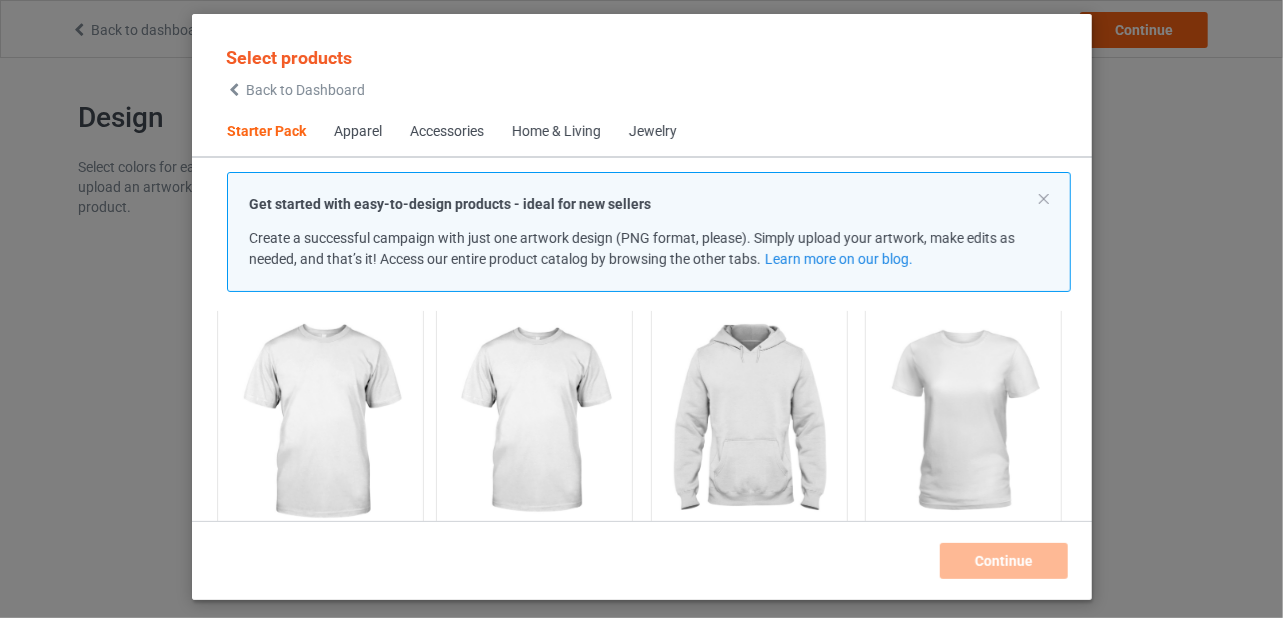 click at bounding box center (320, 422) 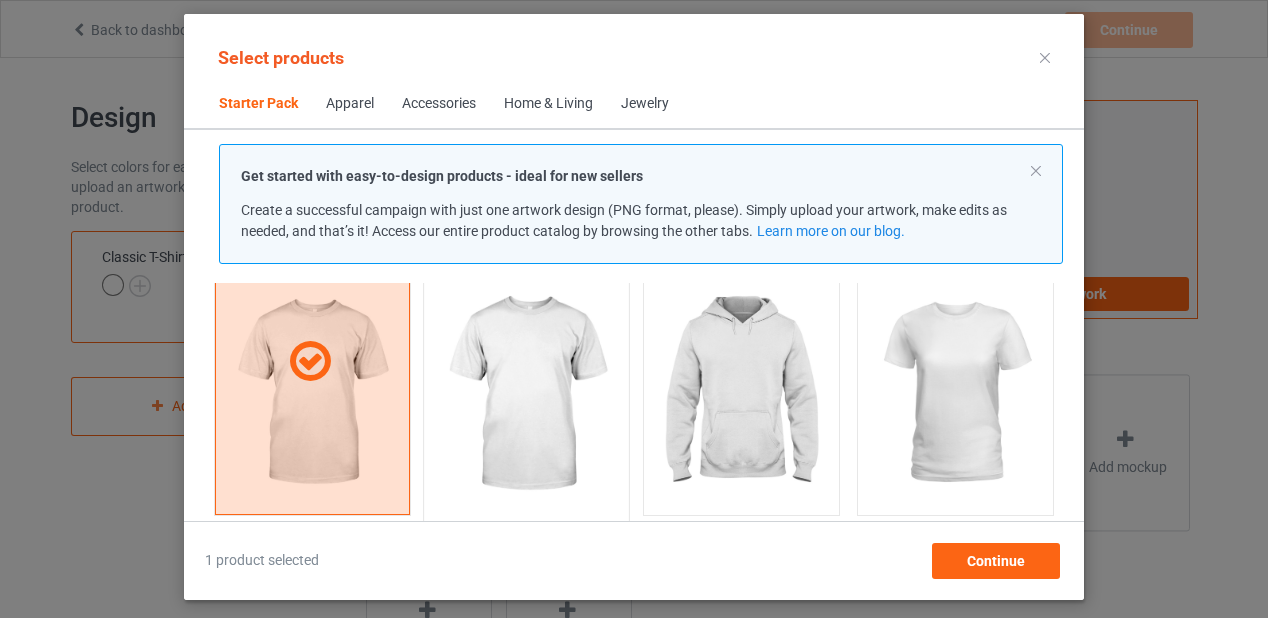 click at bounding box center [527, 394] 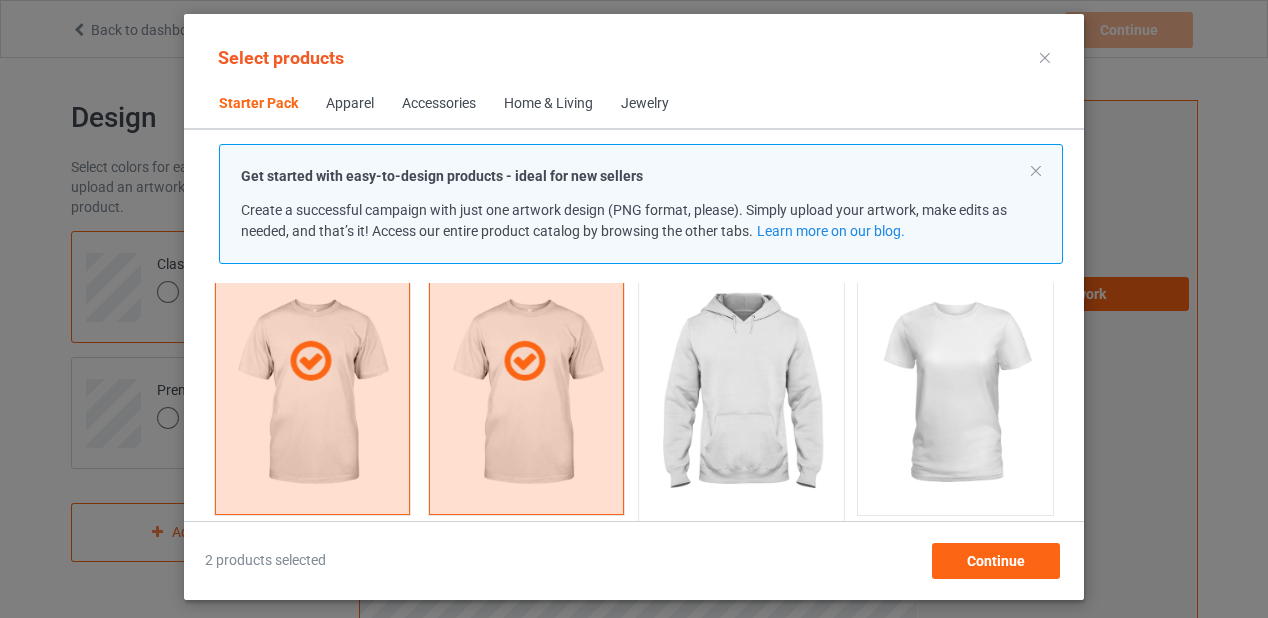click at bounding box center [741, 394] 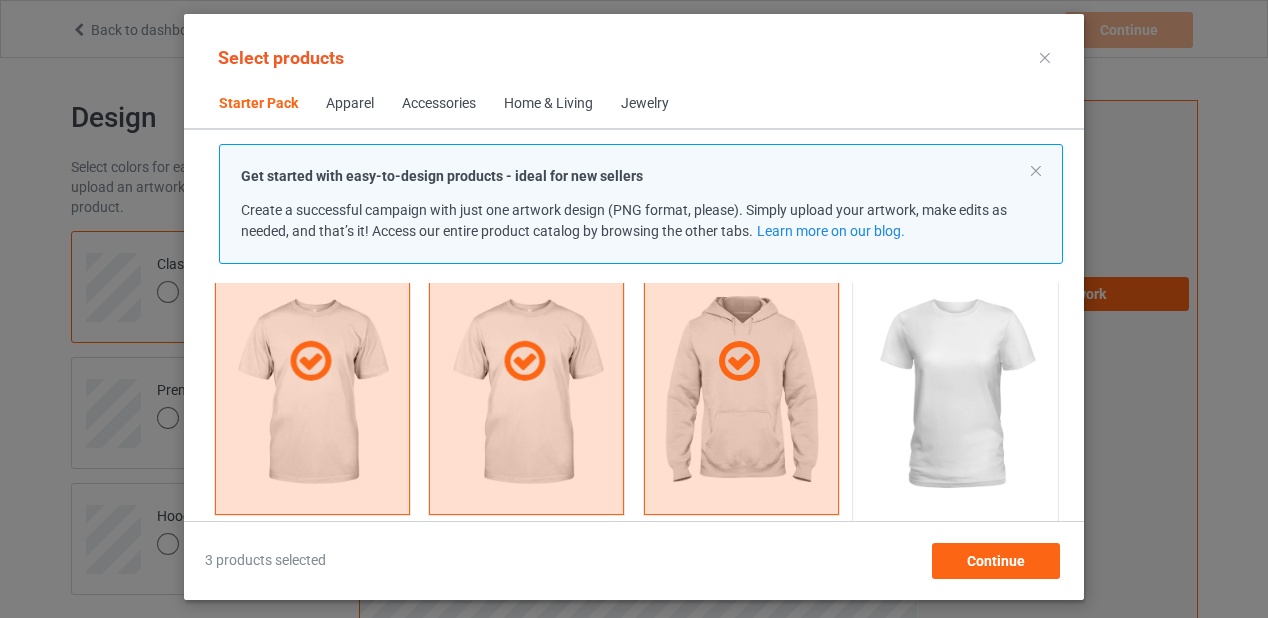 click at bounding box center [956, 394] 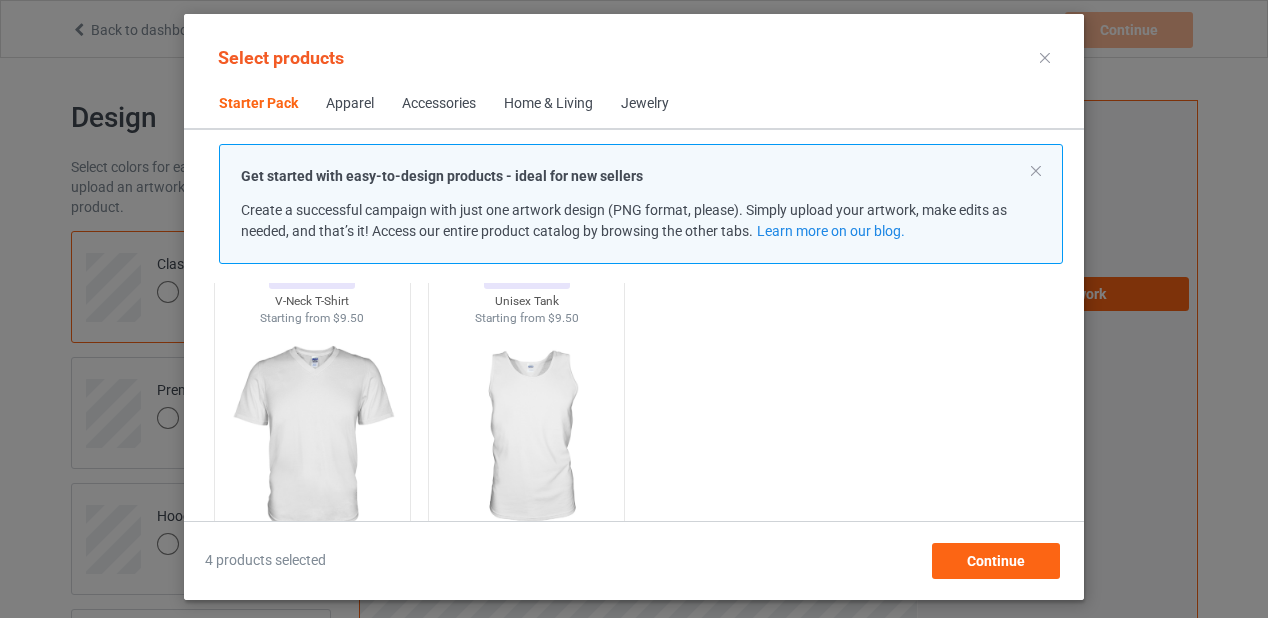 scroll, scrollTop: 465, scrollLeft: 0, axis: vertical 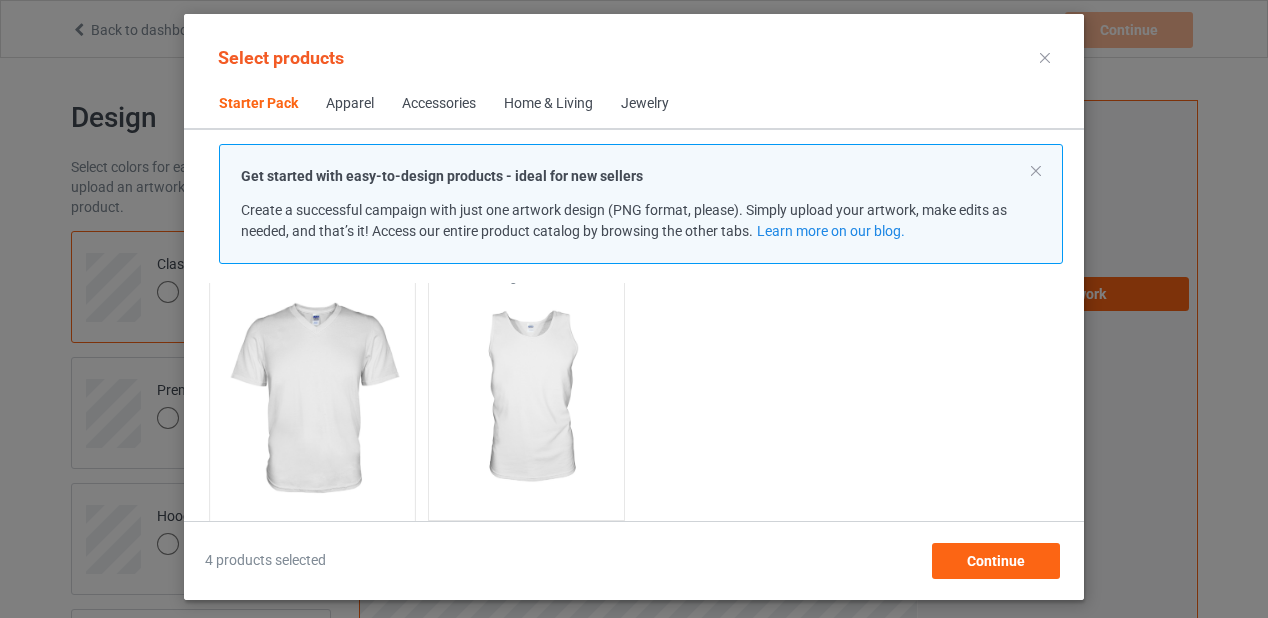 click at bounding box center (312, 399) 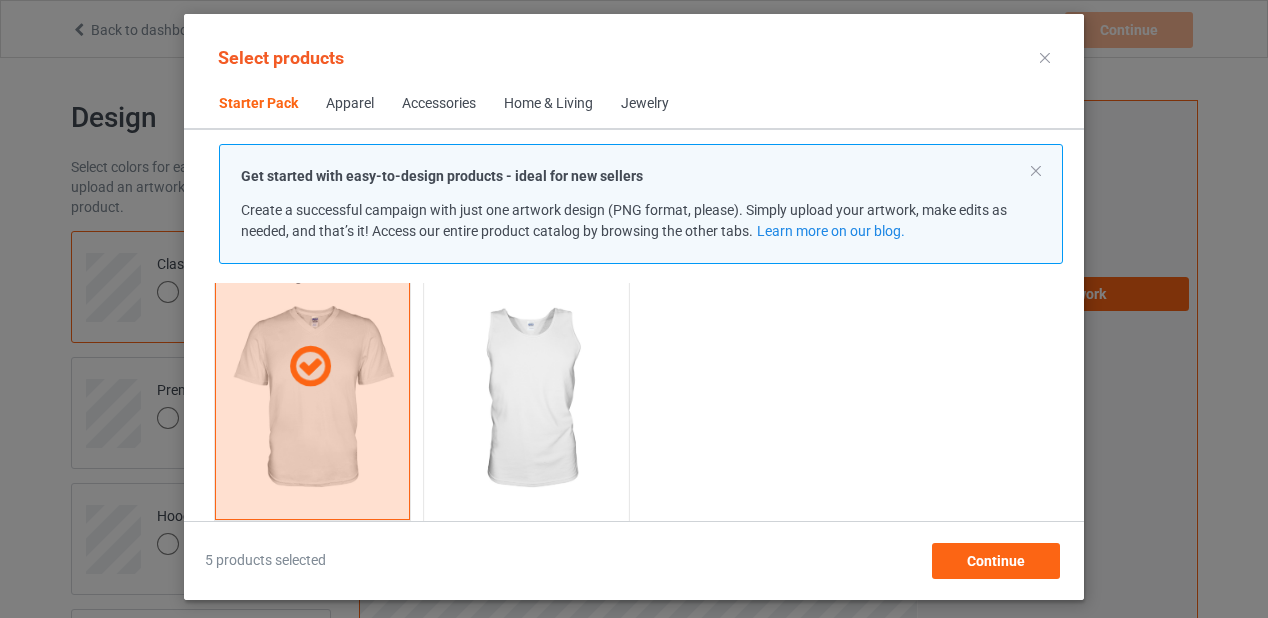 click at bounding box center (527, 399) 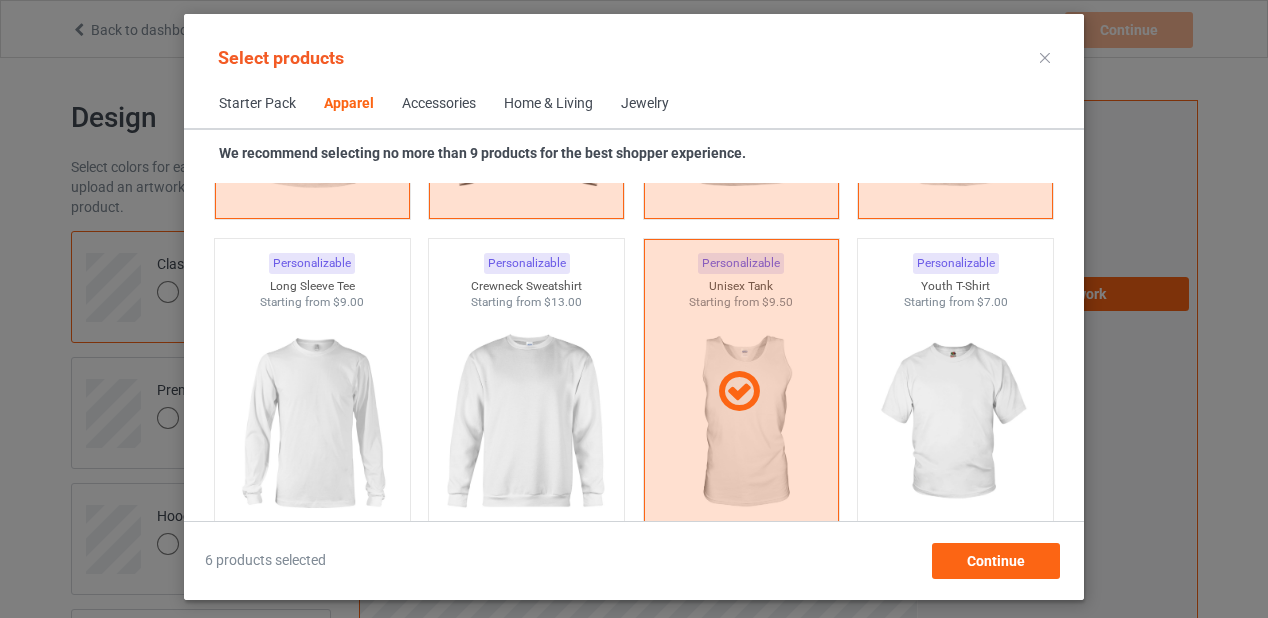 scroll, scrollTop: 1425, scrollLeft: 0, axis: vertical 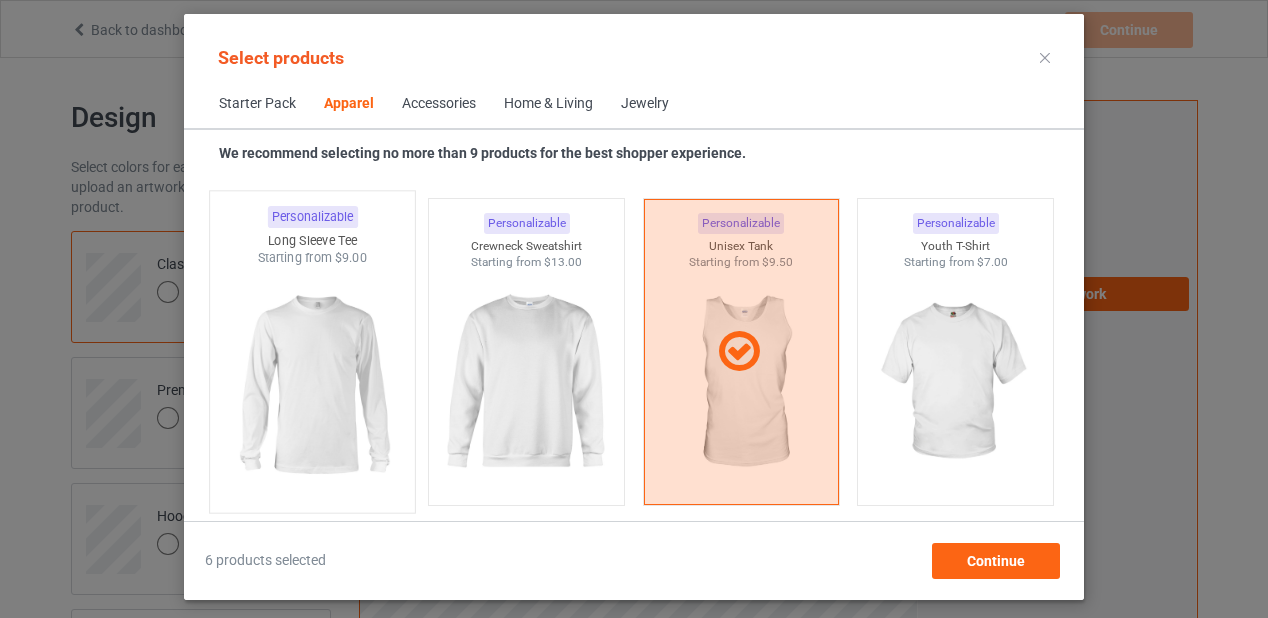 click at bounding box center [312, 384] 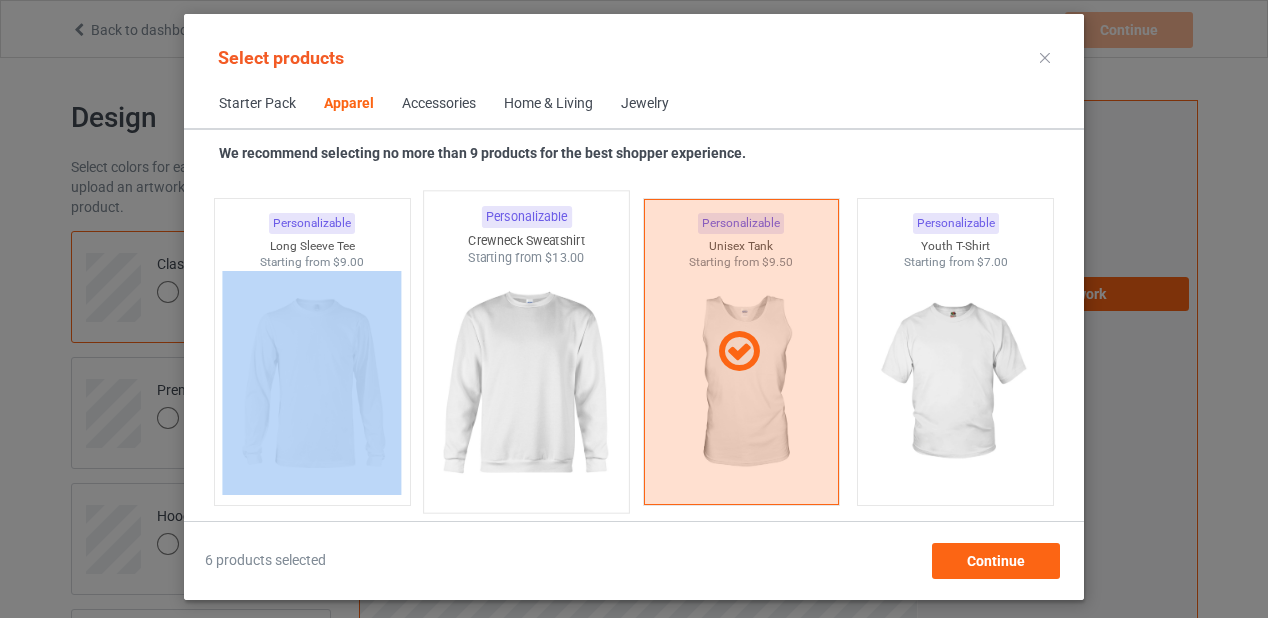 click at bounding box center (527, 384) 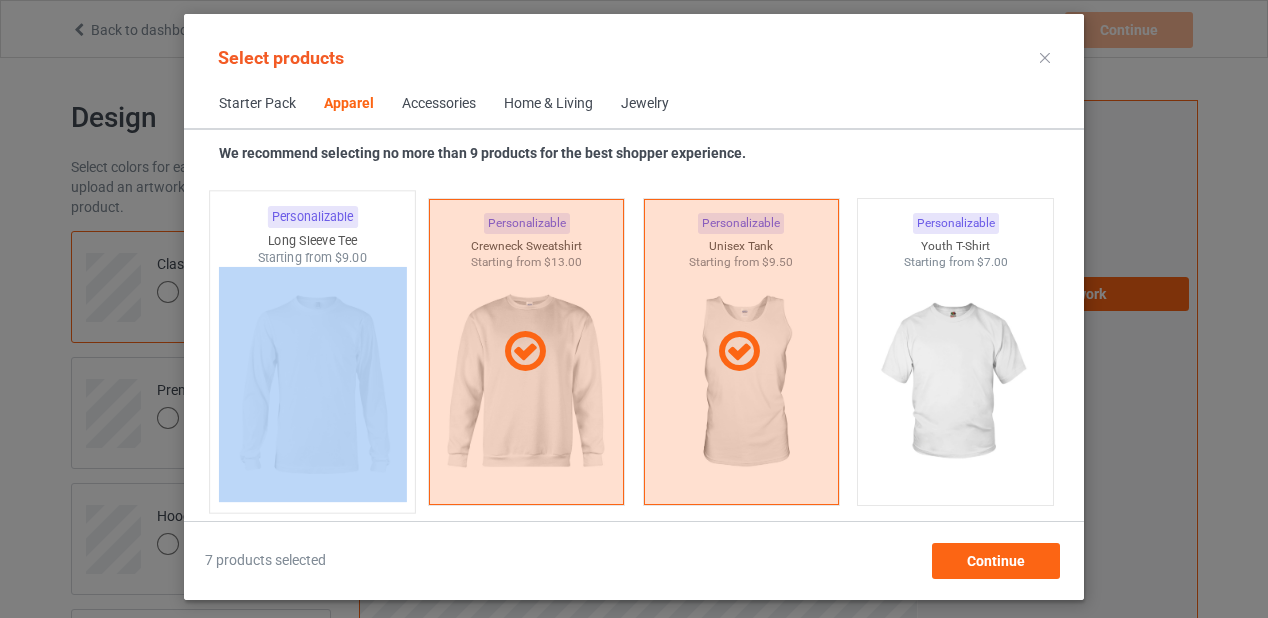 click at bounding box center [312, 384] 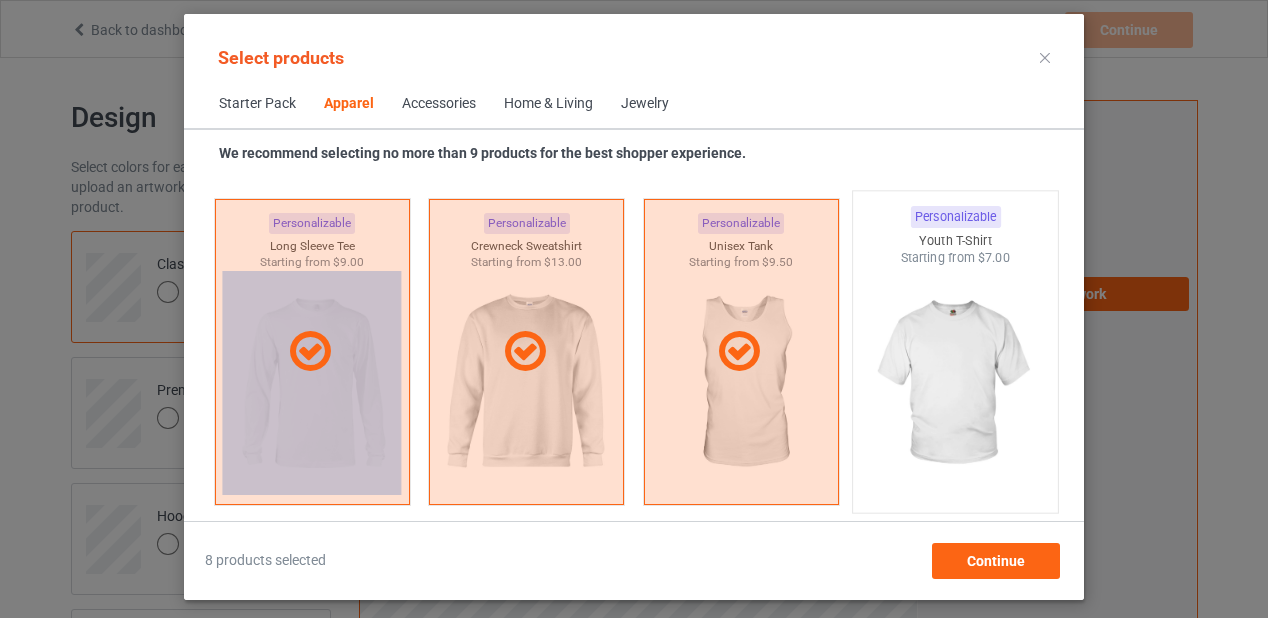 click at bounding box center (956, 384) 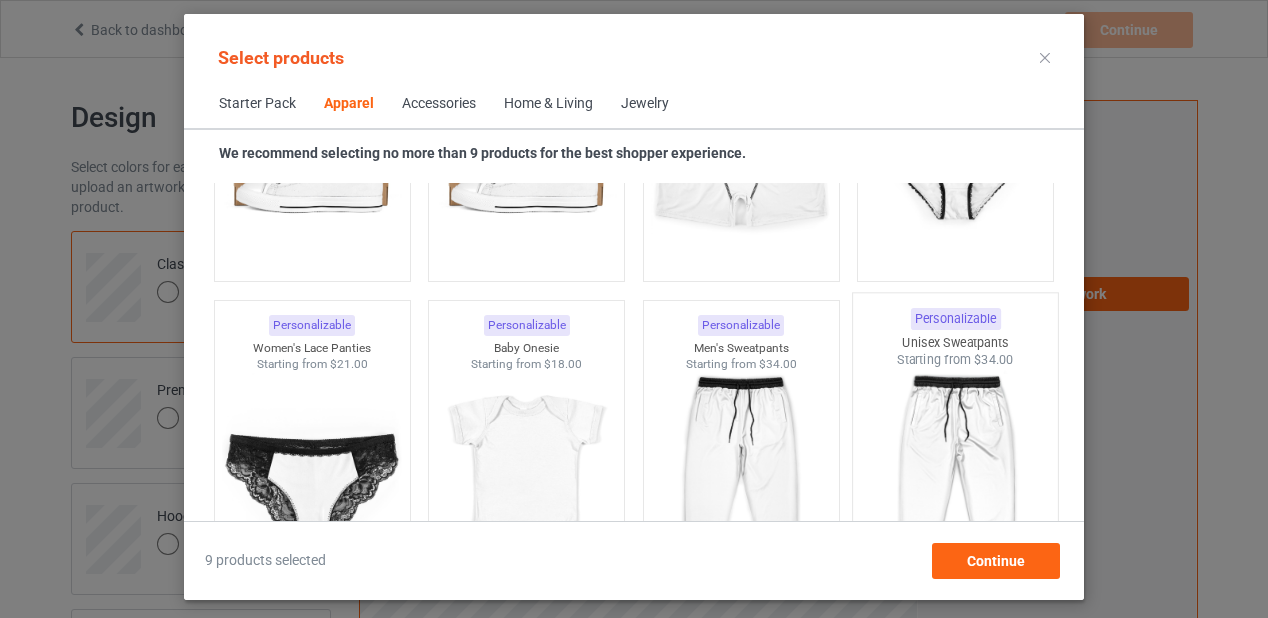 scroll, scrollTop: 3725, scrollLeft: 0, axis: vertical 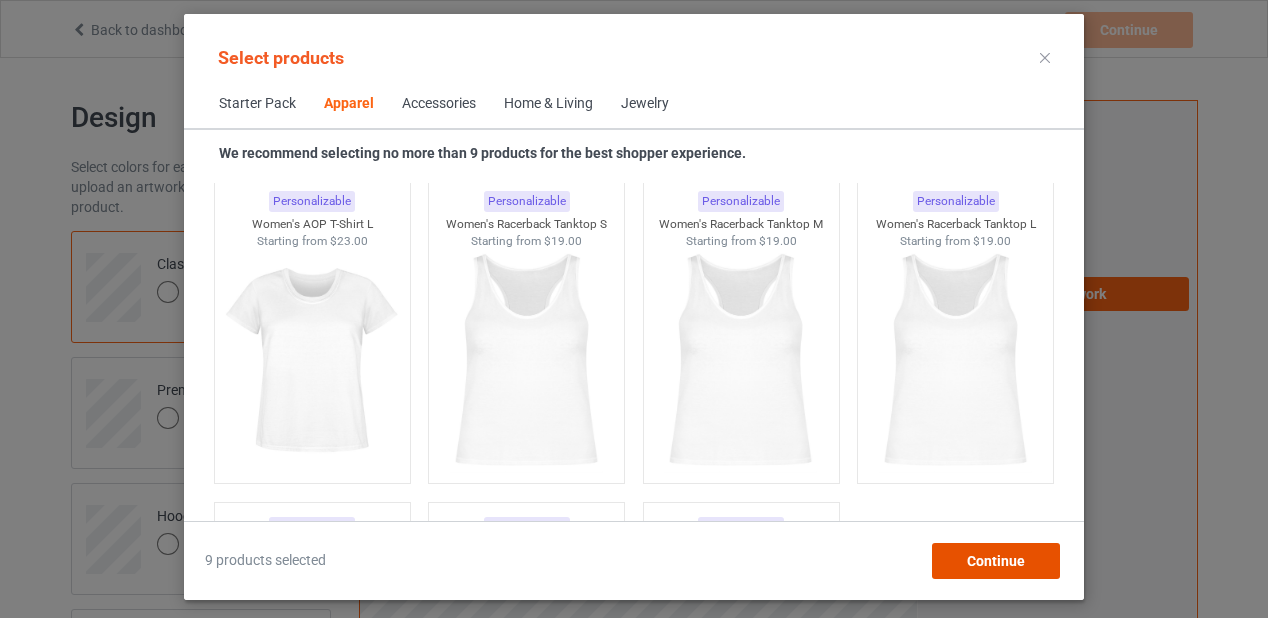 click on "Continue" at bounding box center [996, 561] 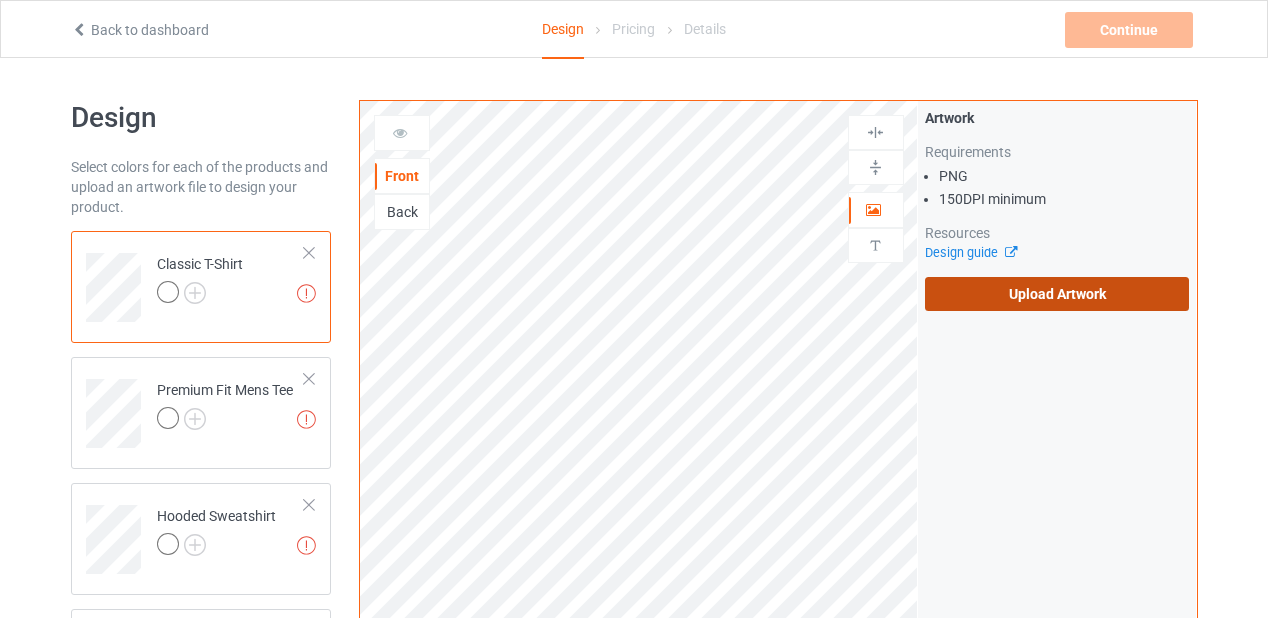 click on "Upload Artwork" at bounding box center (1057, 294) 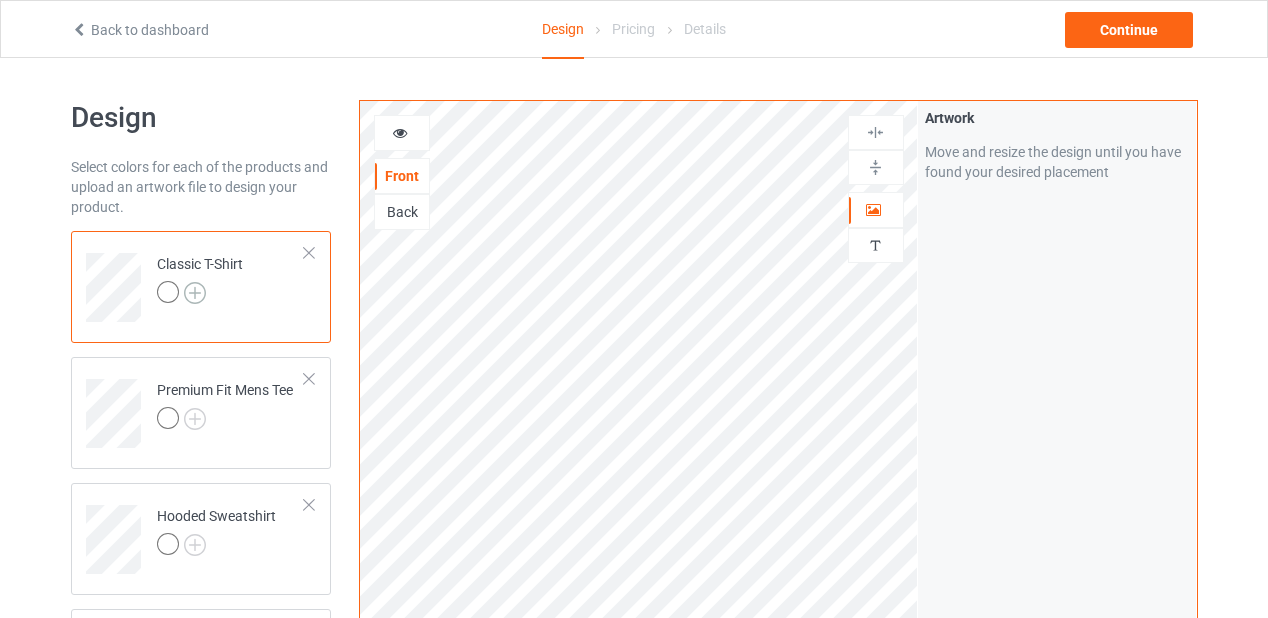 click at bounding box center [195, 293] 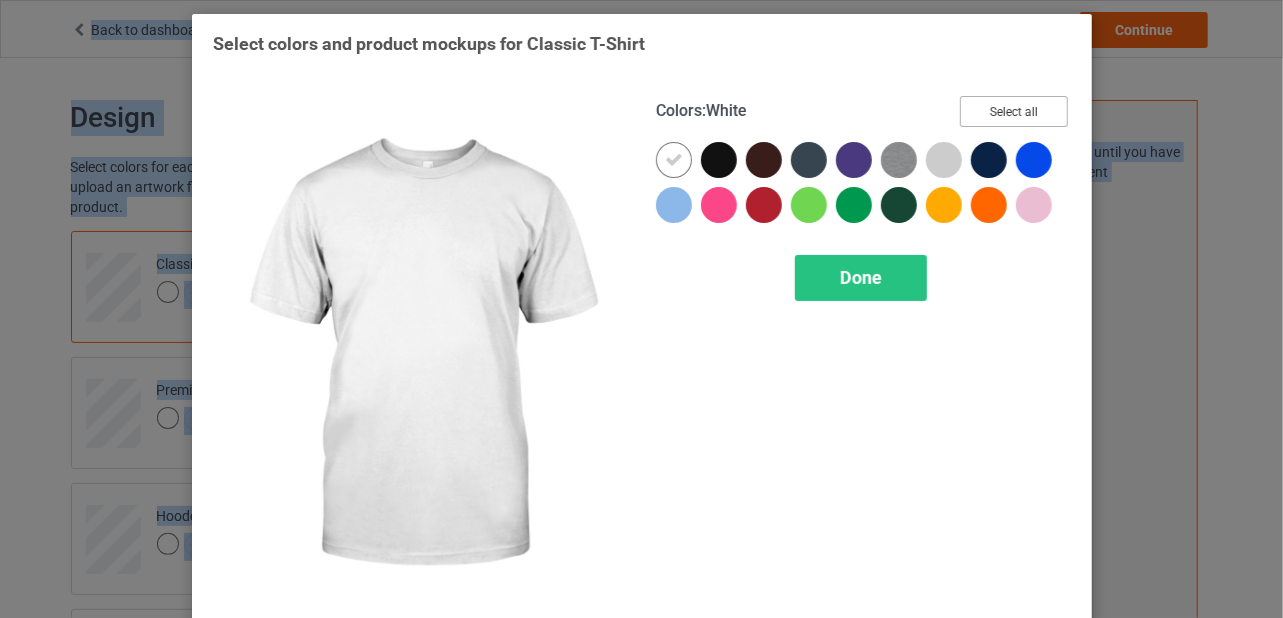 click on "Select all" at bounding box center [1014, 111] 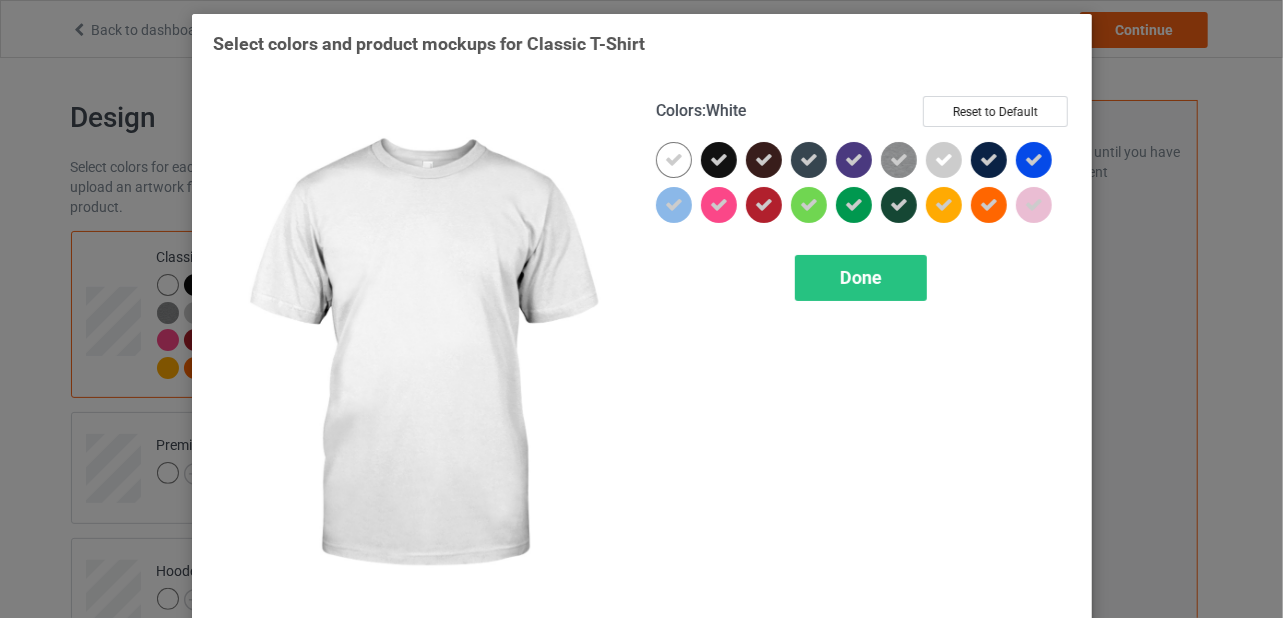 click at bounding box center (674, 160) 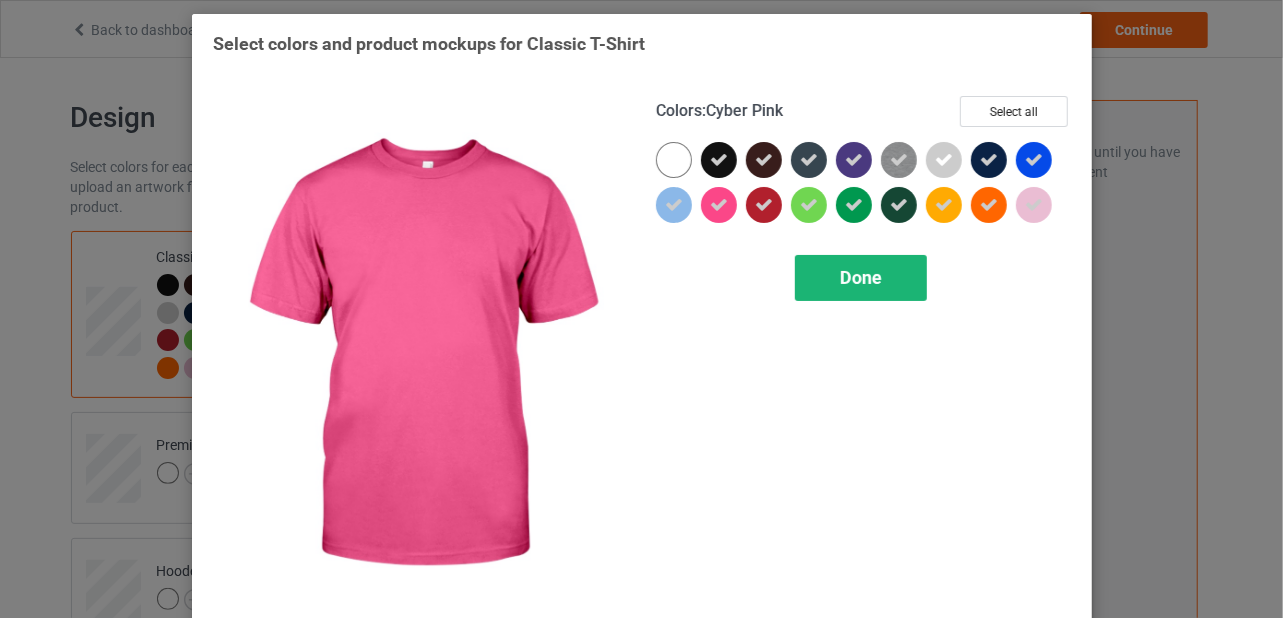 click on "Done" at bounding box center (861, 278) 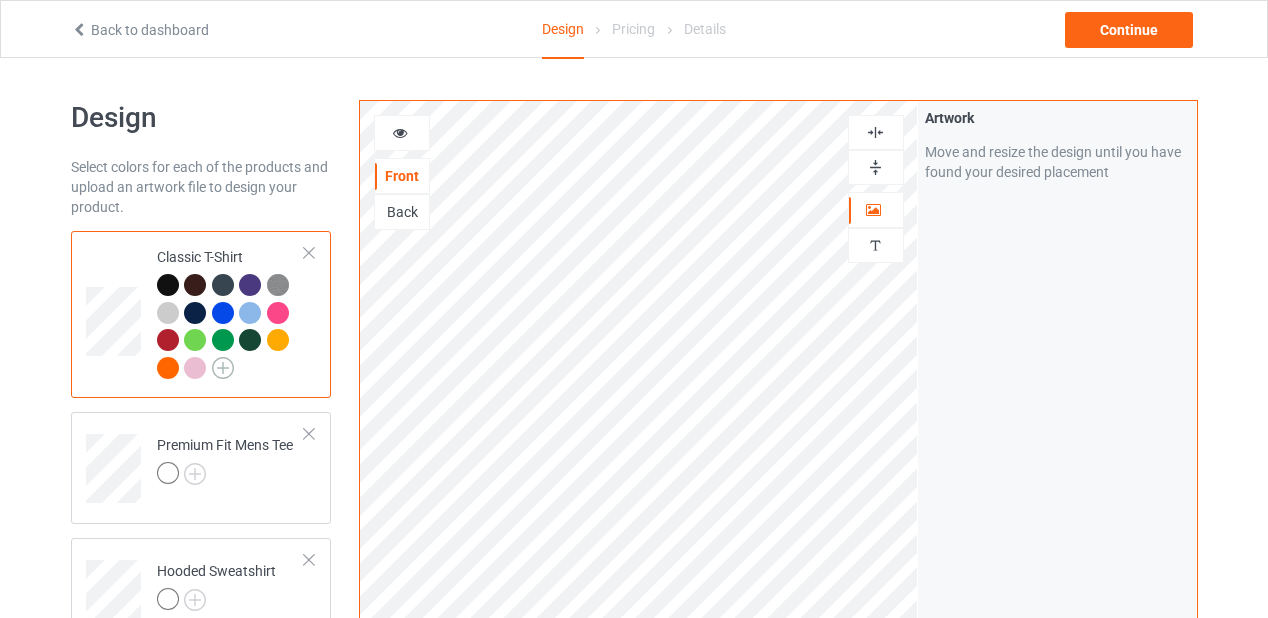 click at bounding box center [223, 368] 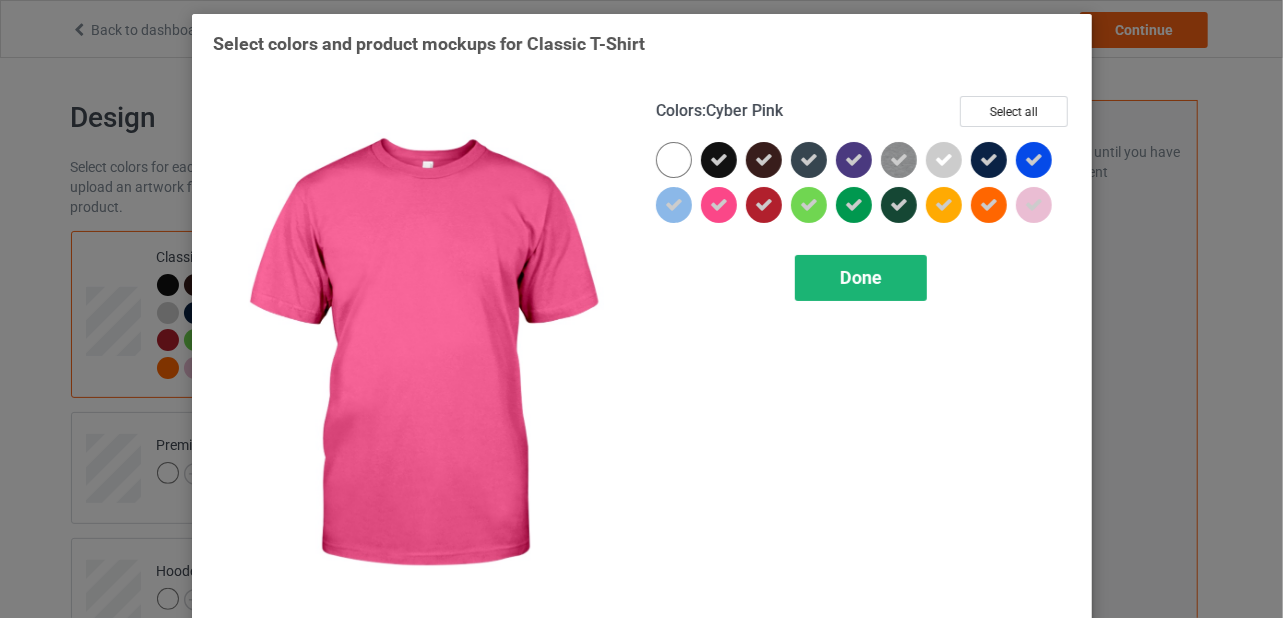 click on "Done" at bounding box center (861, 277) 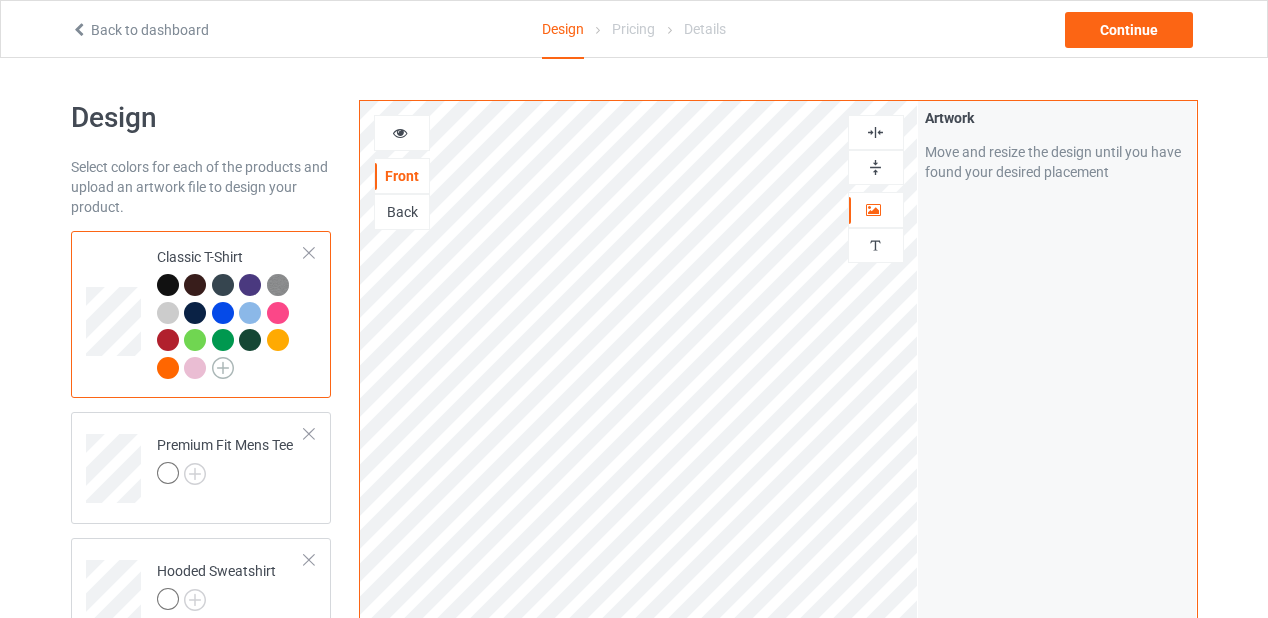 click at bounding box center [223, 368] 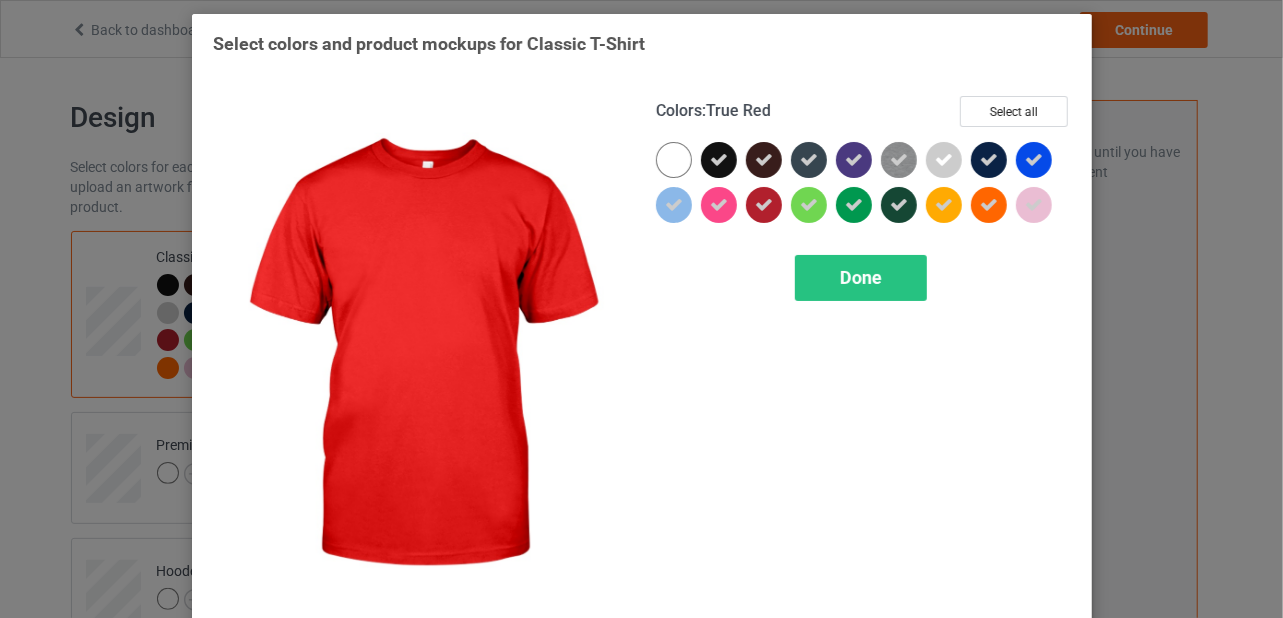 click at bounding box center [764, 205] 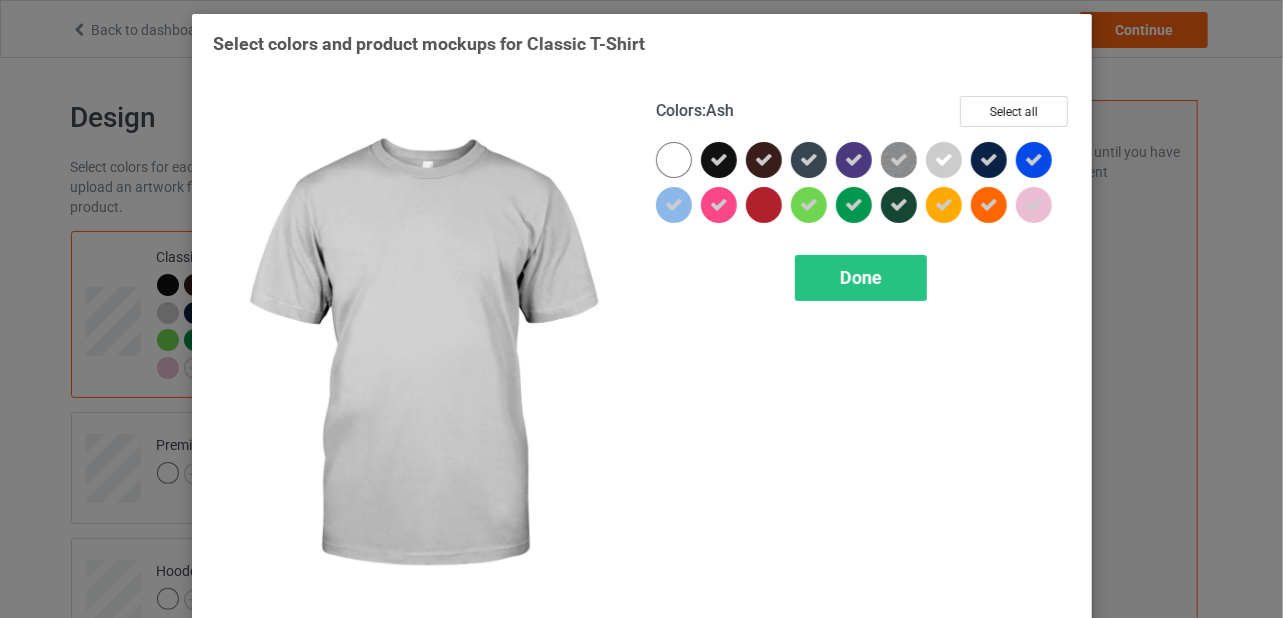 click at bounding box center [944, 160] 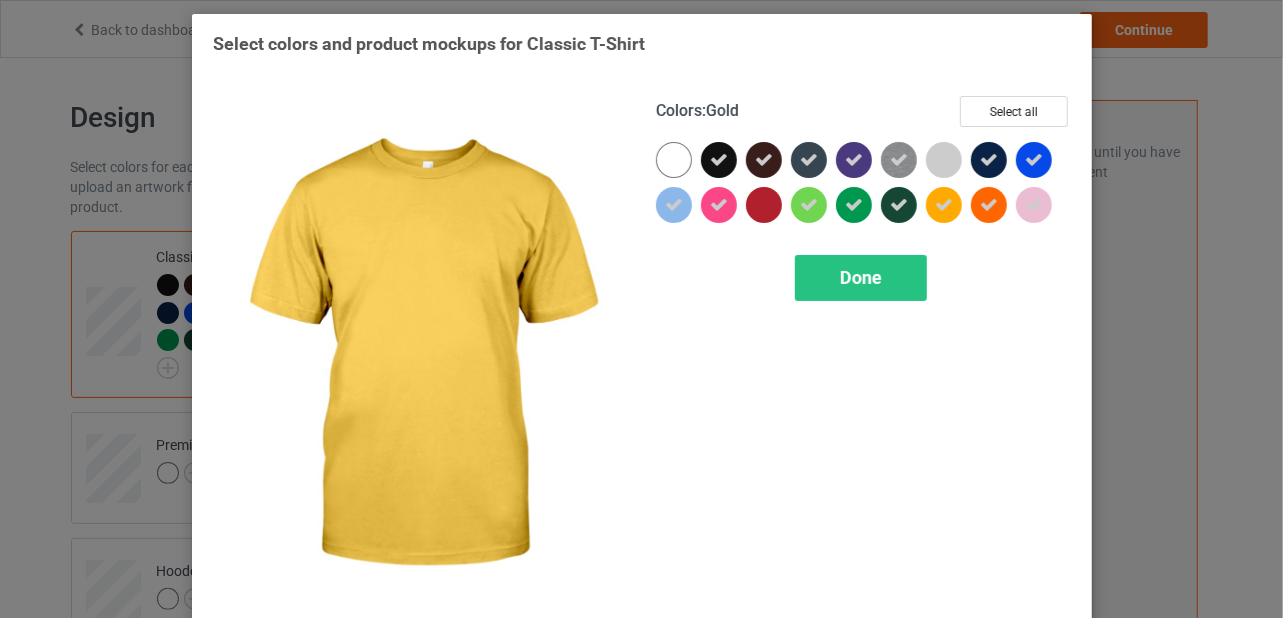 click at bounding box center (944, 205) 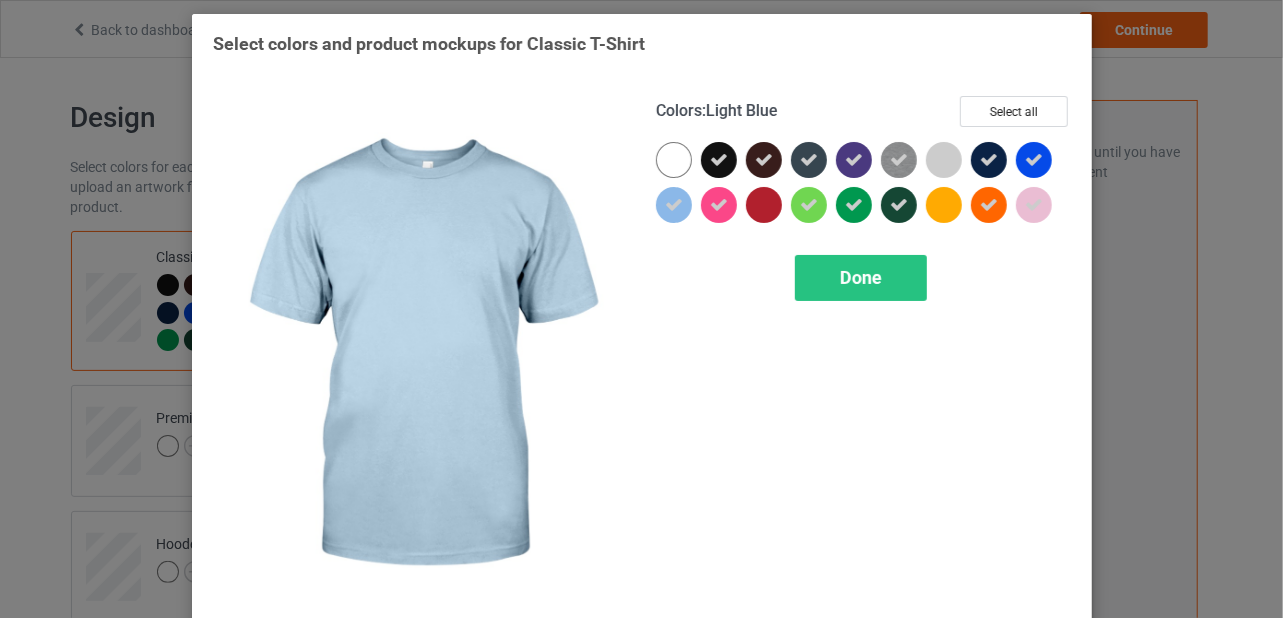 click at bounding box center [674, 205] 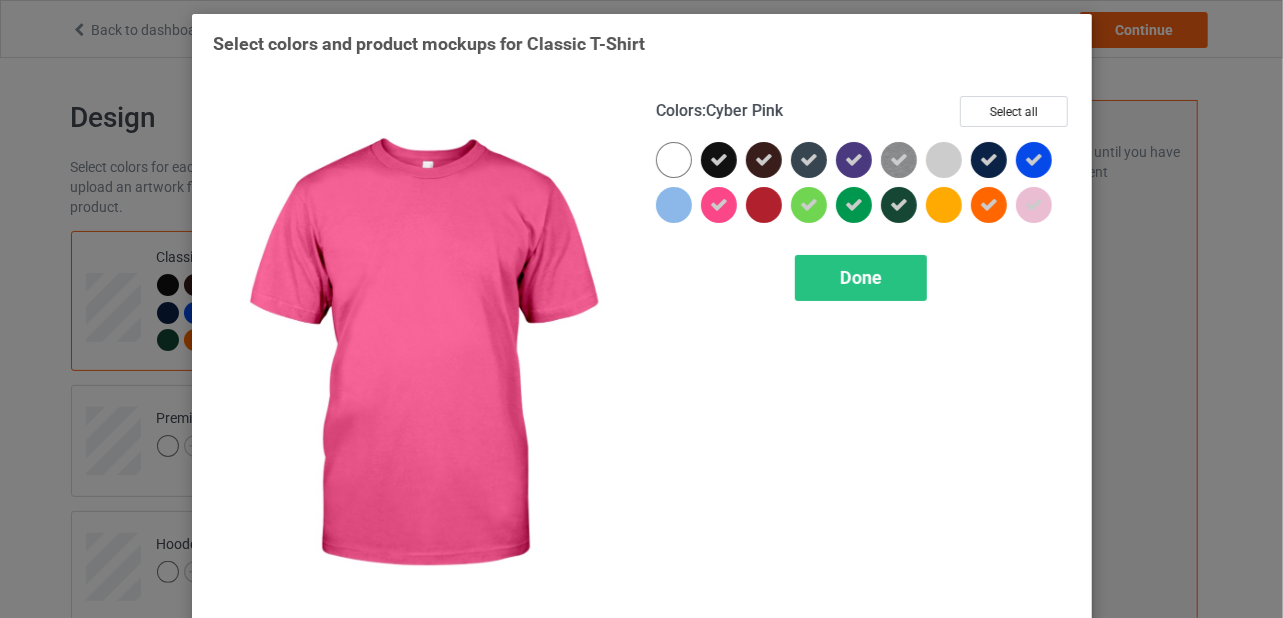 click at bounding box center (719, 205) 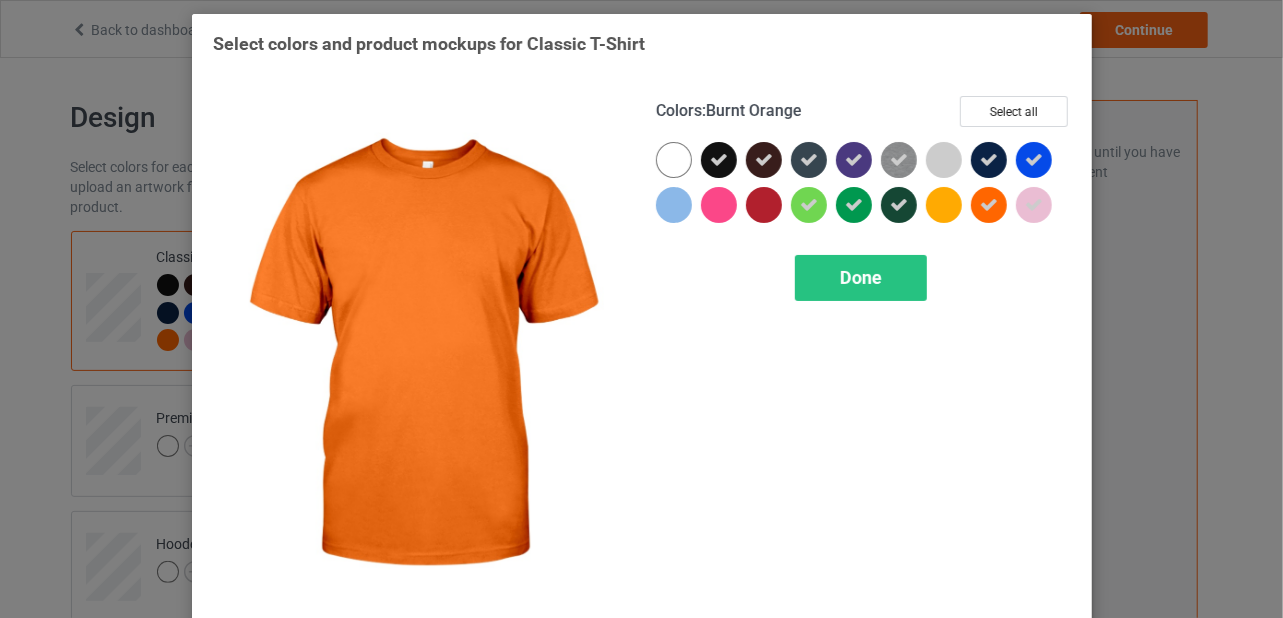 click at bounding box center [989, 205] 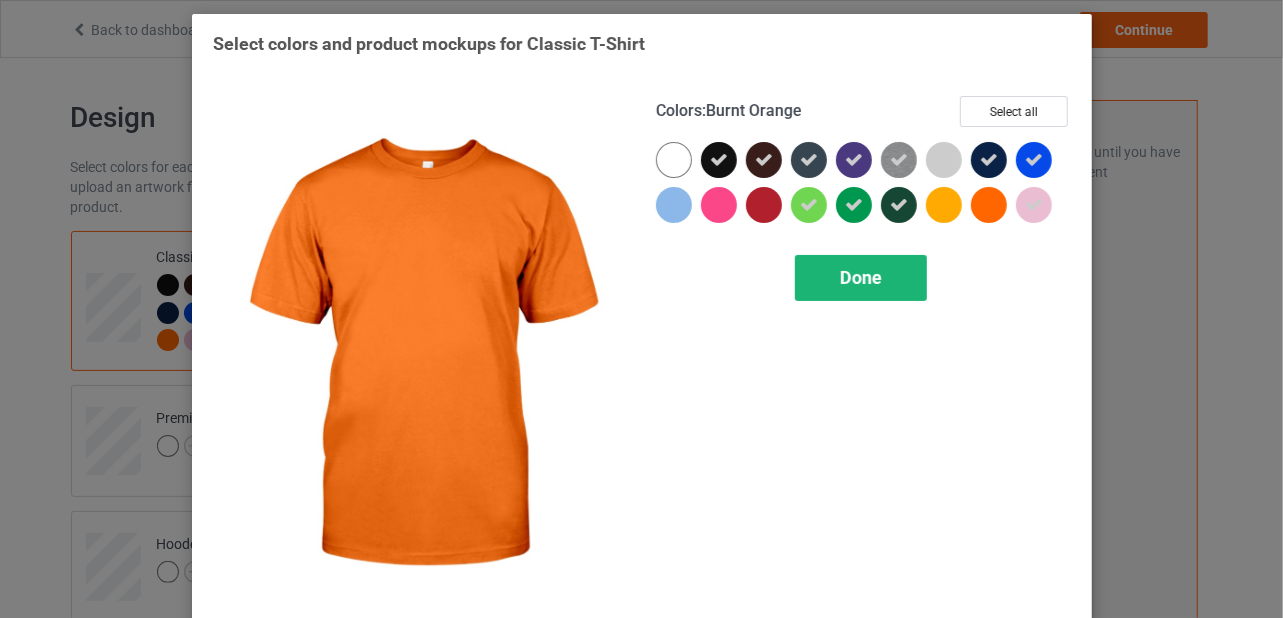 click on "Done" at bounding box center [861, 277] 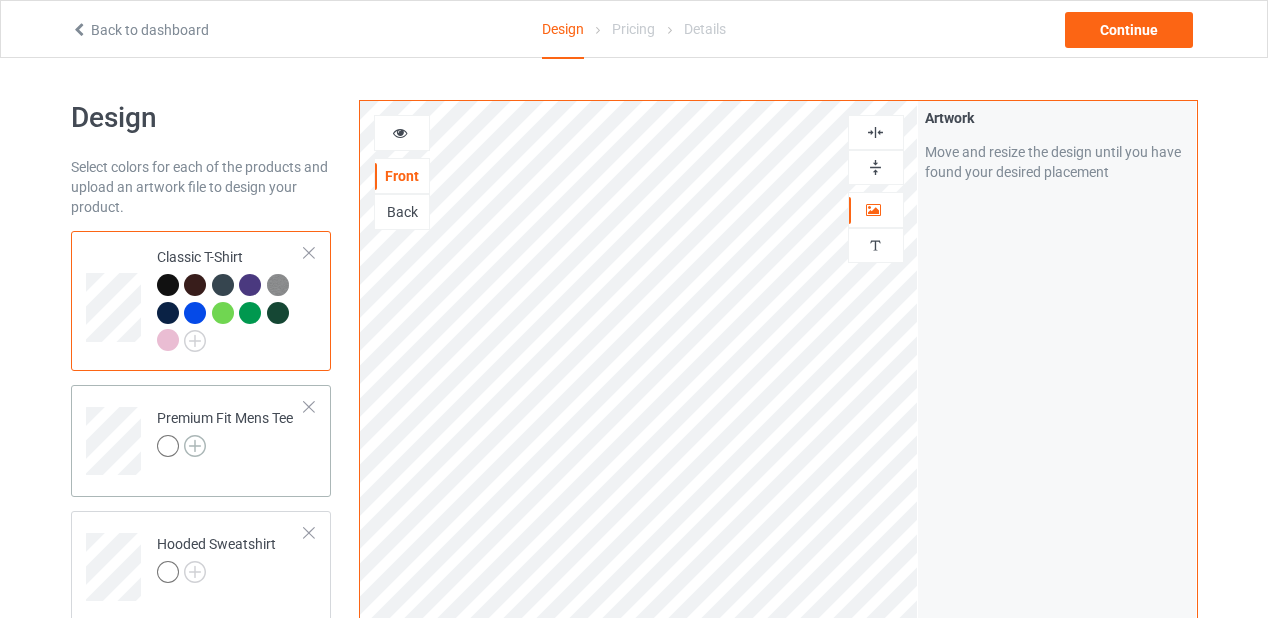 click at bounding box center [195, 446] 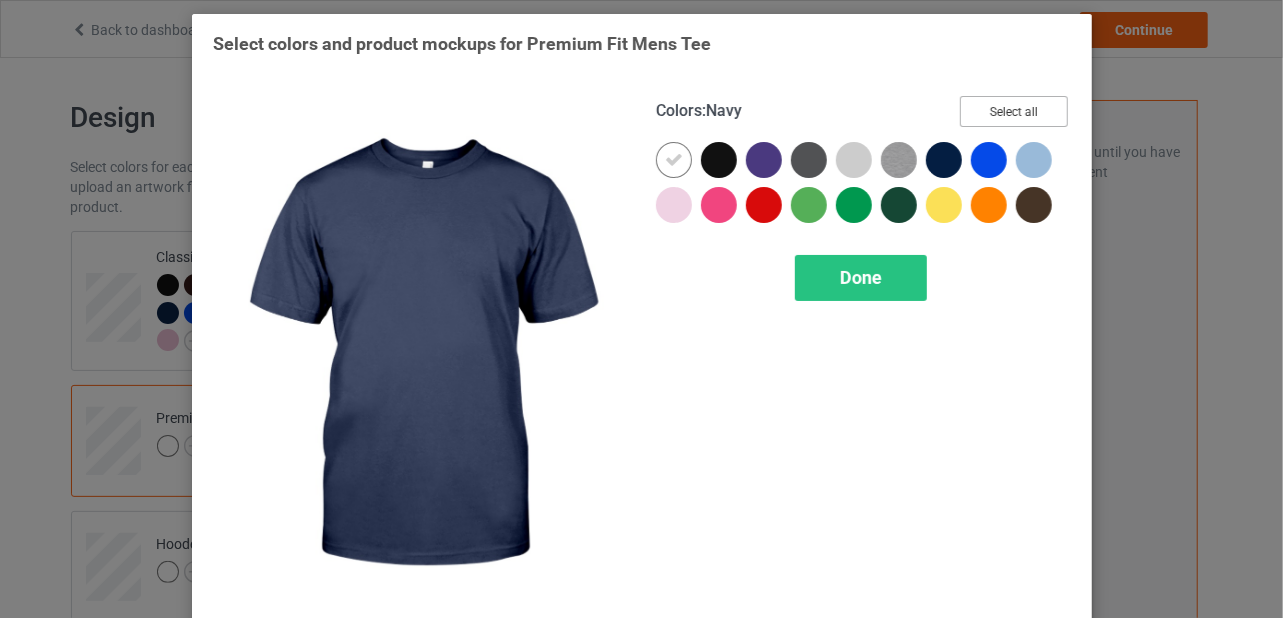 click on "Select all" at bounding box center (1014, 111) 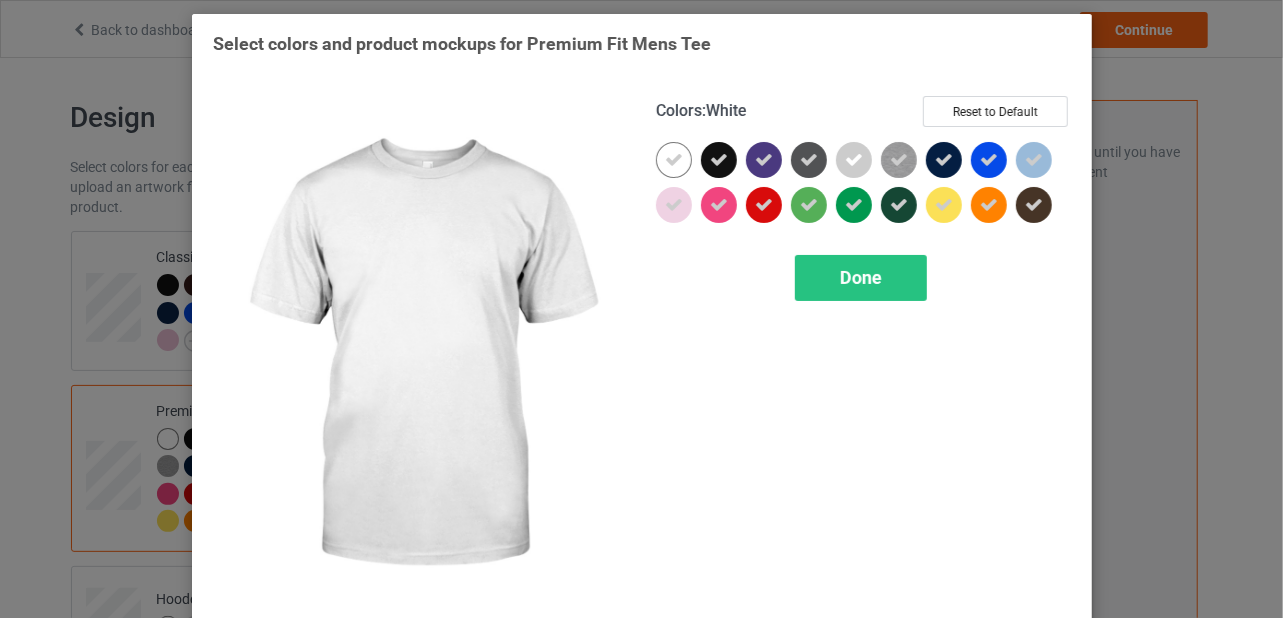 click at bounding box center [674, 160] 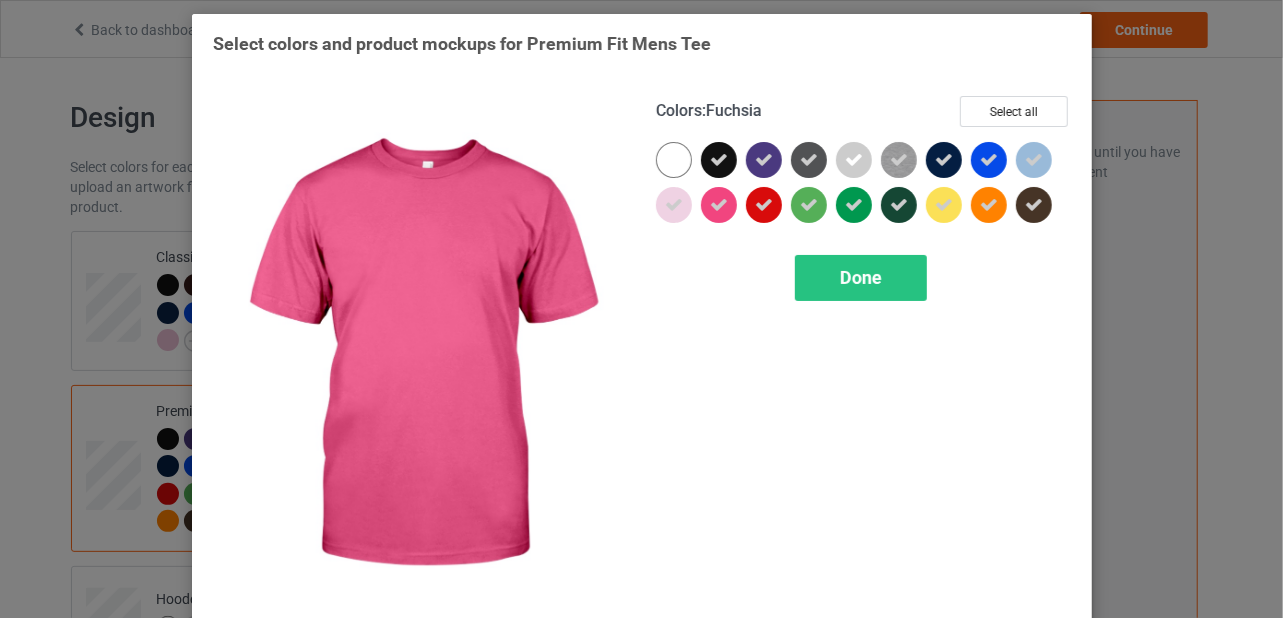 click at bounding box center (719, 205) 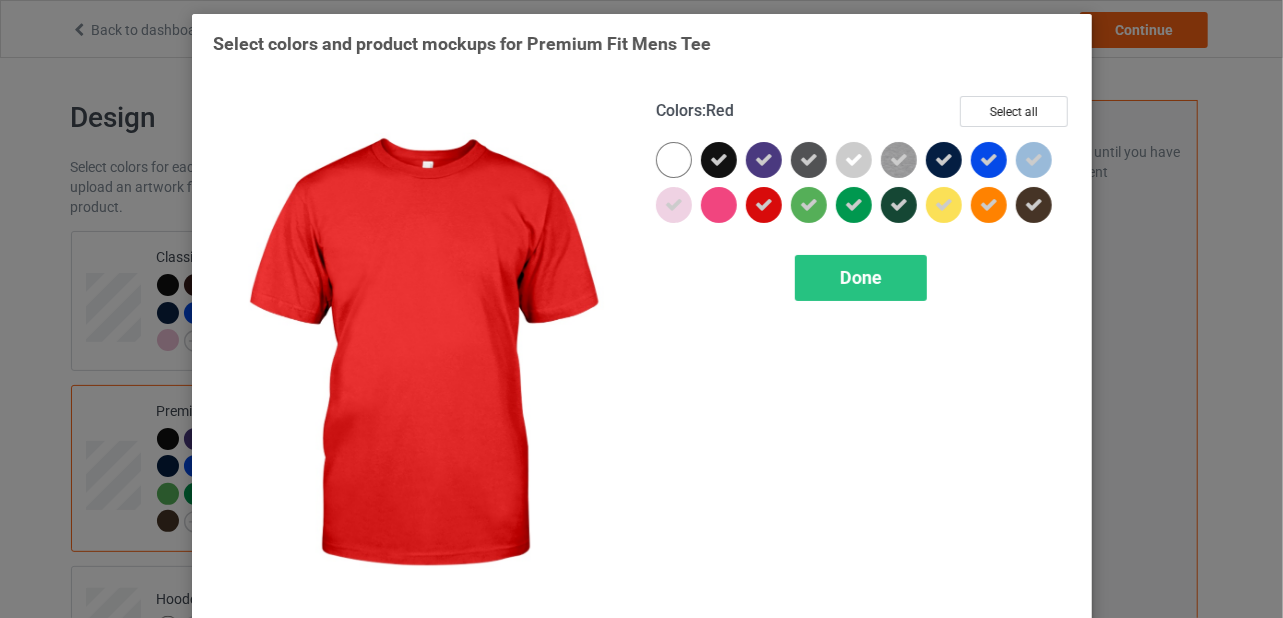 click at bounding box center (764, 205) 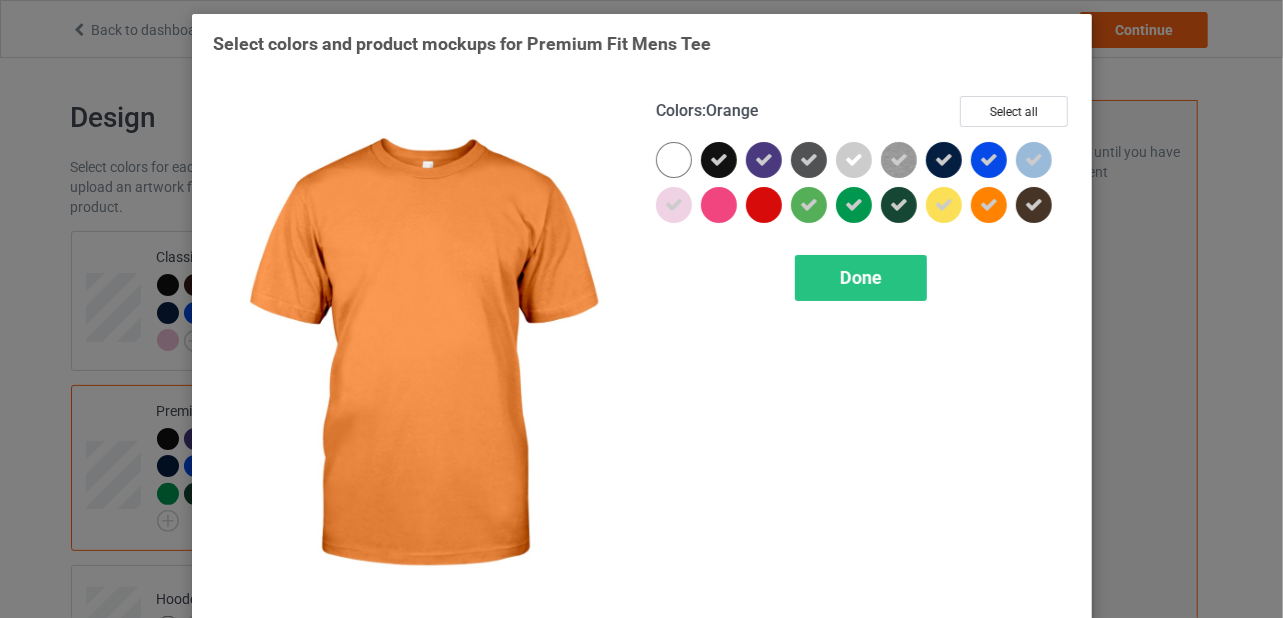 click at bounding box center (989, 205) 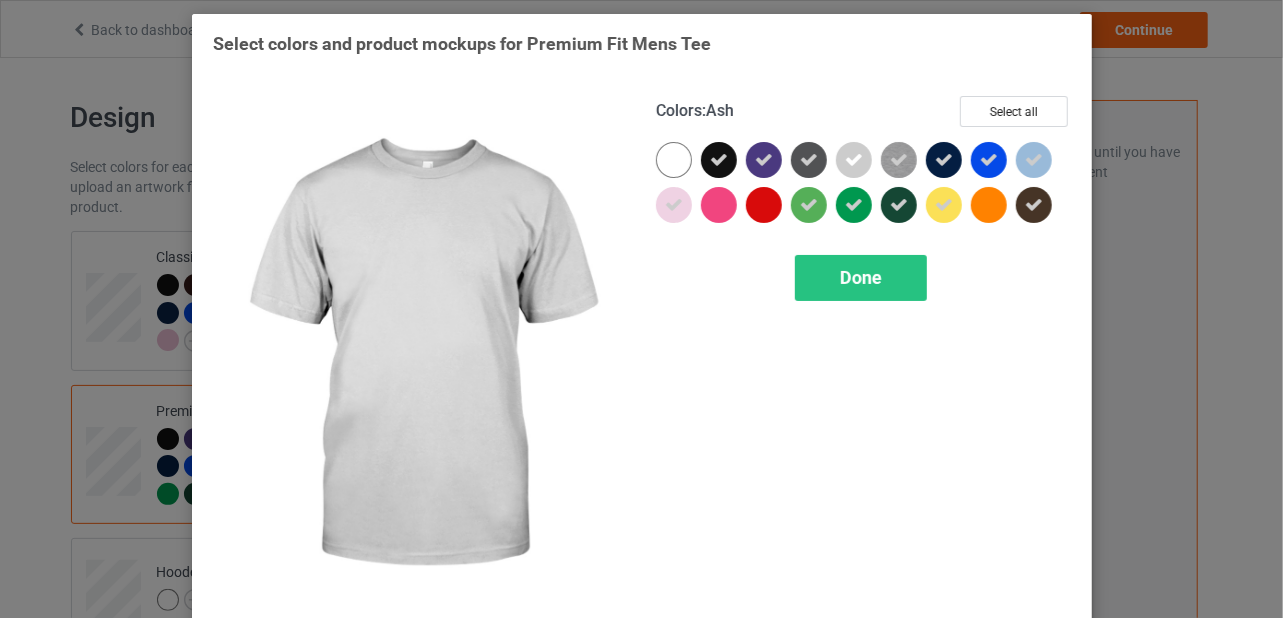 click at bounding box center (854, 160) 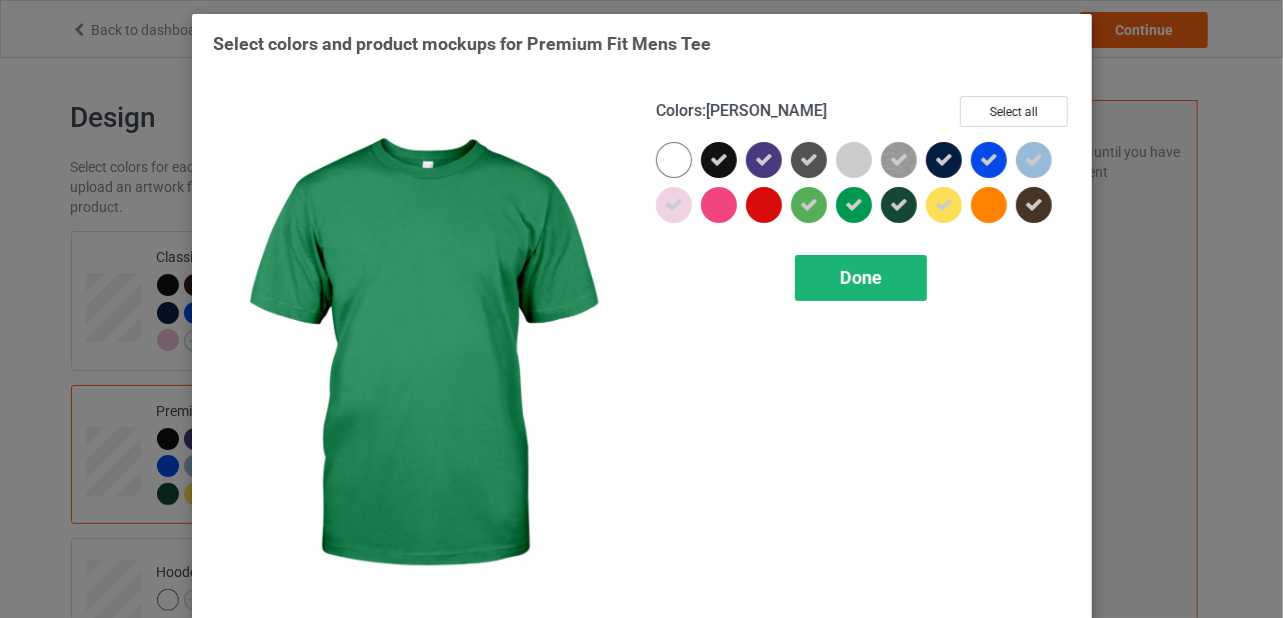 click on "Done" at bounding box center [861, 277] 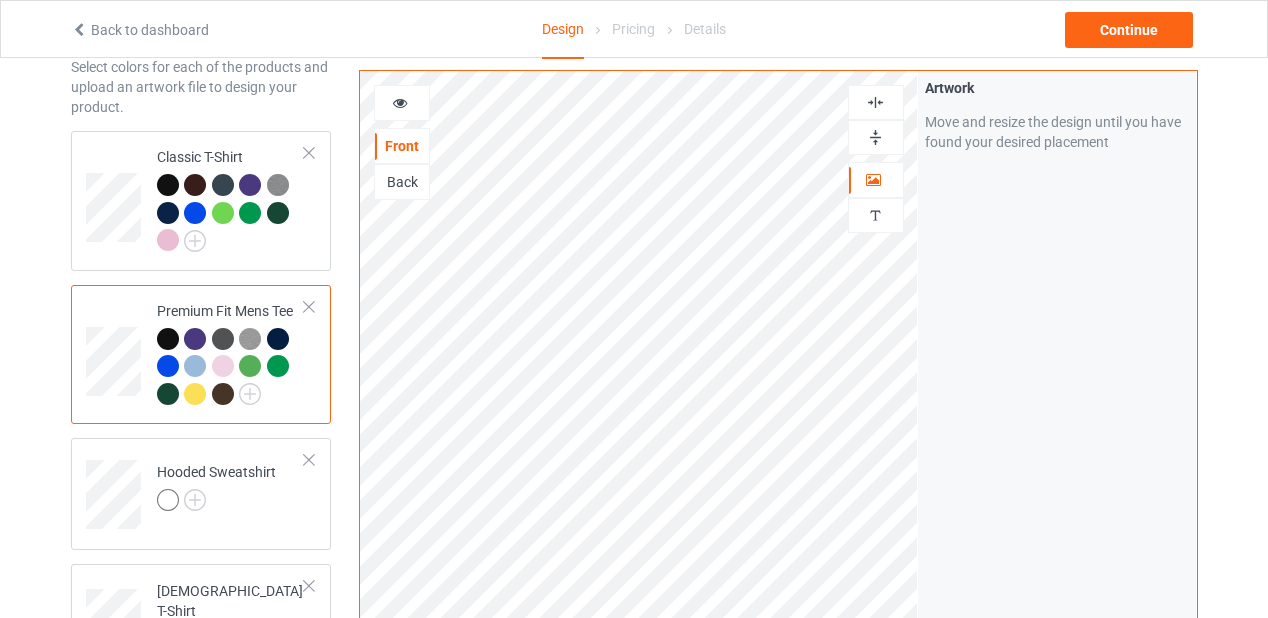 scroll, scrollTop: 400, scrollLeft: 0, axis: vertical 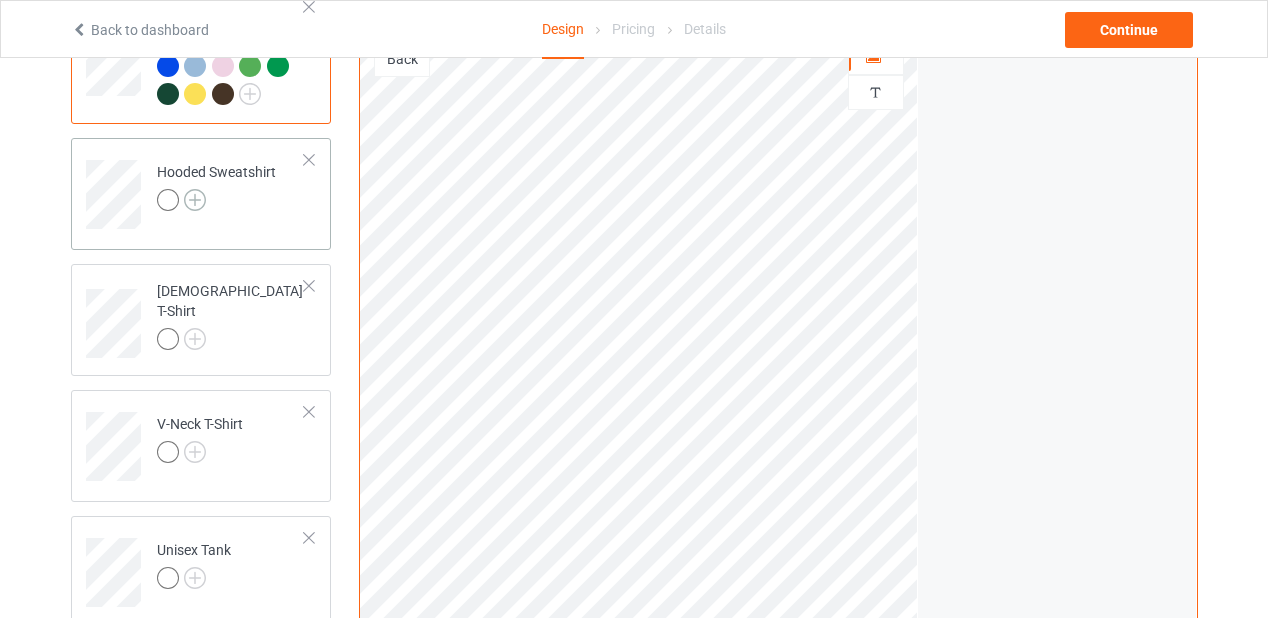 click at bounding box center (195, 200) 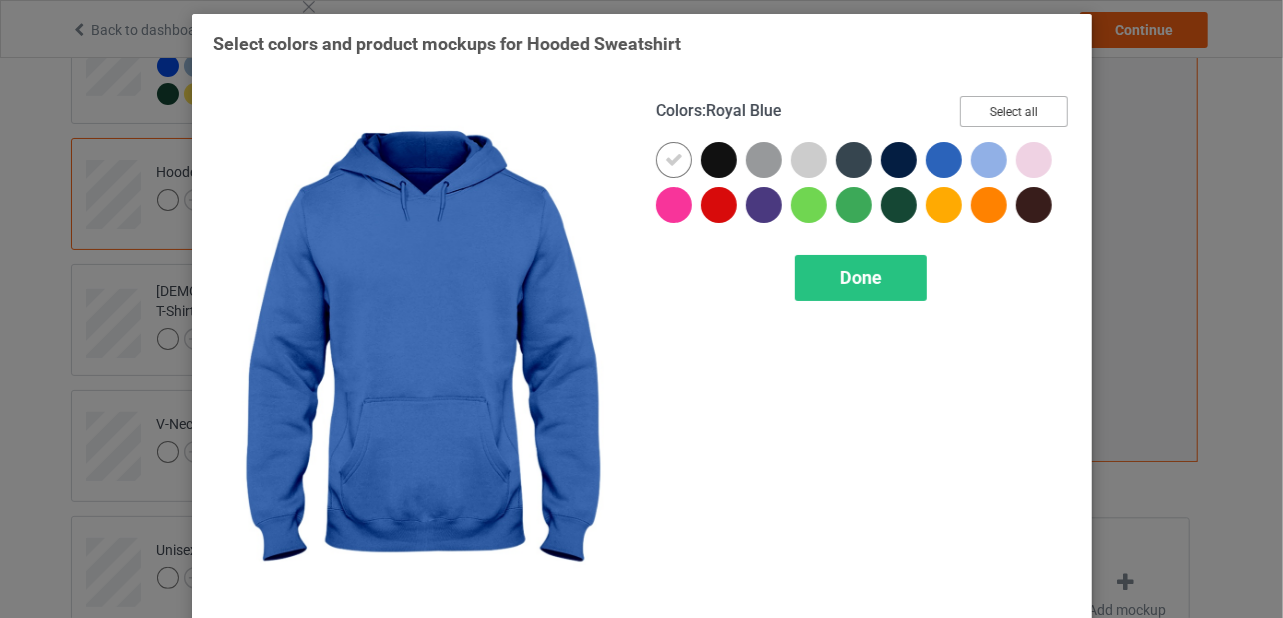 click on "Select all" at bounding box center (1014, 111) 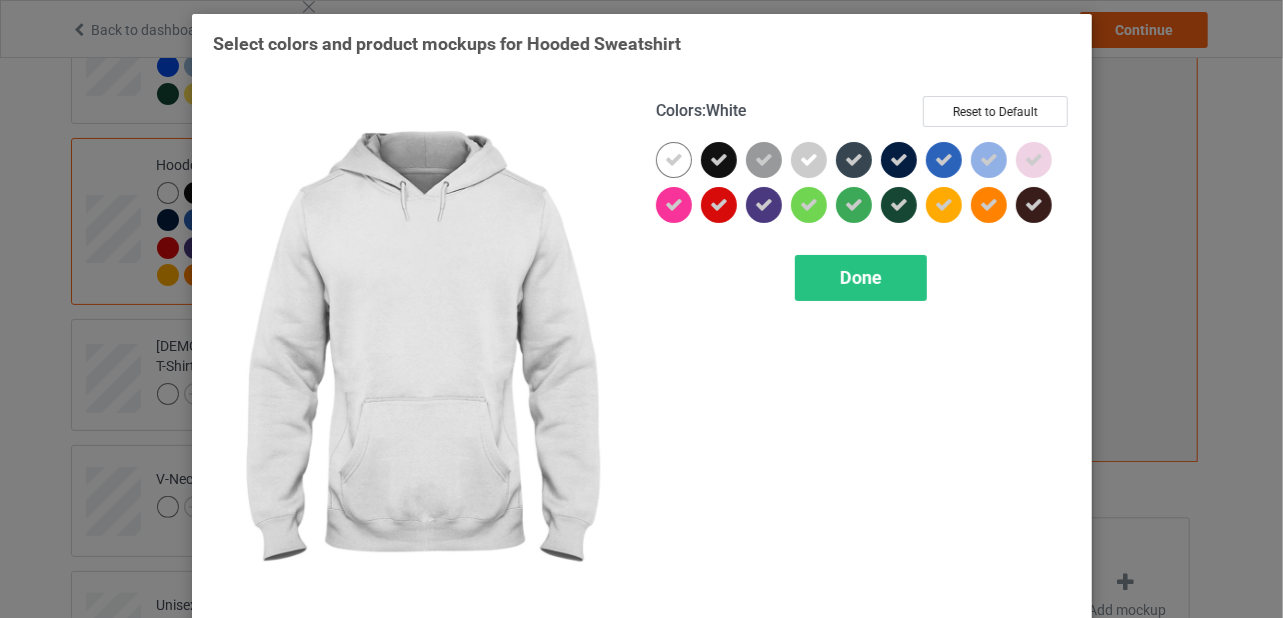 click at bounding box center [674, 160] 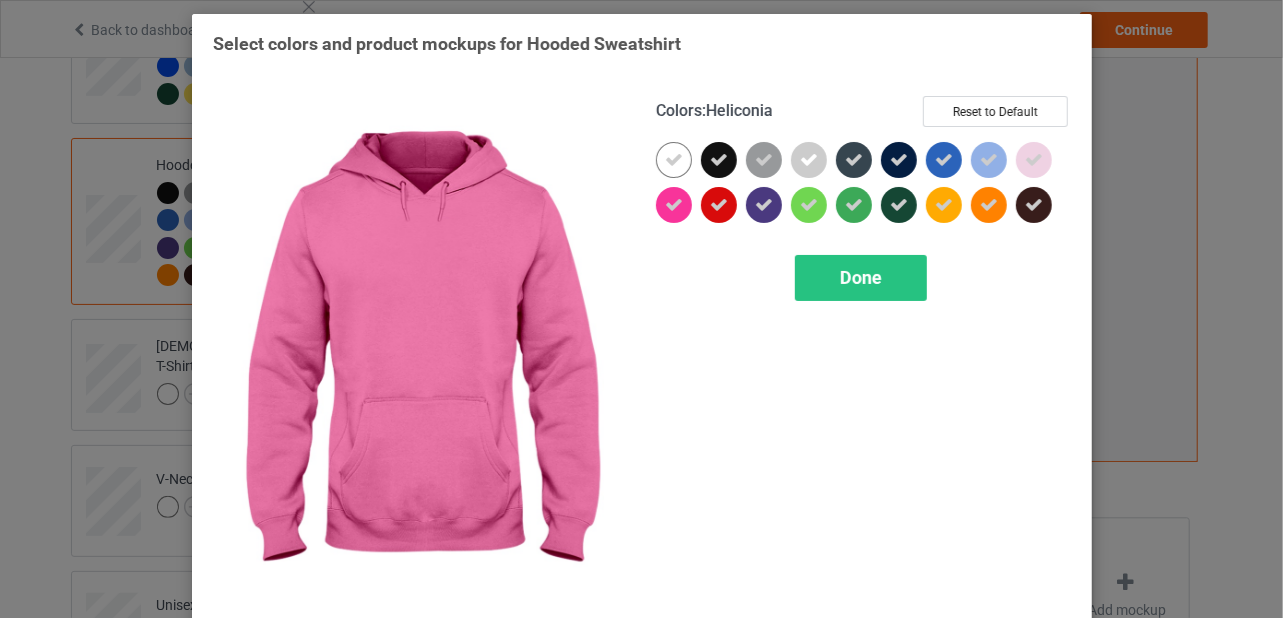 click at bounding box center (674, 205) 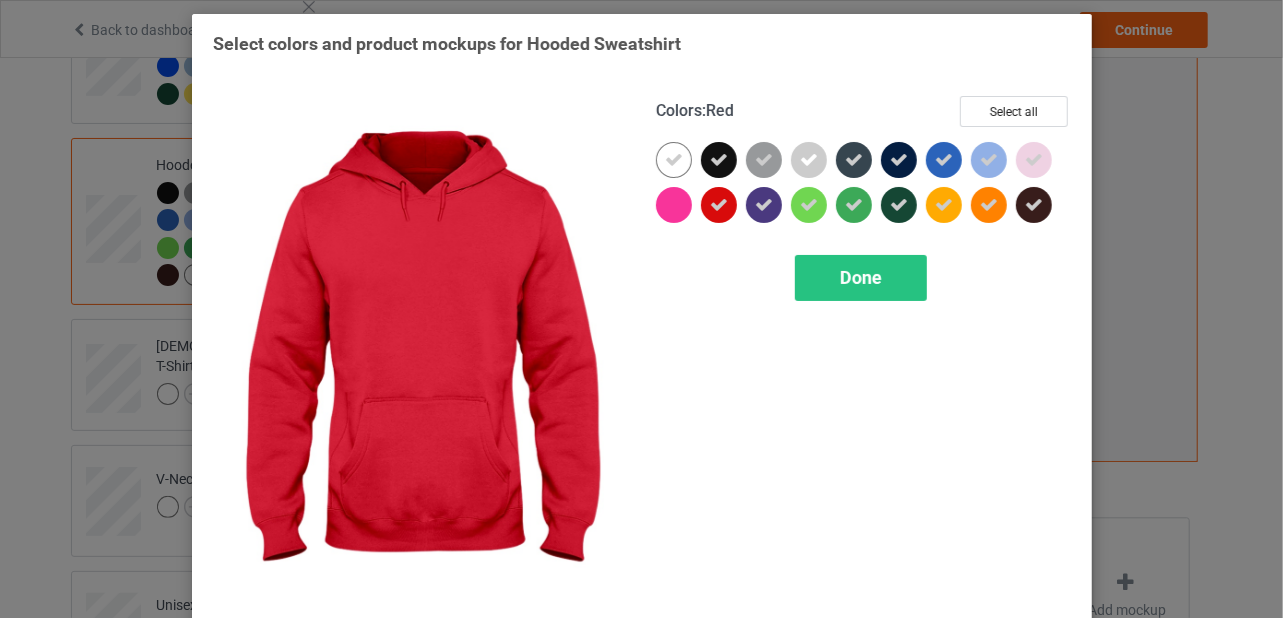 click at bounding box center (719, 205) 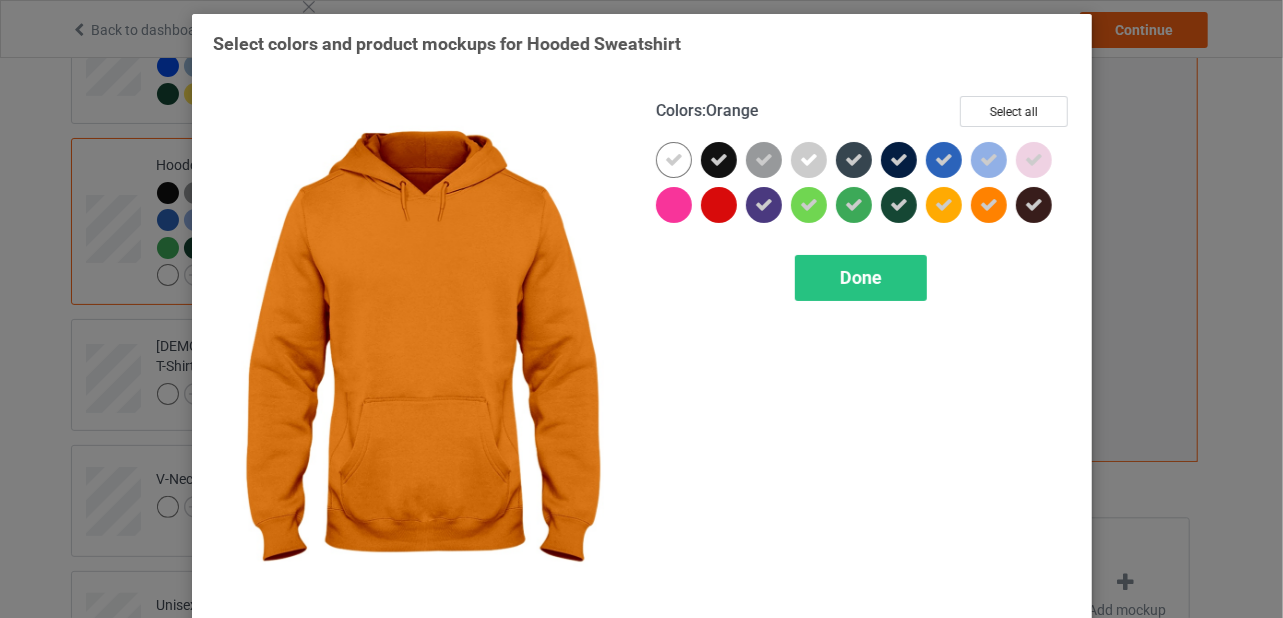 click at bounding box center (989, 205) 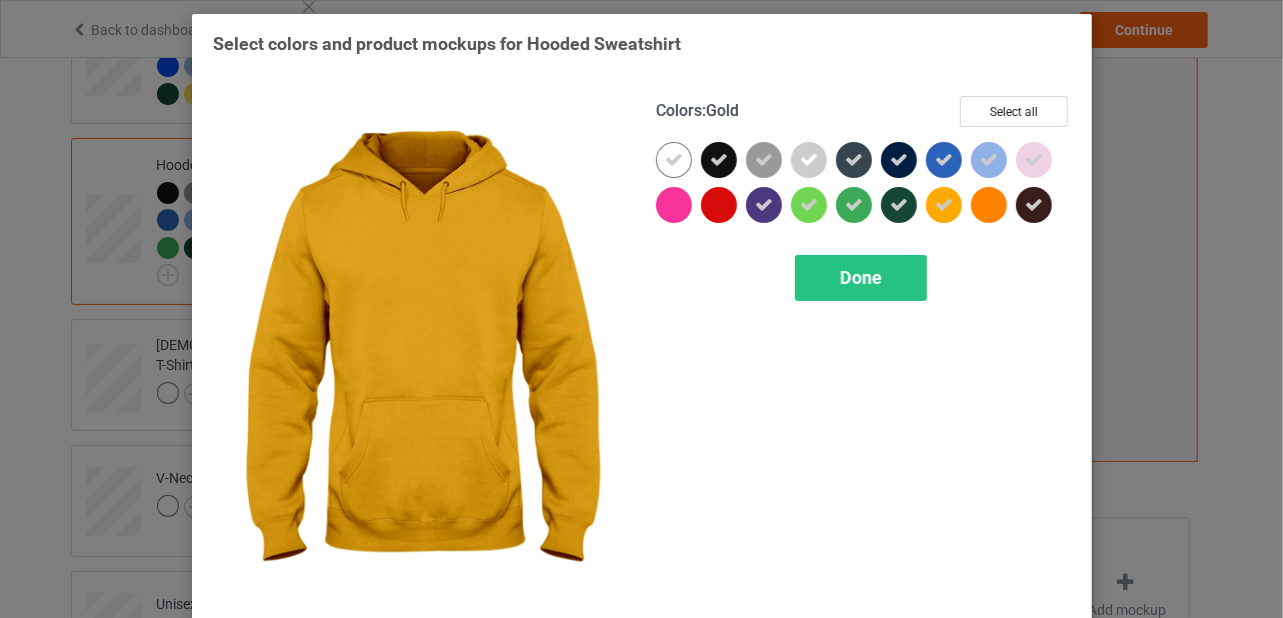 click at bounding box center [944, 205] 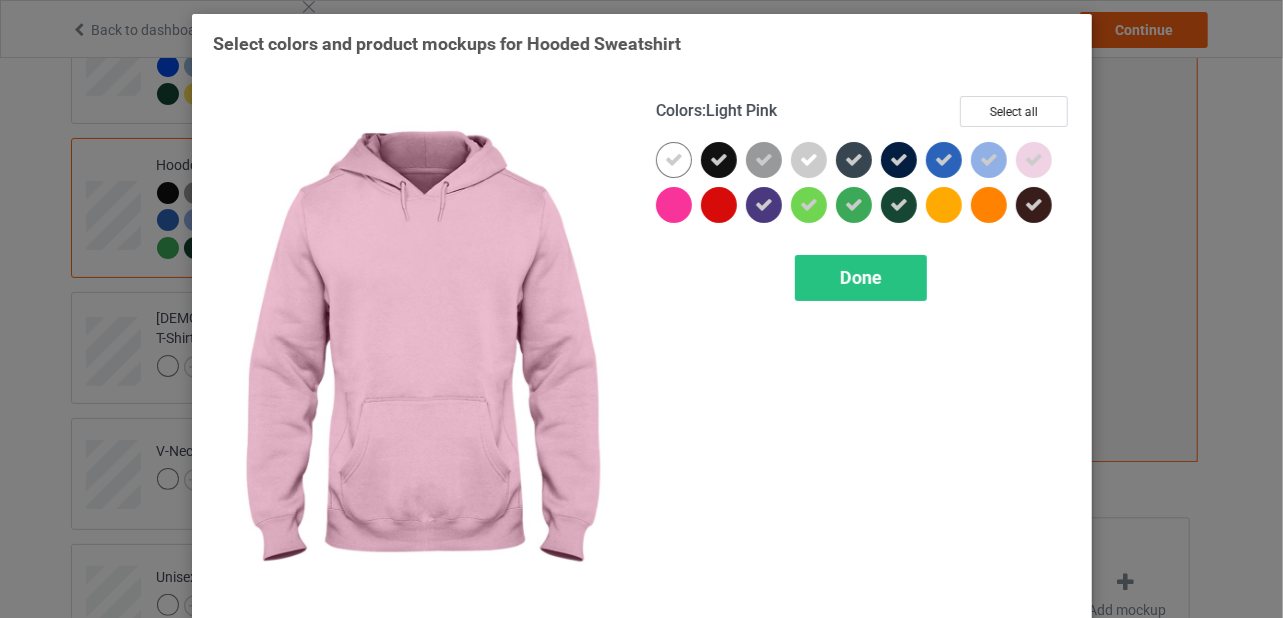 click at bounding box center (1034, 160) 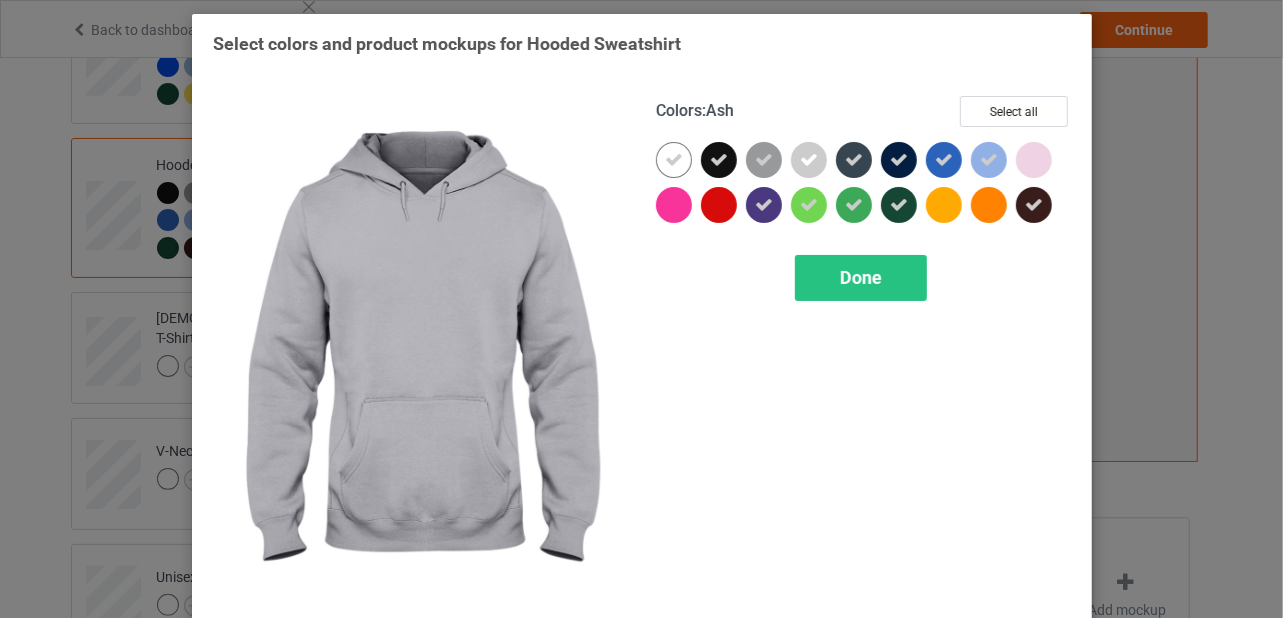 click at bounding box center (809, 160) 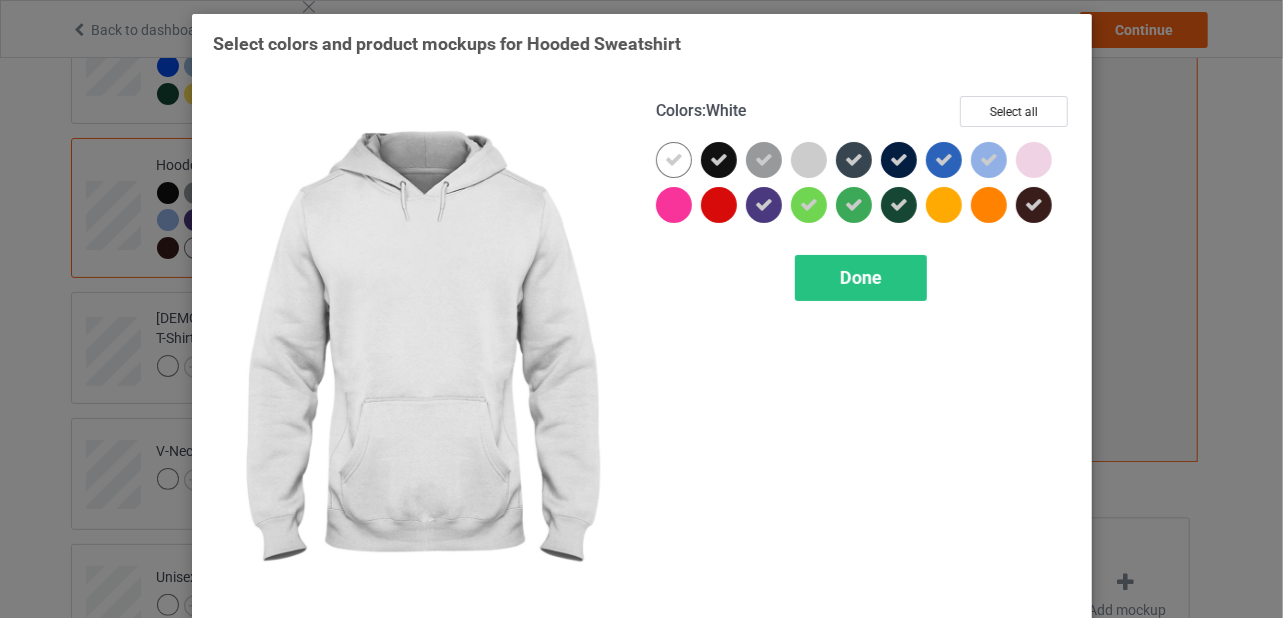 click at bounding box center (674, 160) 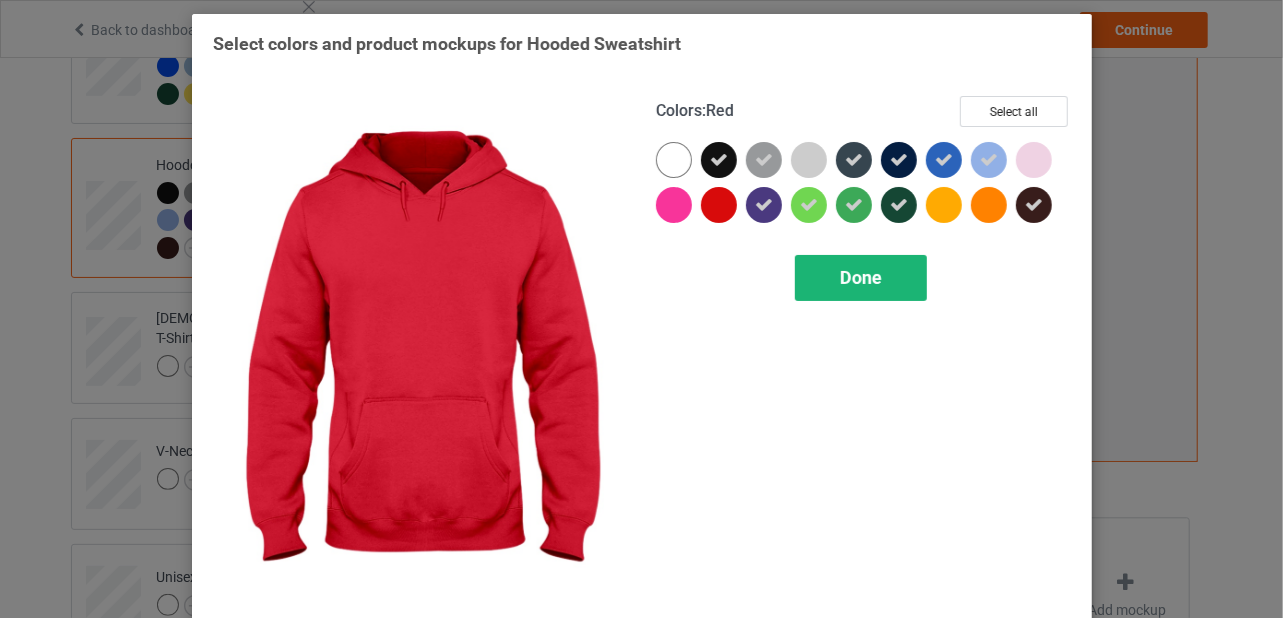 click on "Done" at bounding box center [861, 277] 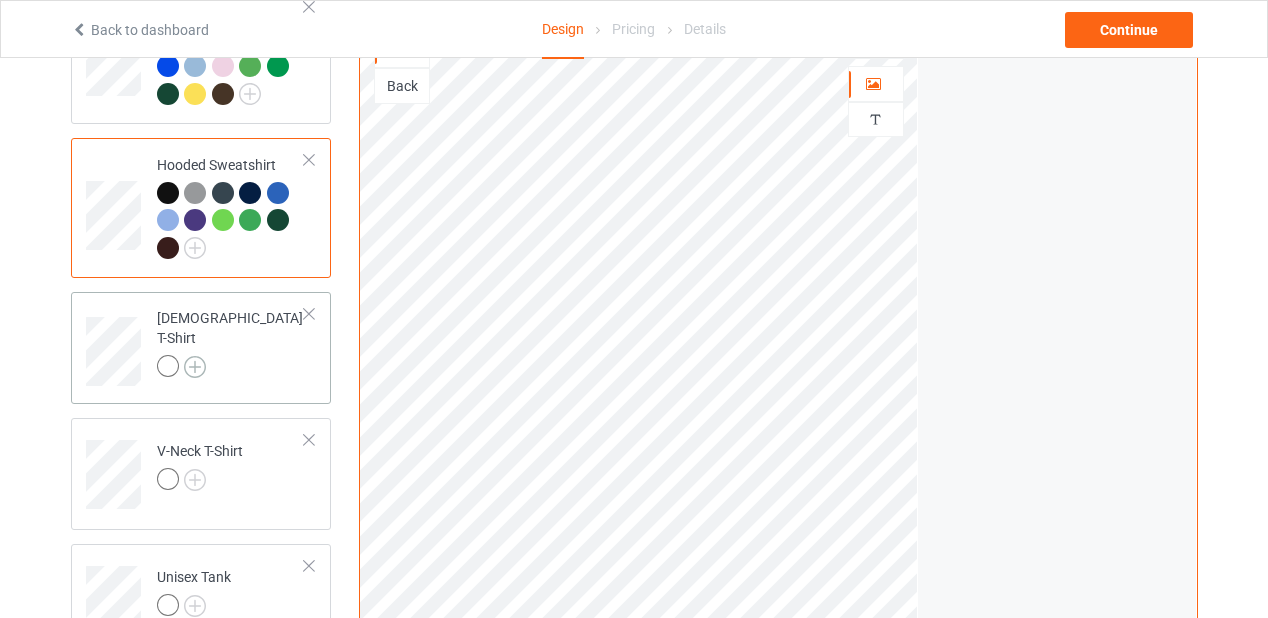 click at bounding box center (195, 367) 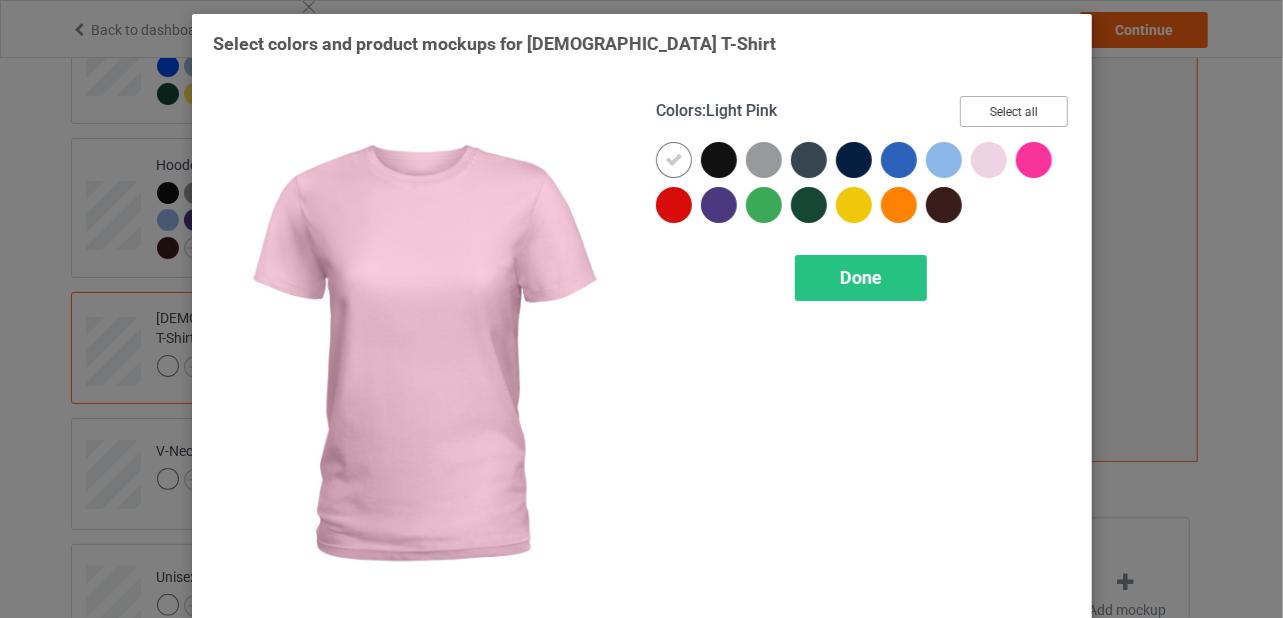 click on "Select all" at bounding box center [1014, 111] 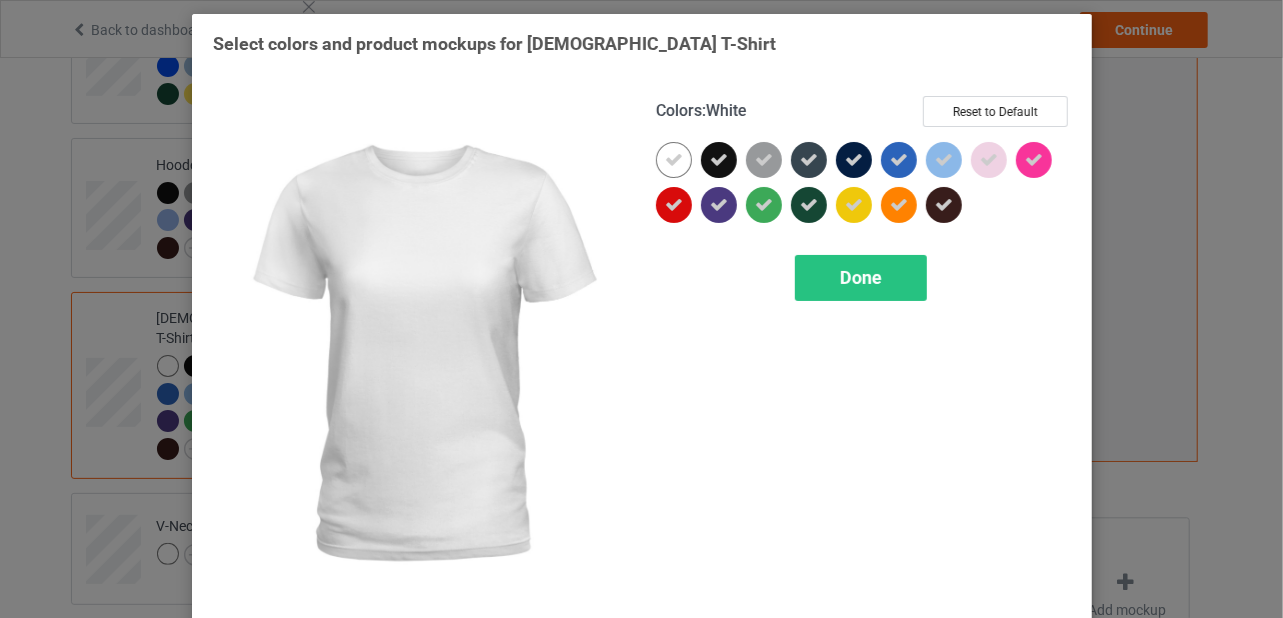 click at bounding box center [674, 160] 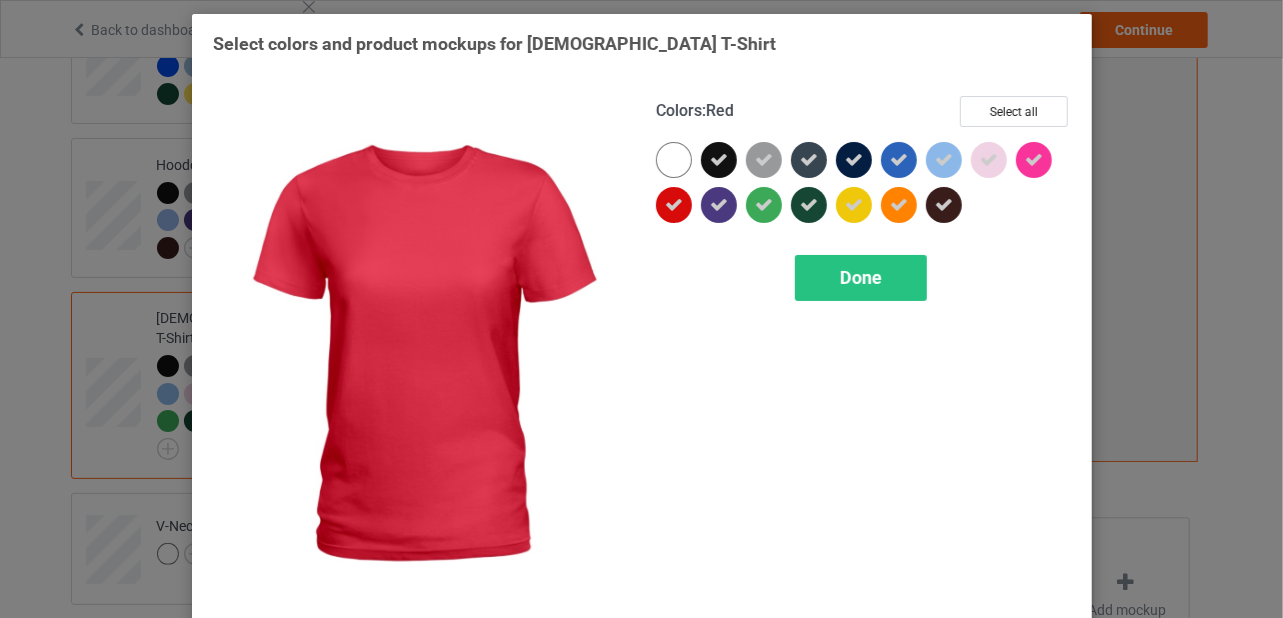 drag, startPoint x: 661, startPoint y: 206, endPoint x: 783, endPoint y: 211, distance: 122.10242 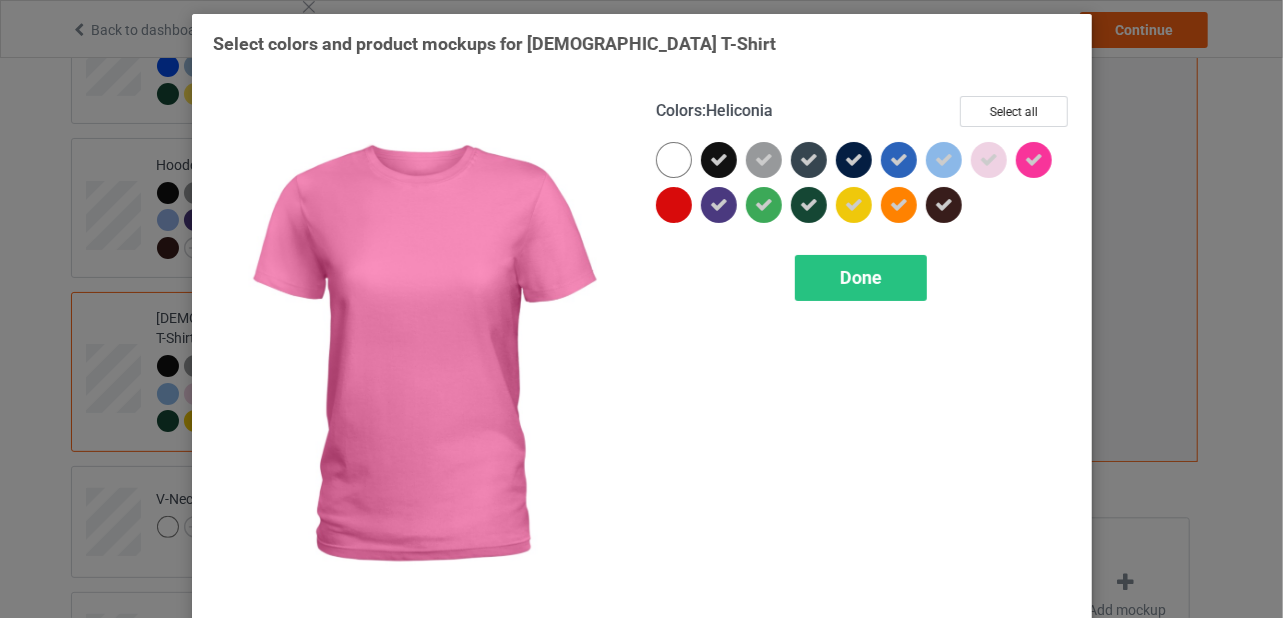 click at bounding box center (1034, 160) 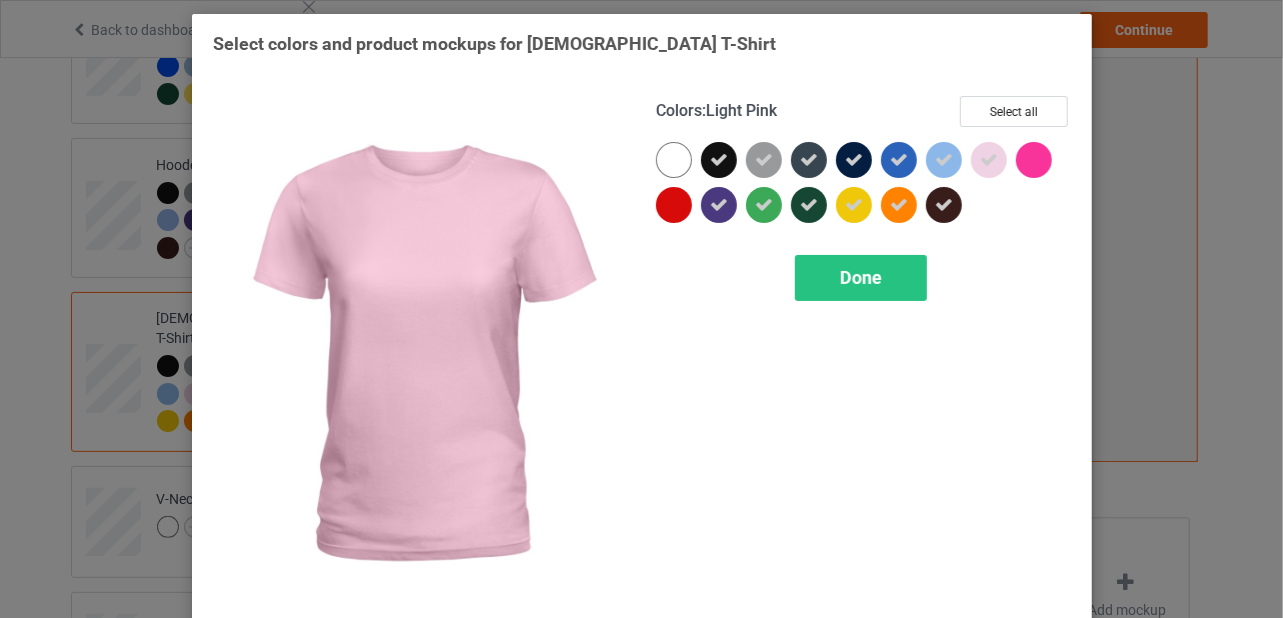 click at bounding box center (989, 160) 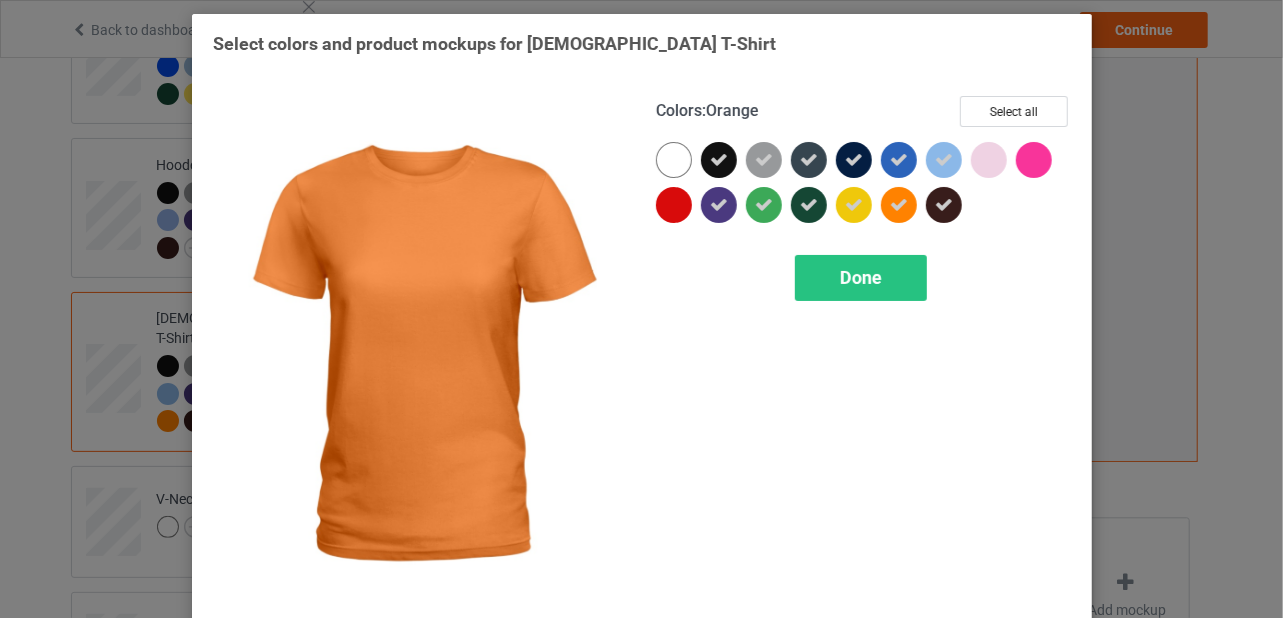 click at bounding box center (899, 205) 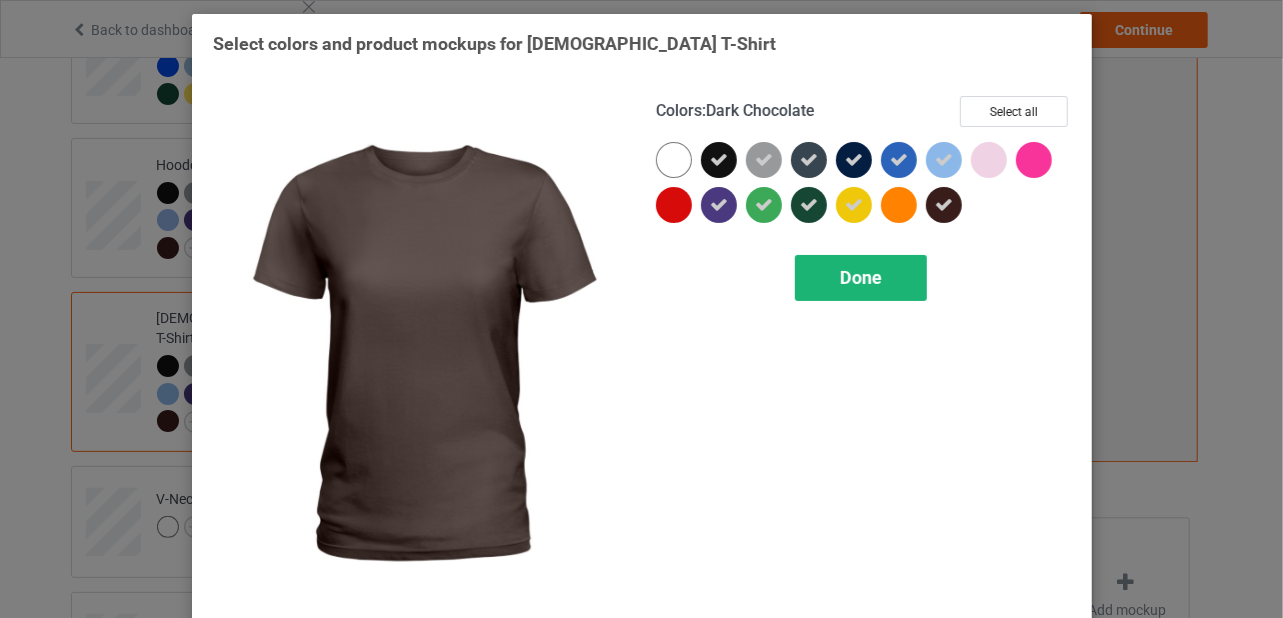 click on "Done" at bounding box center (861, 277) 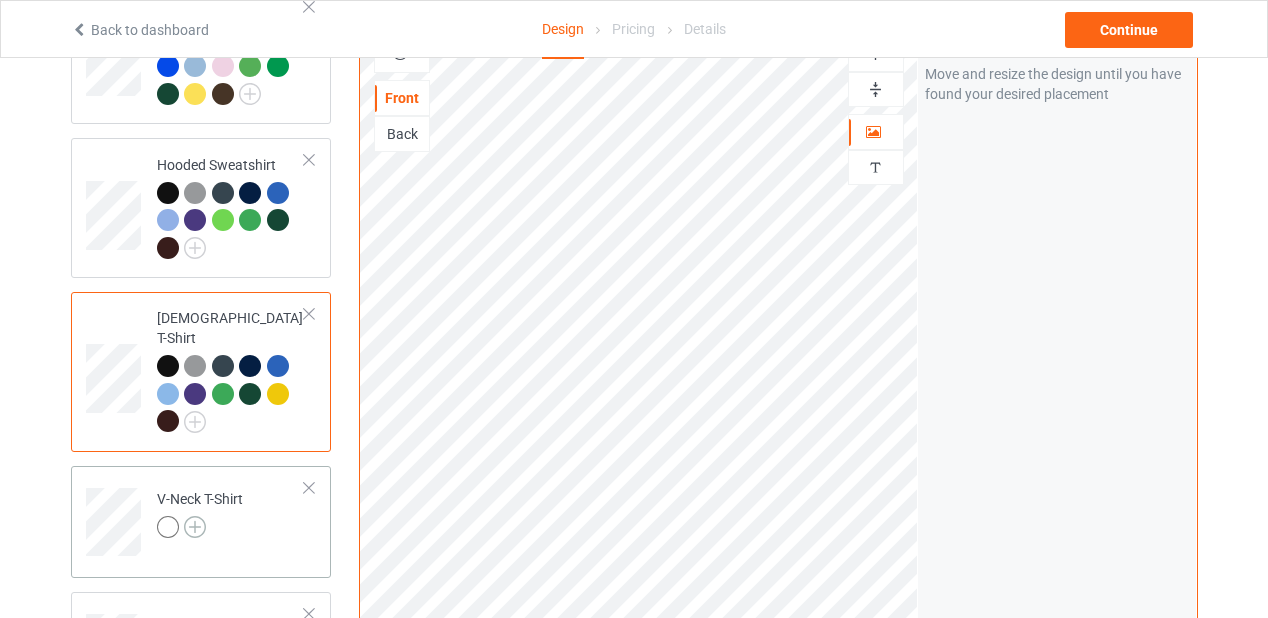 click at bounding box center [195, 527] 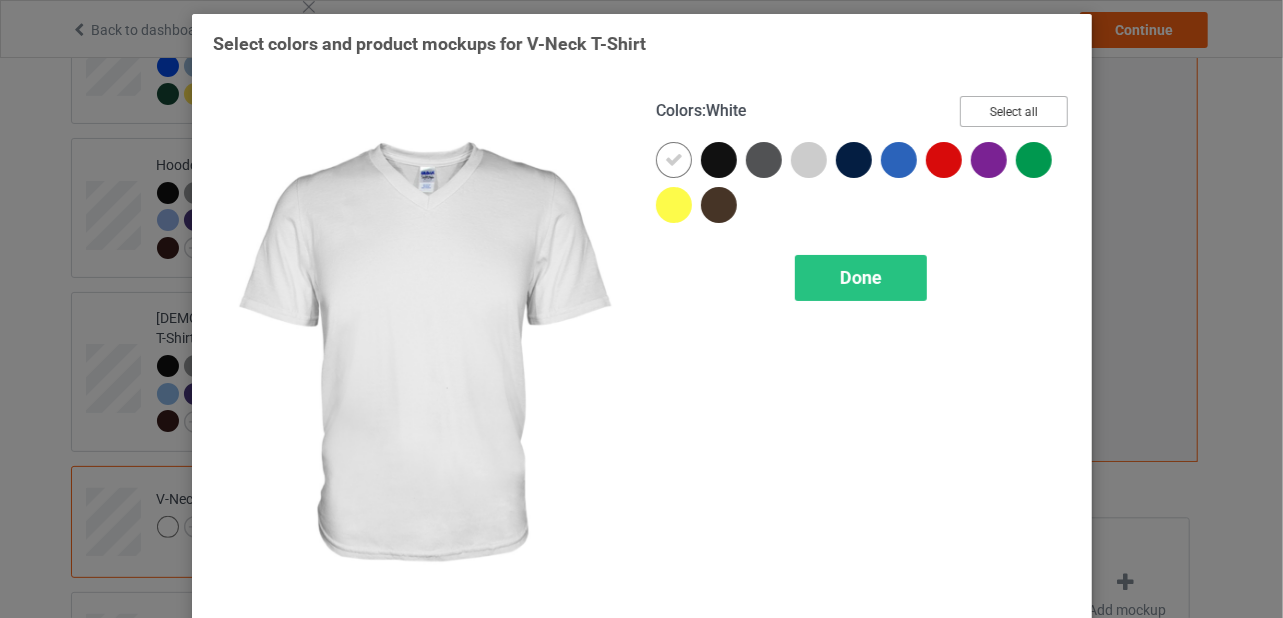 click on "Select all" at bounding box center [1014, 111] 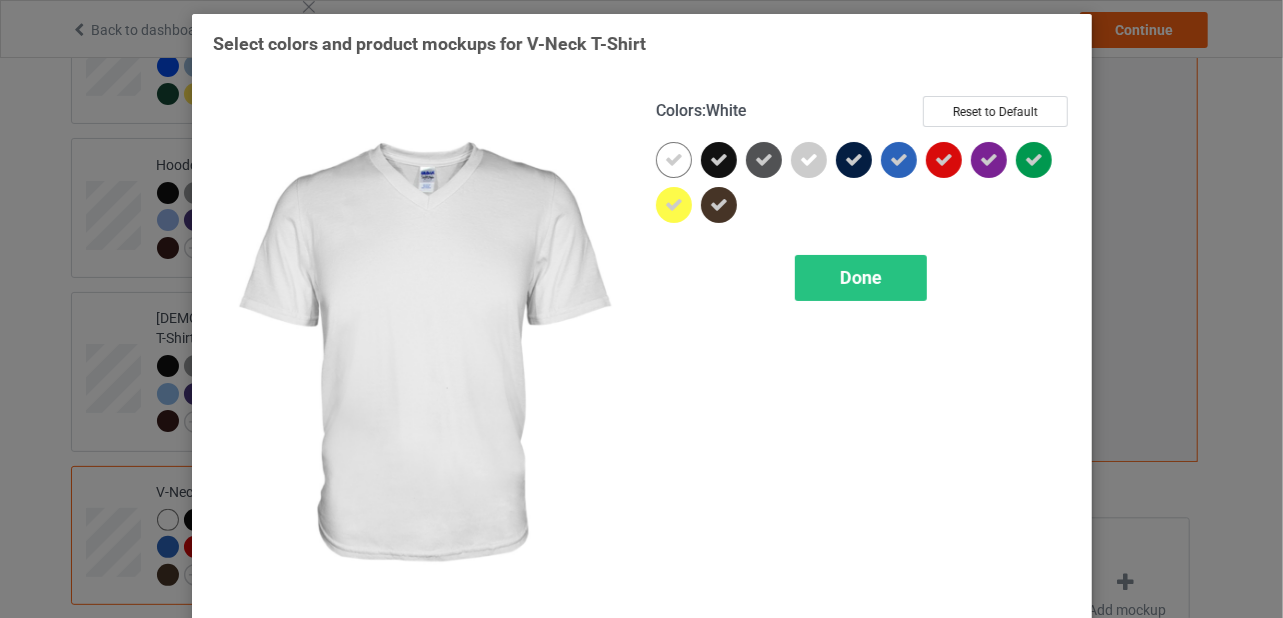 click at bounding box center [674, 160] 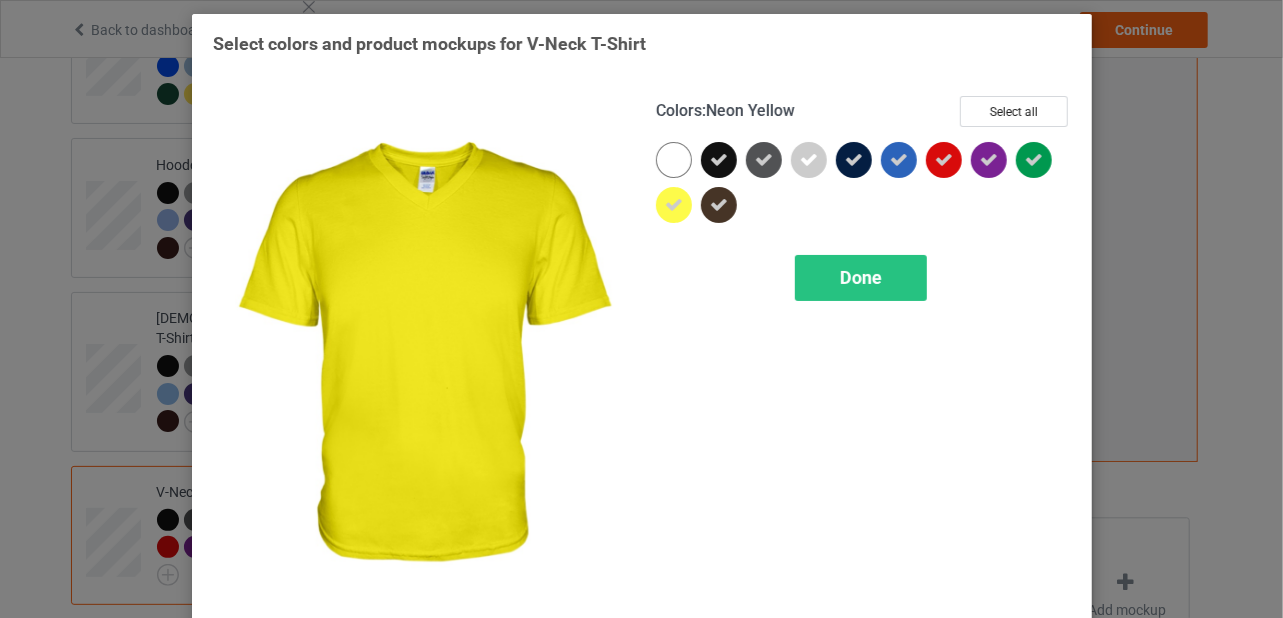 drag, startPoint x: 666, startPoint y: 205, endPoint x: 763, endPoint y: 195, distance: 97.5141 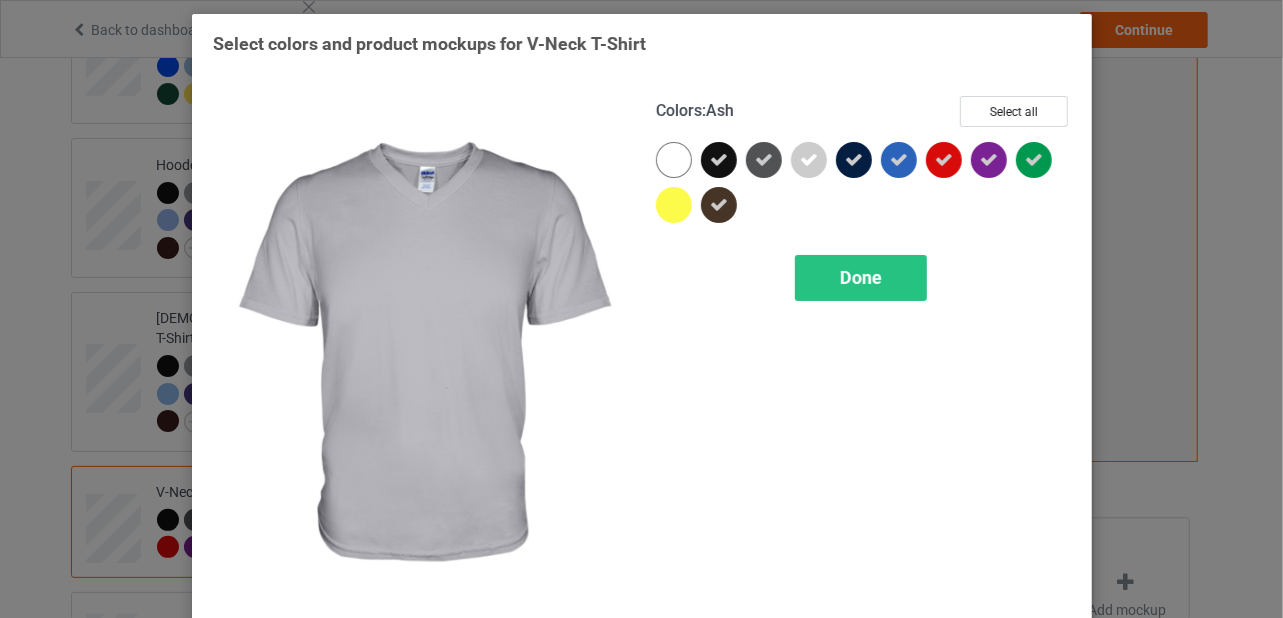 click at bounding box center (809, 160) 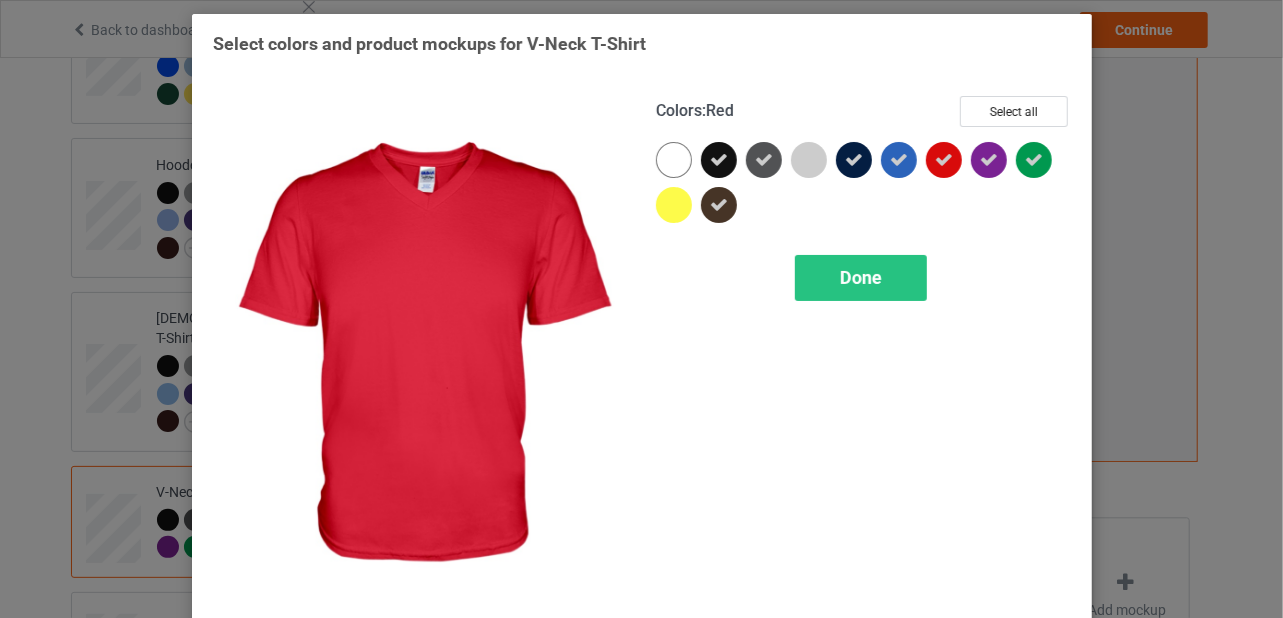 click at bounding box center (944, 160) 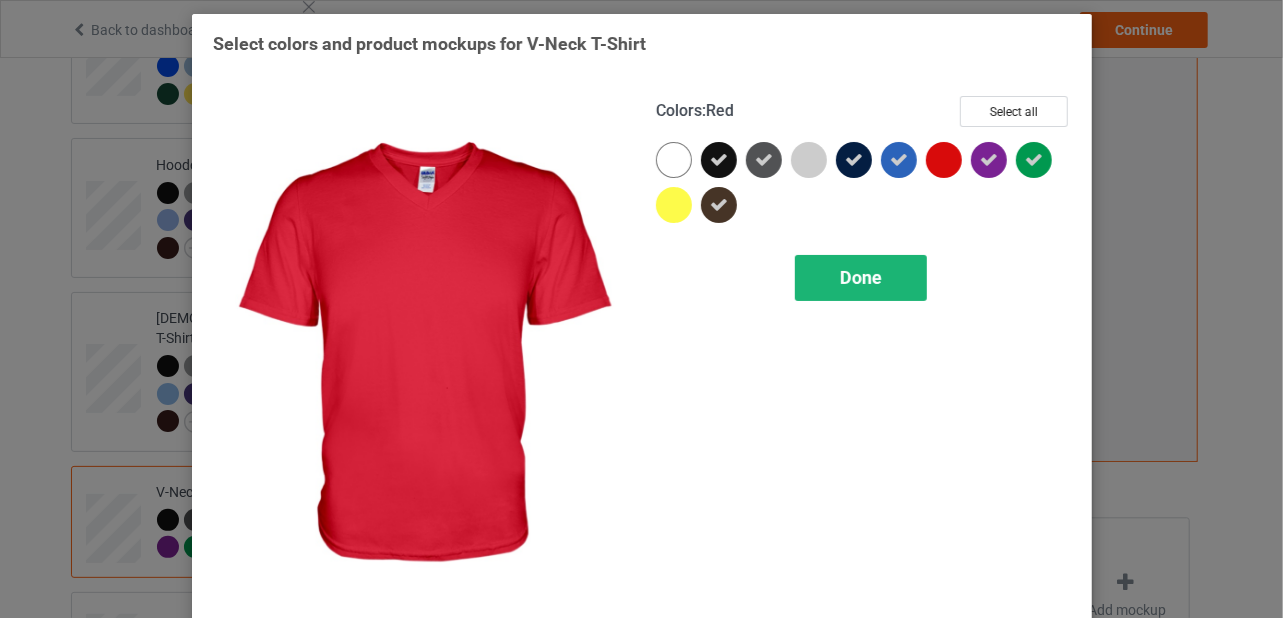 click on "Done" at bounding box center (861, 277) 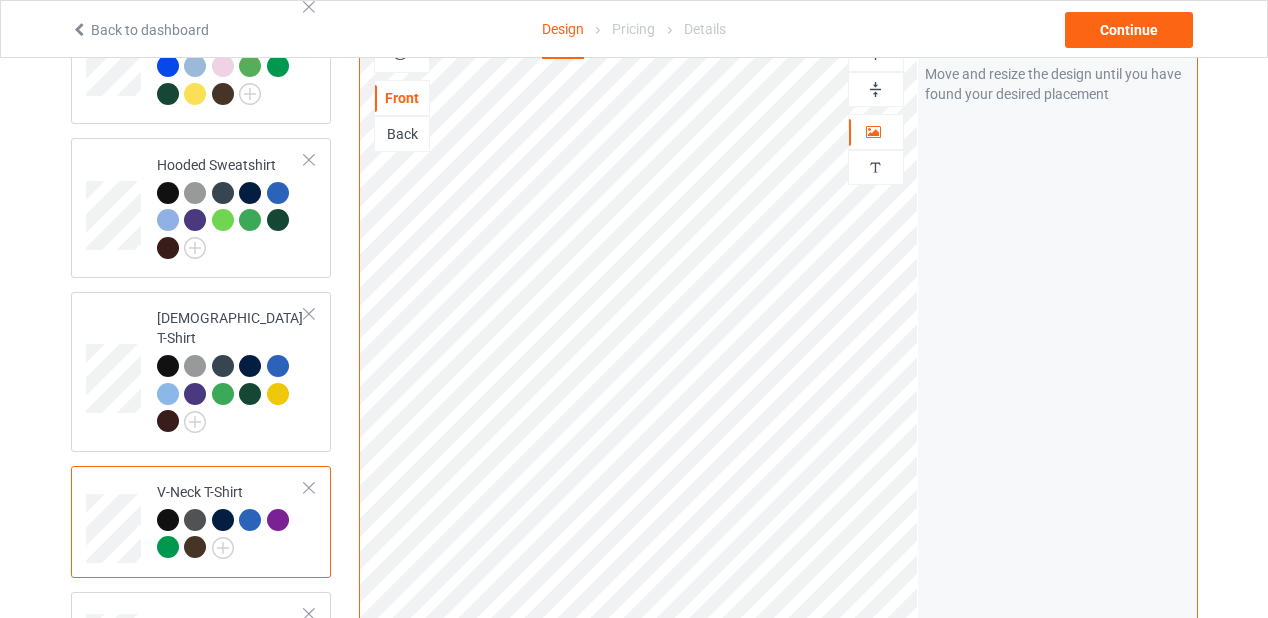 scroll, scrollTop: 700, scrollLeft: 0, axis: vertical 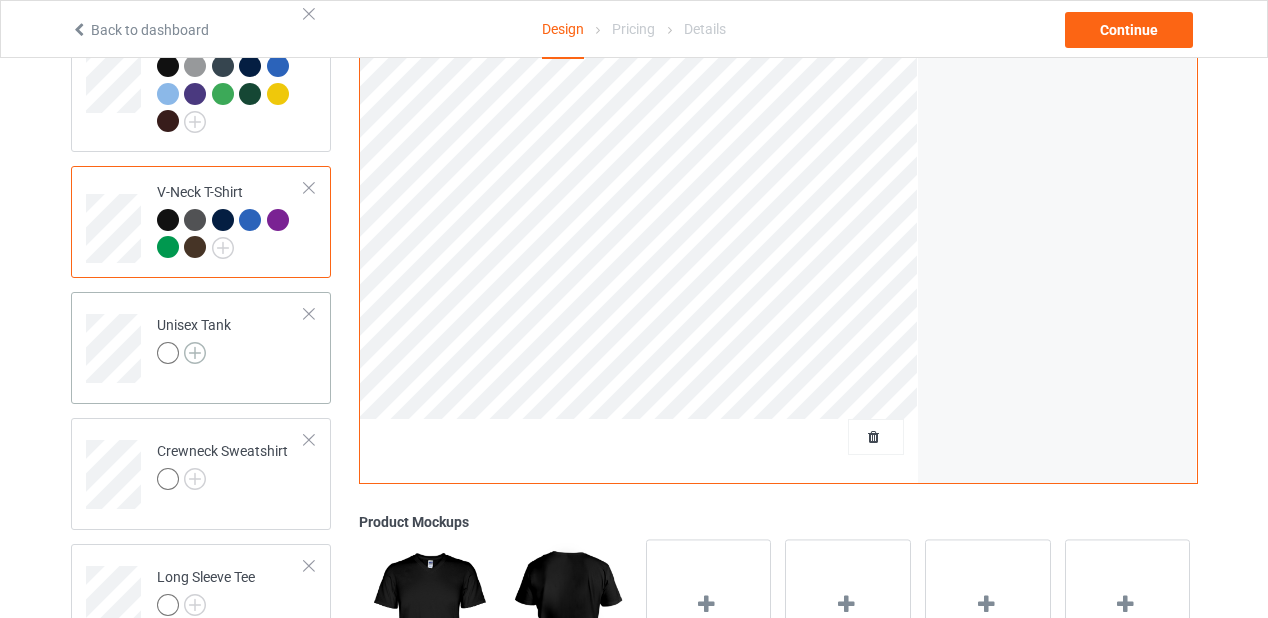 click at bounding box center (195, 353) 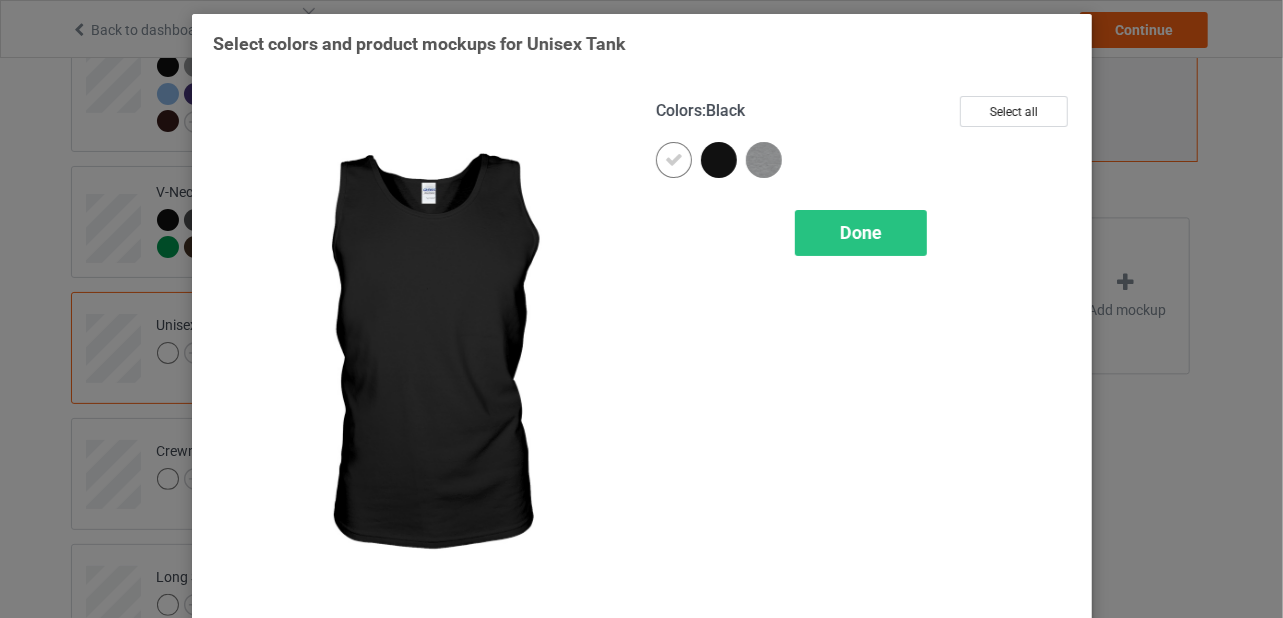 click at bounding box center [719, 160] 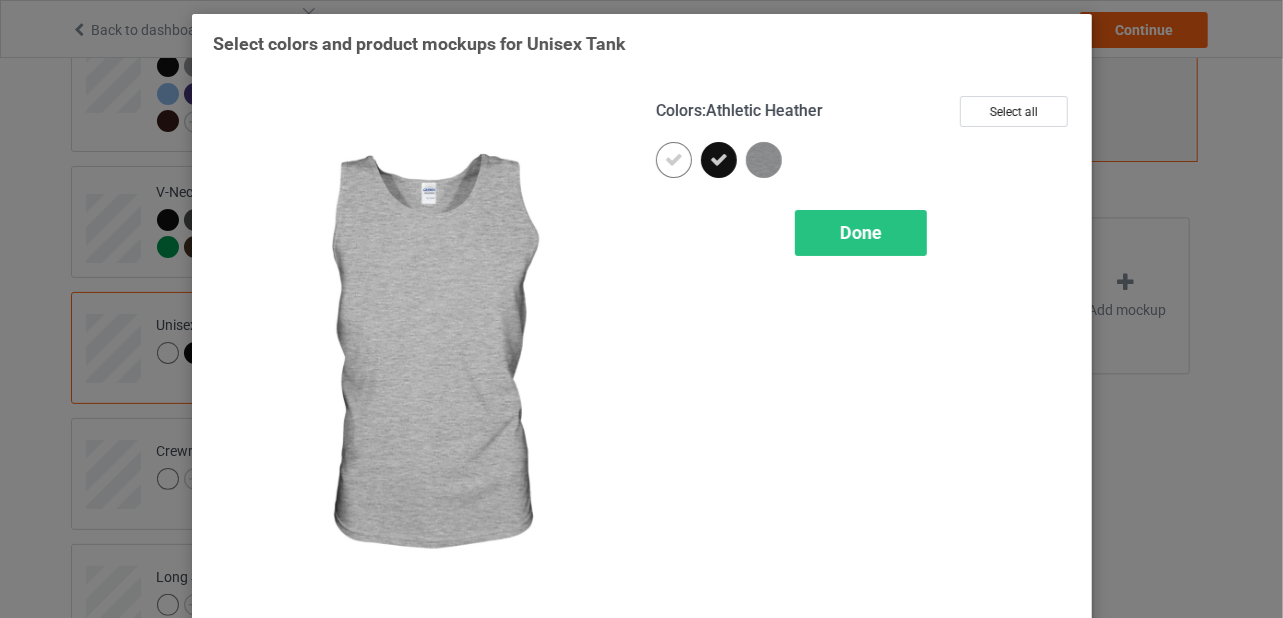 click at bounding box center (764, 160) 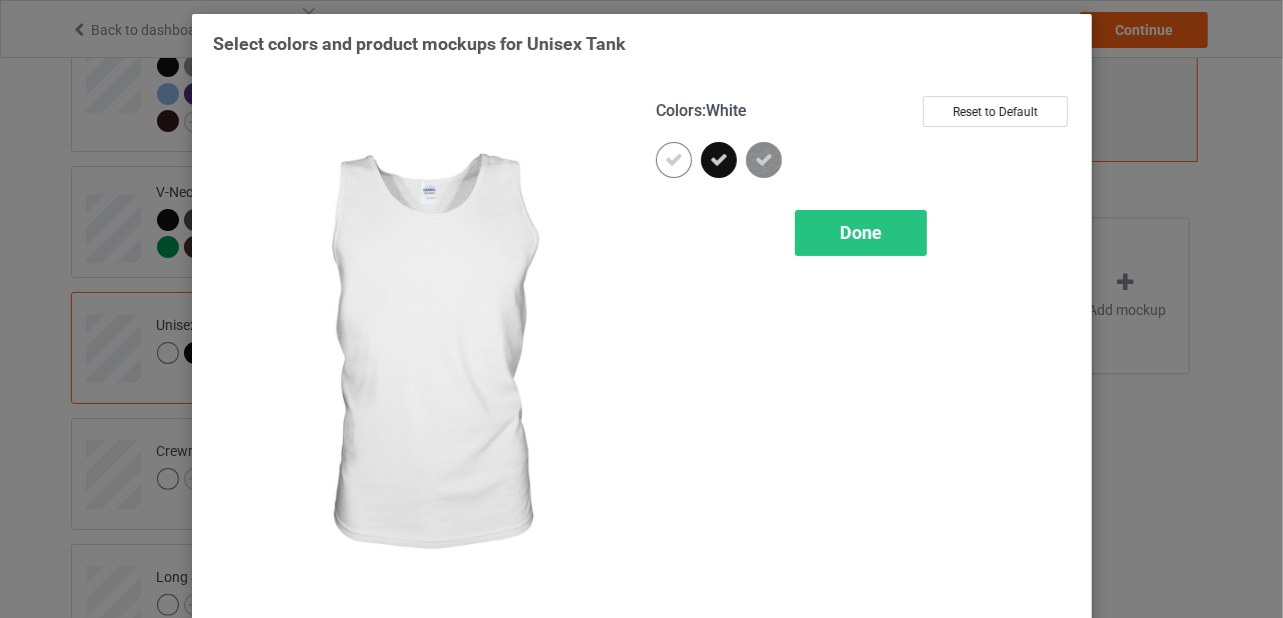 drag, startPoint x: 657, startPoint y: 158, endPoint x: 679, endPoint y: 183, distance: 33.30165 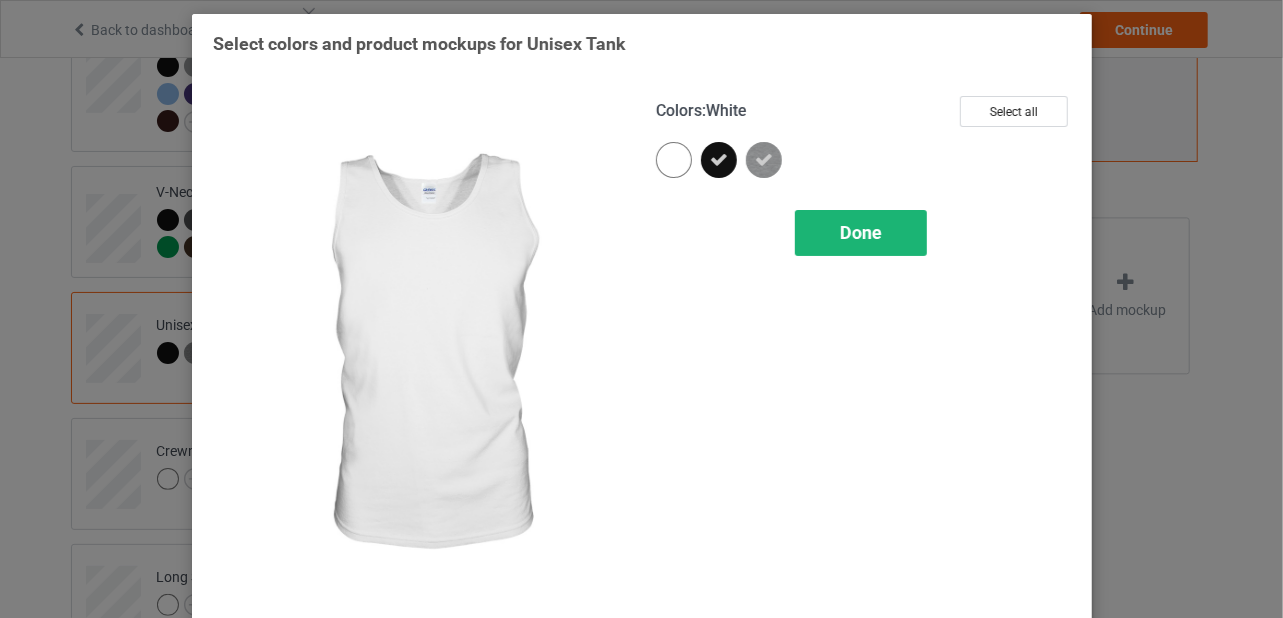 click on "Done" at bounding box center [861, 232] 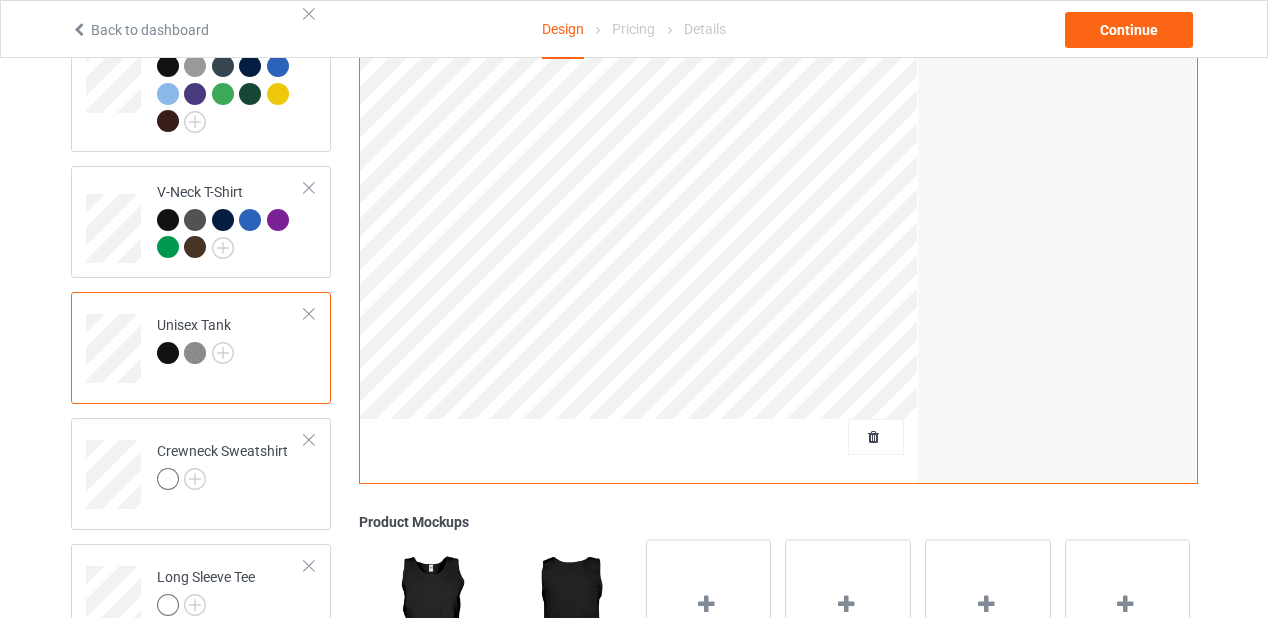 scroll, scrollTop: 800, scrollLeft: 0, axis: vertical 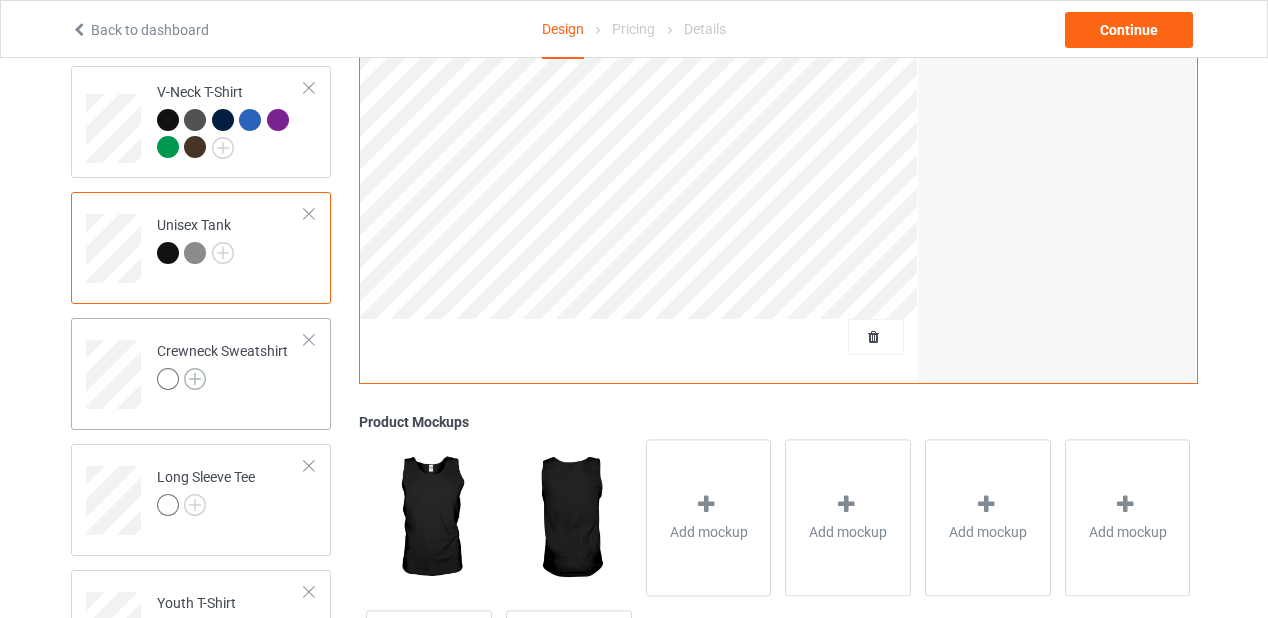 click at bounding box center [195, 379] 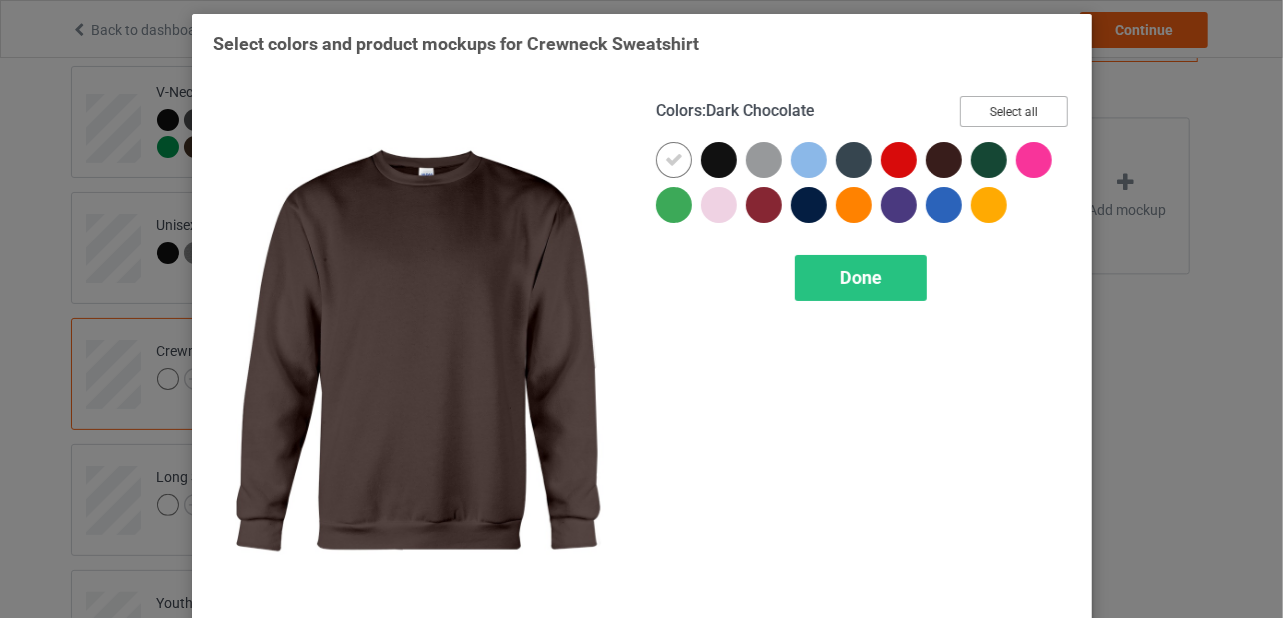 drag, startPoint x: 988, startPoint y: 120, endPoint x: 974, endPoint y: 129, distance: 16.643316 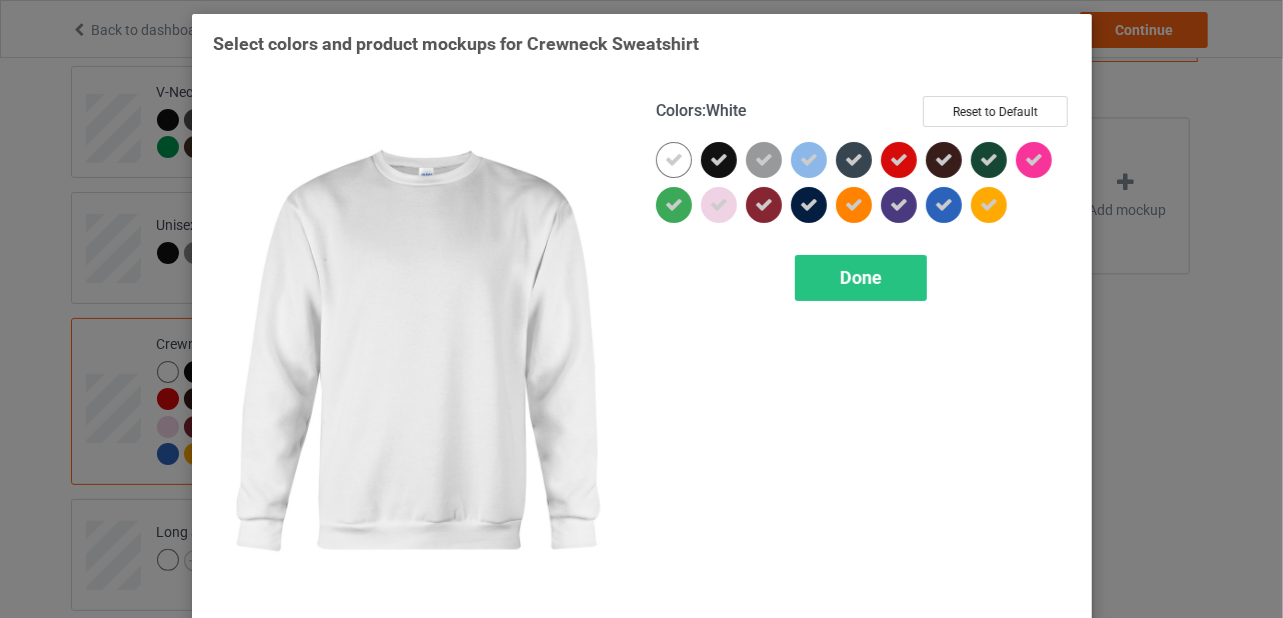 drag, startPoint x: 661, startPoint y: 165, endPoint x: 676, endPoint y: 165, distance: 15 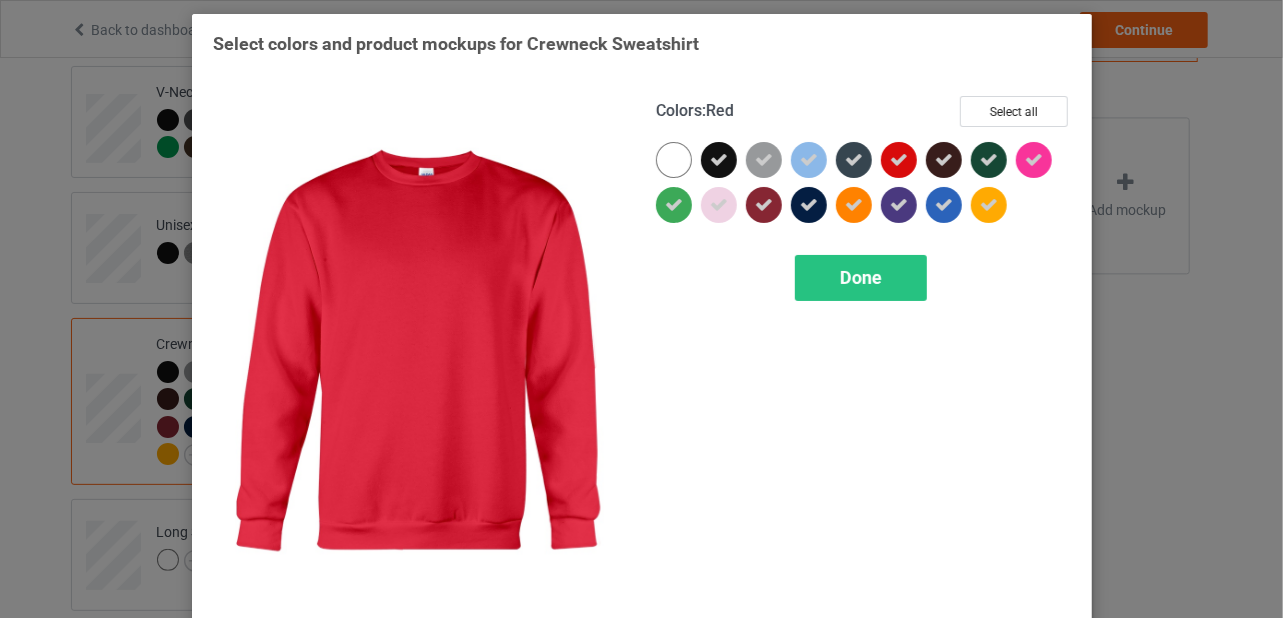 click at bounding box center (899, 160) 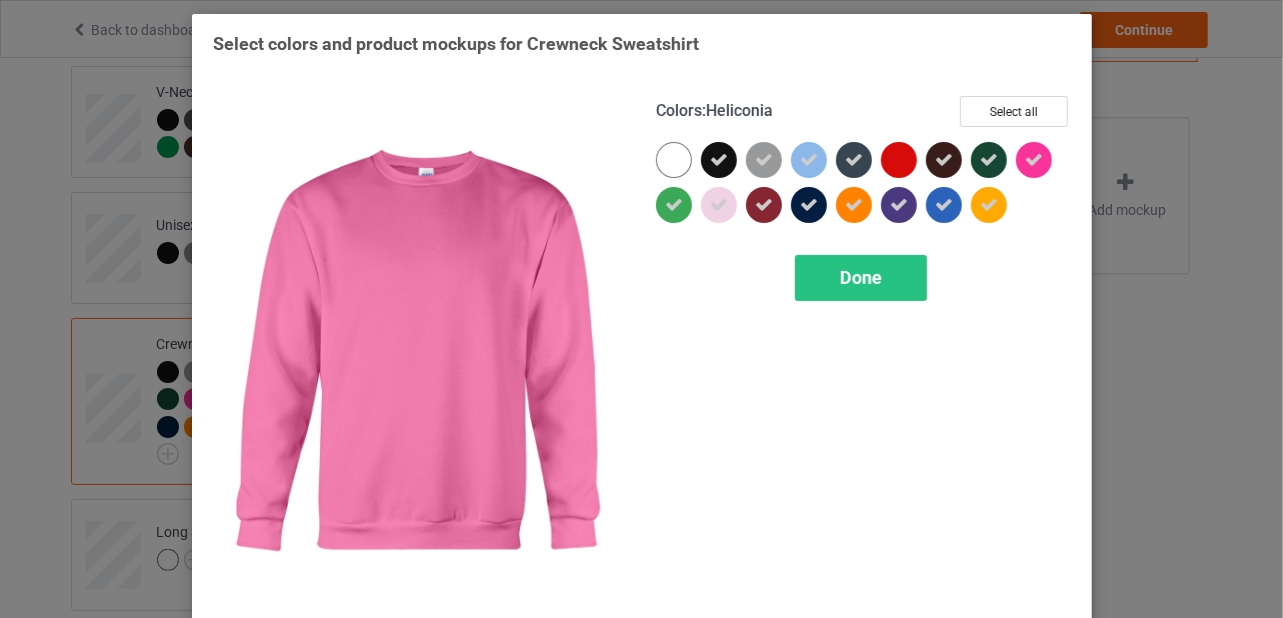 drag, startPoint x: 1028, startPoint y: 157, endPoint x: 880, endPoint y: 197, distance: 153.31015 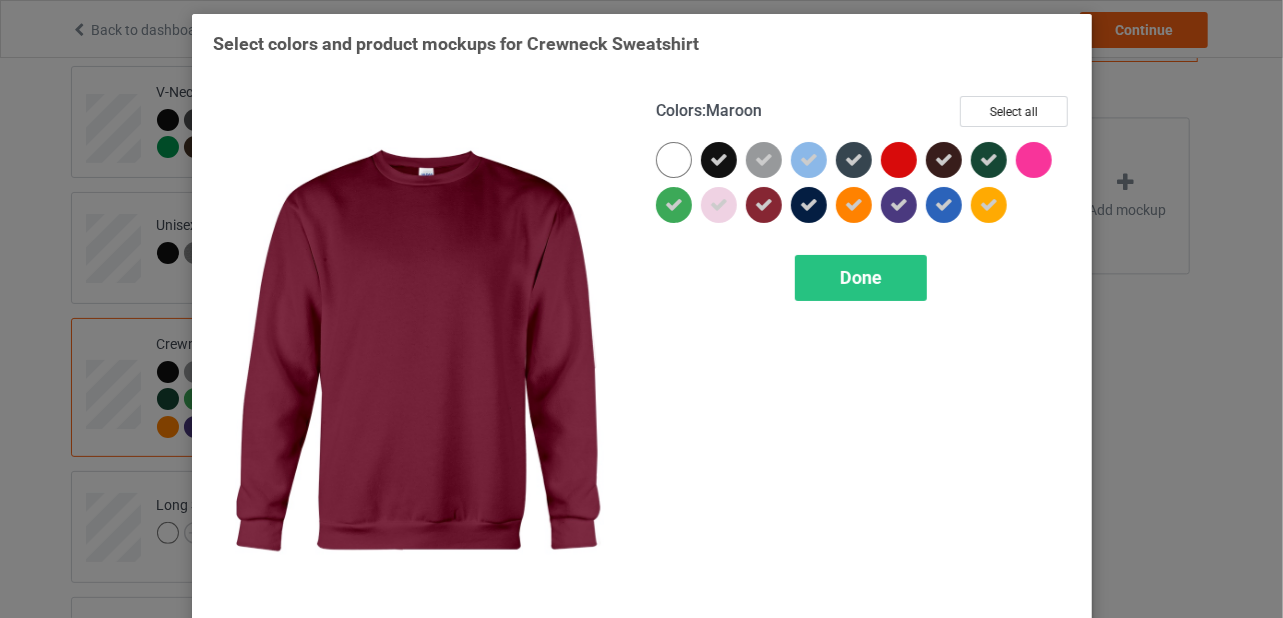 click at bounding box center [764, 205] 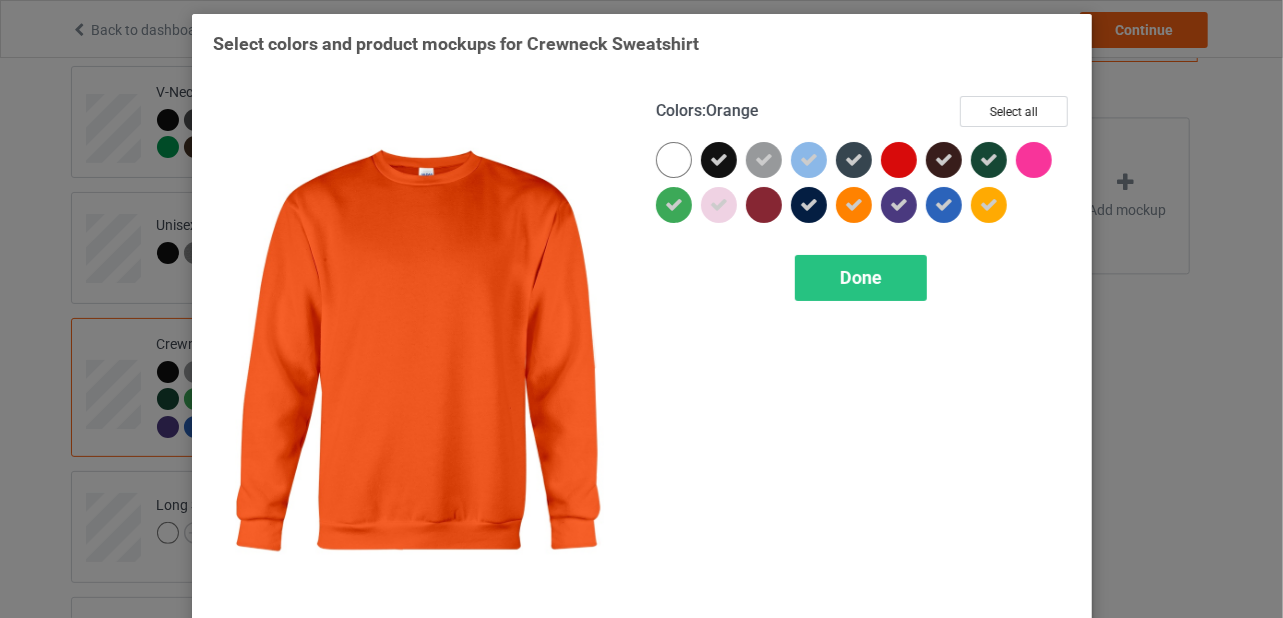 click at bounding box center (854, 205) 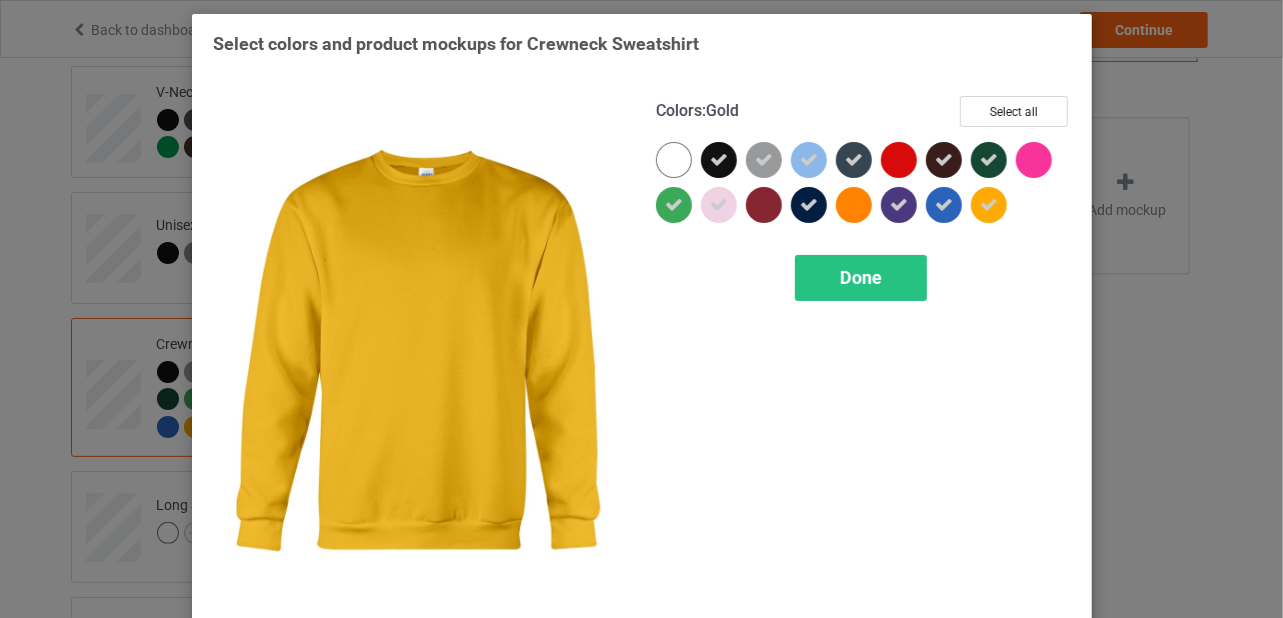 click at bounding box center [989, 205] 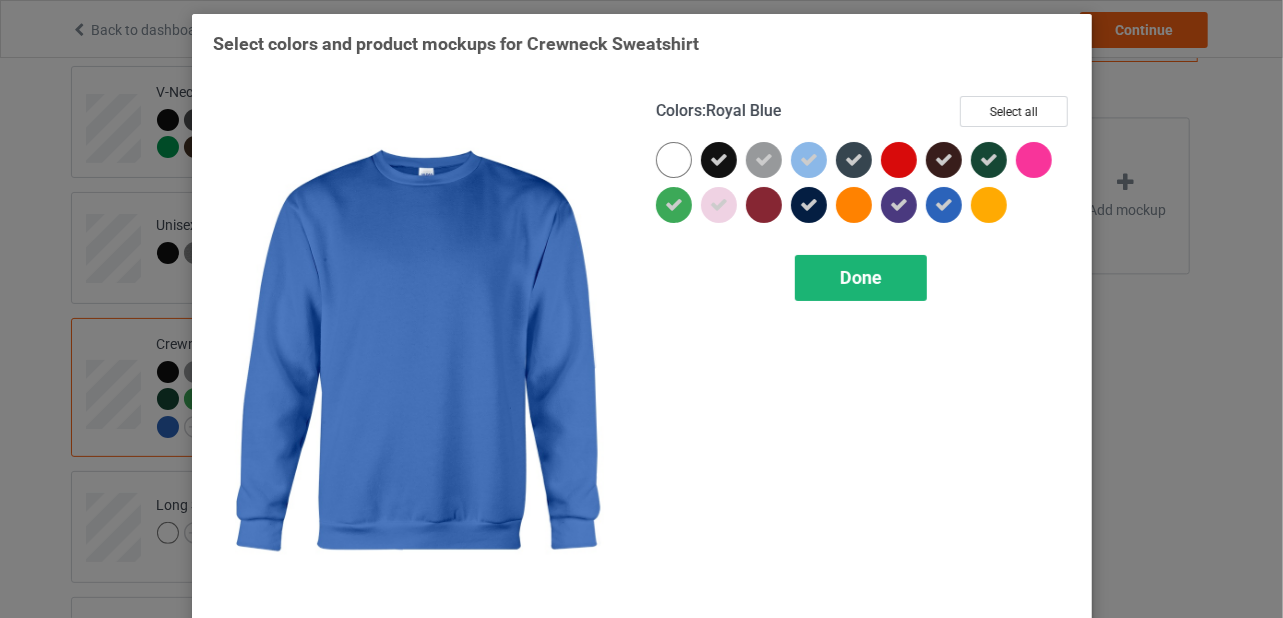 click on "Done" at bounding box center [861, 277] 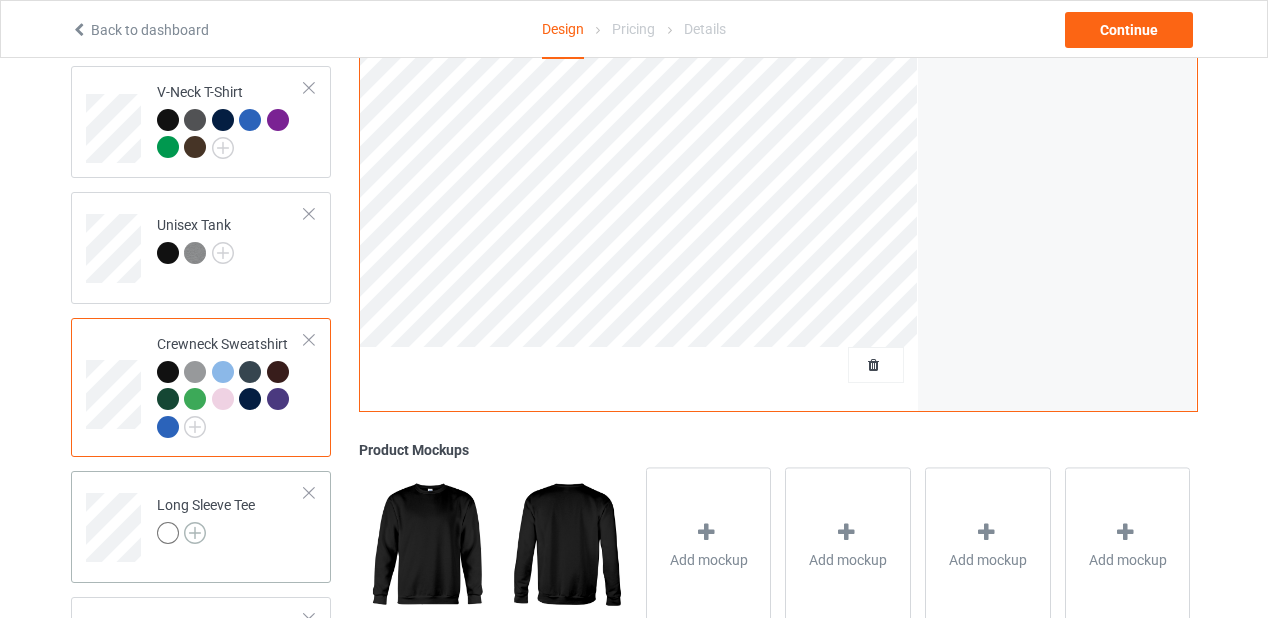 click at bounding box center [195, 533] 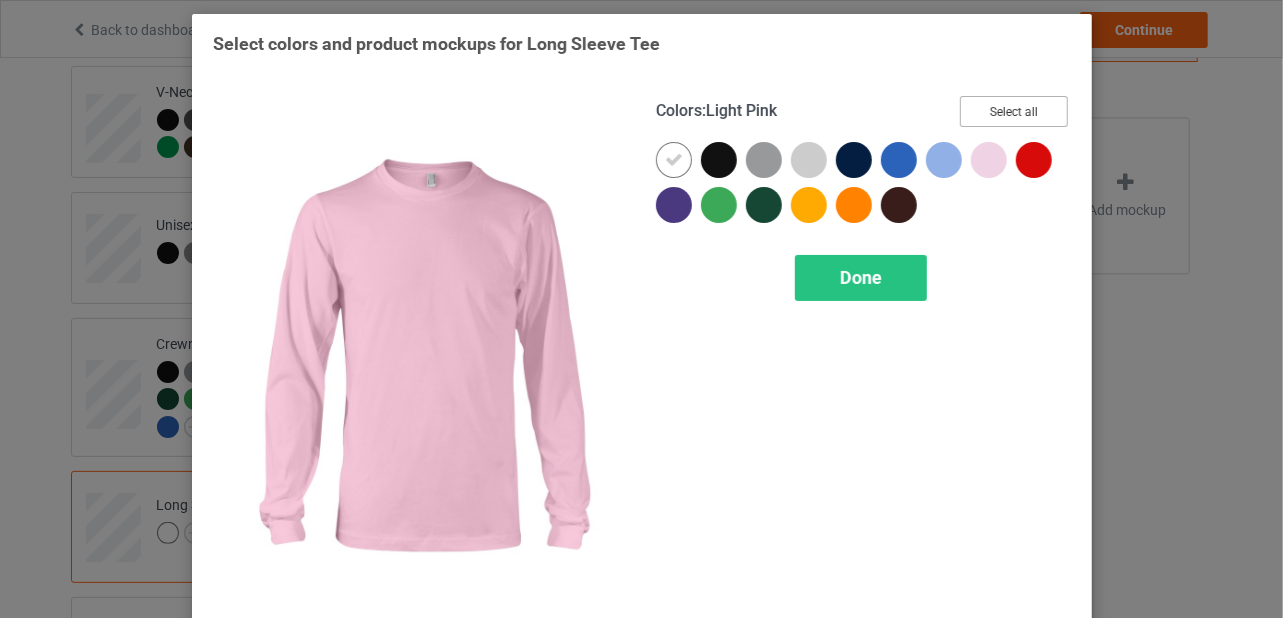 drag, startPoint x: 1011, startPoint y: 113, endPoint x: 999, endPoint y: 121, distance: 14.422205 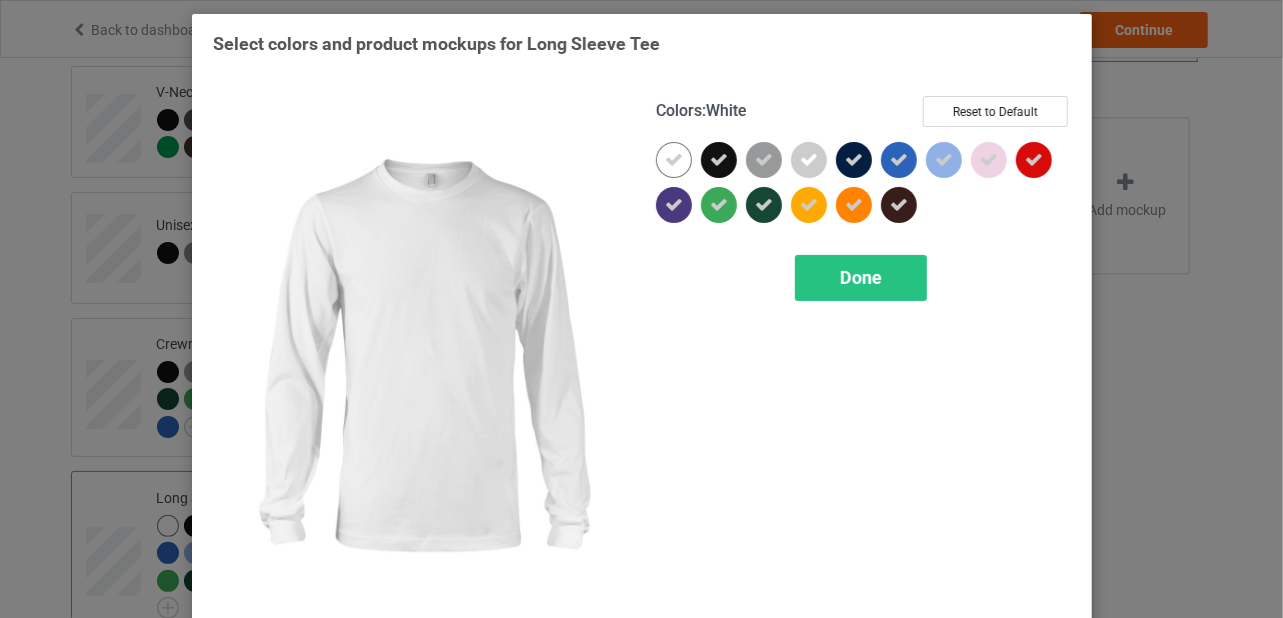 click at bounding box center (674, 160) 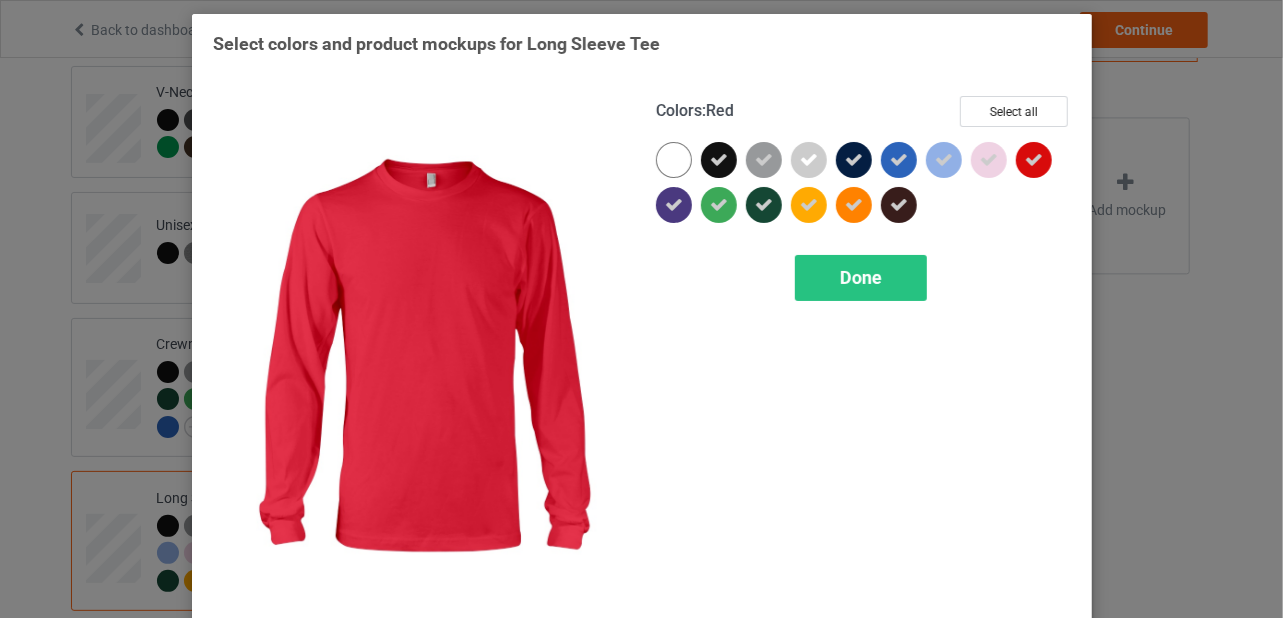 drag, startPoint x: 1032, startPoint y: 157, endPoint x: 1020, endPoint y: 175, distance: 21.633308 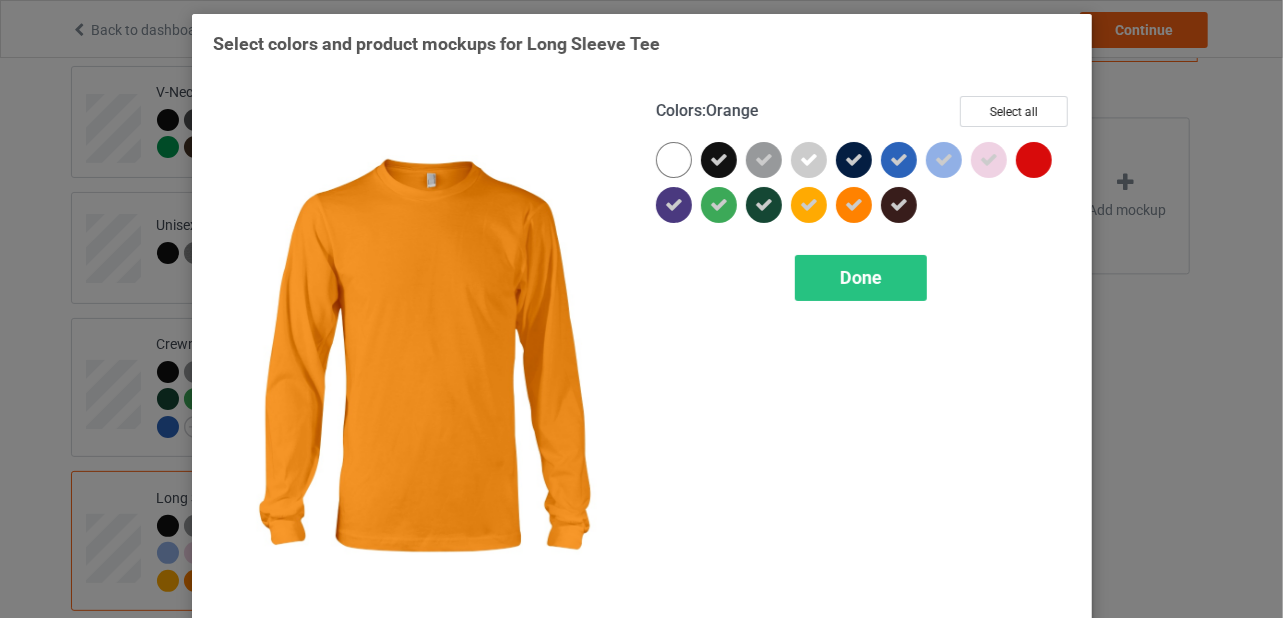 click at bounding box center [854, 205] 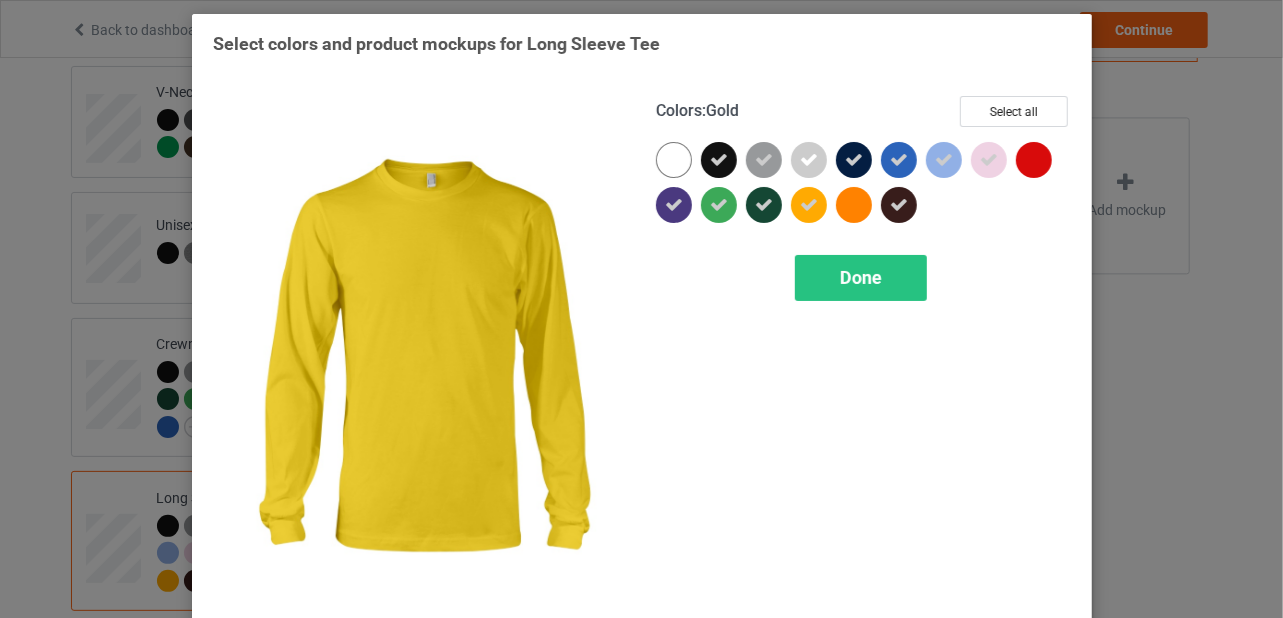 click at bounding box center (809, 205) 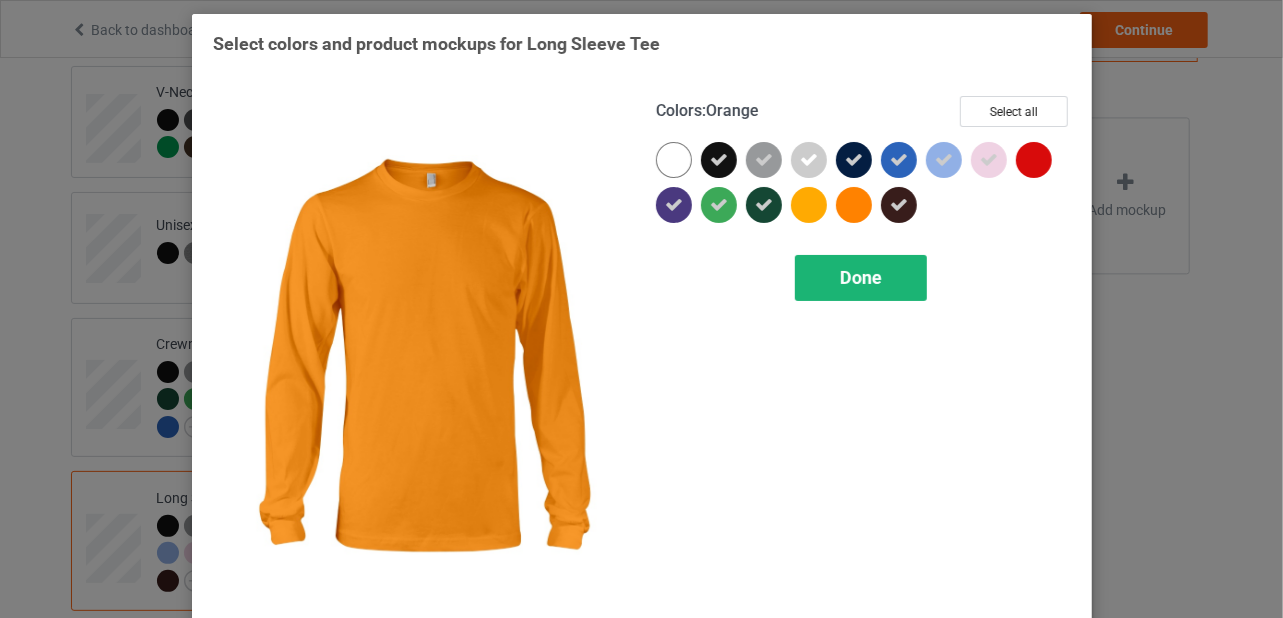 click on "Done" at bounding box center (861, 277) 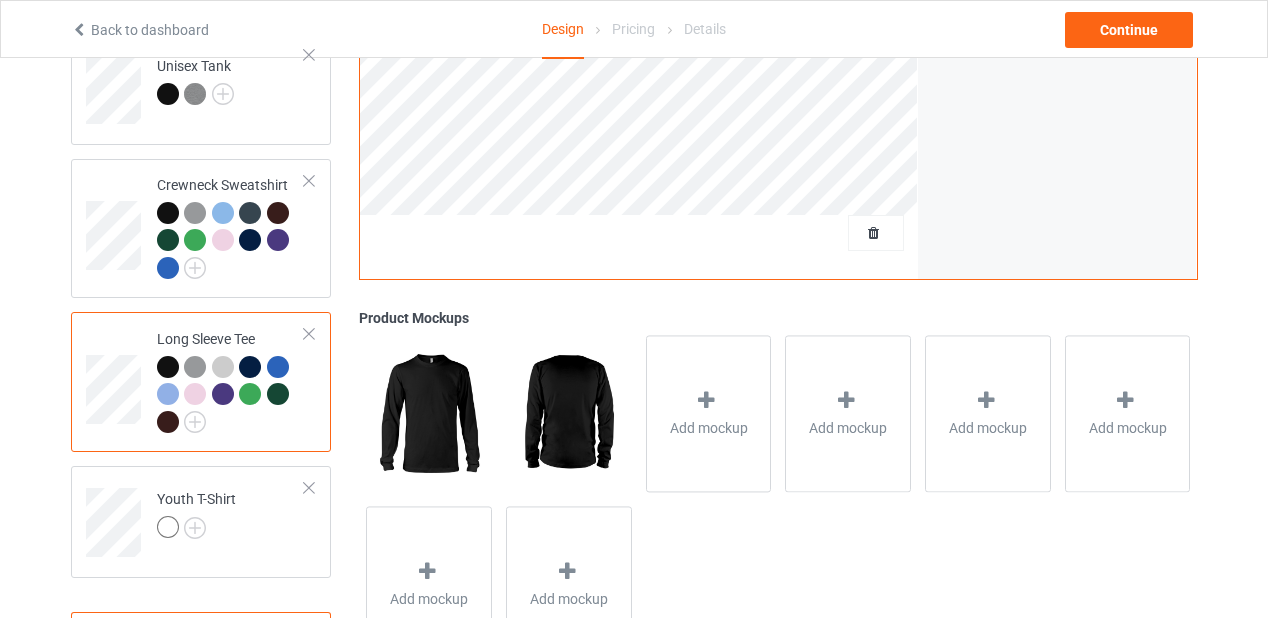 scroll, scrollTop: 1000, scrollLeft: 0, axis: vertical 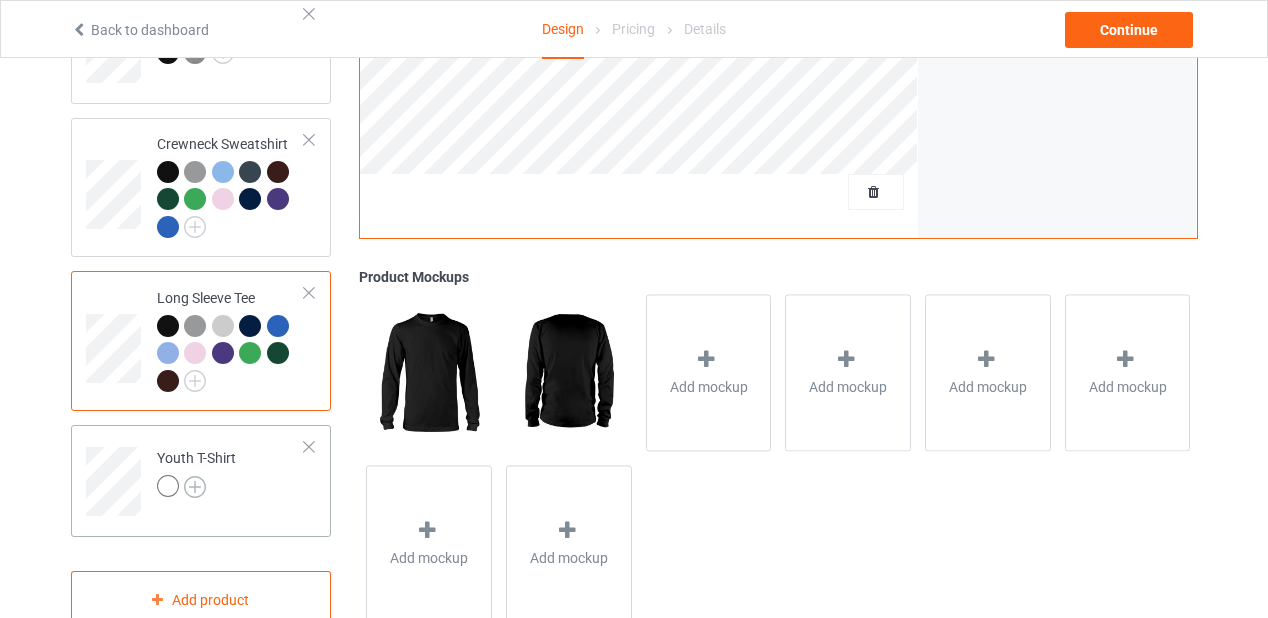 click at bounding box center (195, 487) 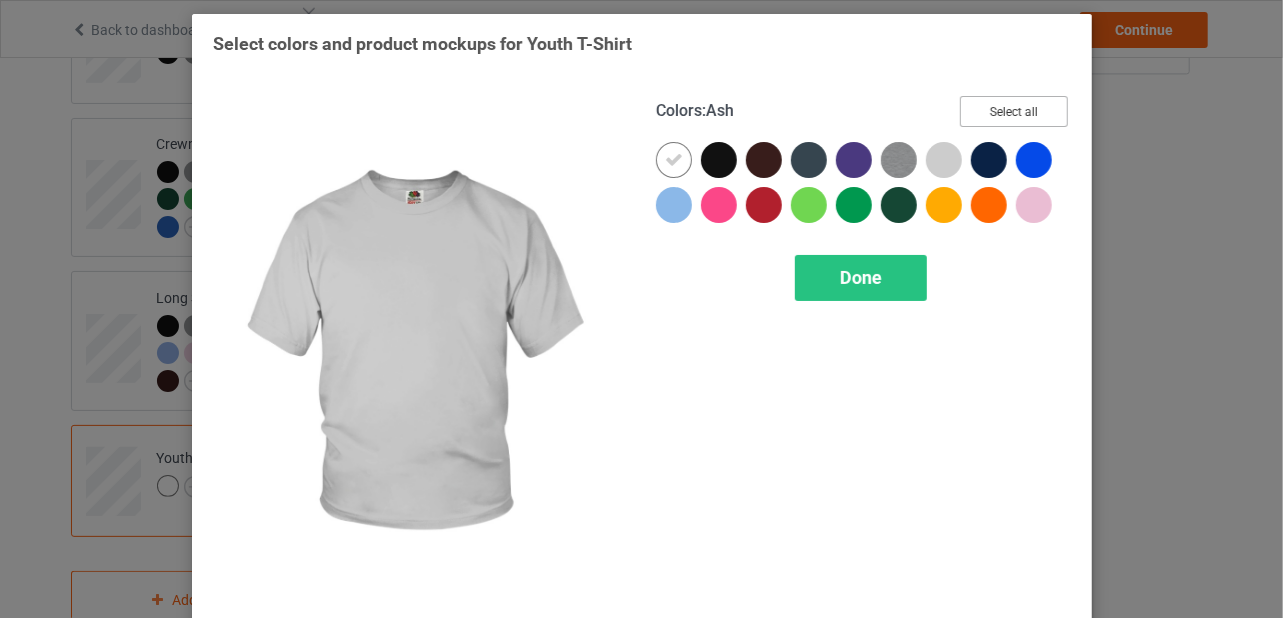 drag, startPoint x: 1001, startPoint y: 112, endPoint x: 878, endPoint y: 177, distance: 139.11865 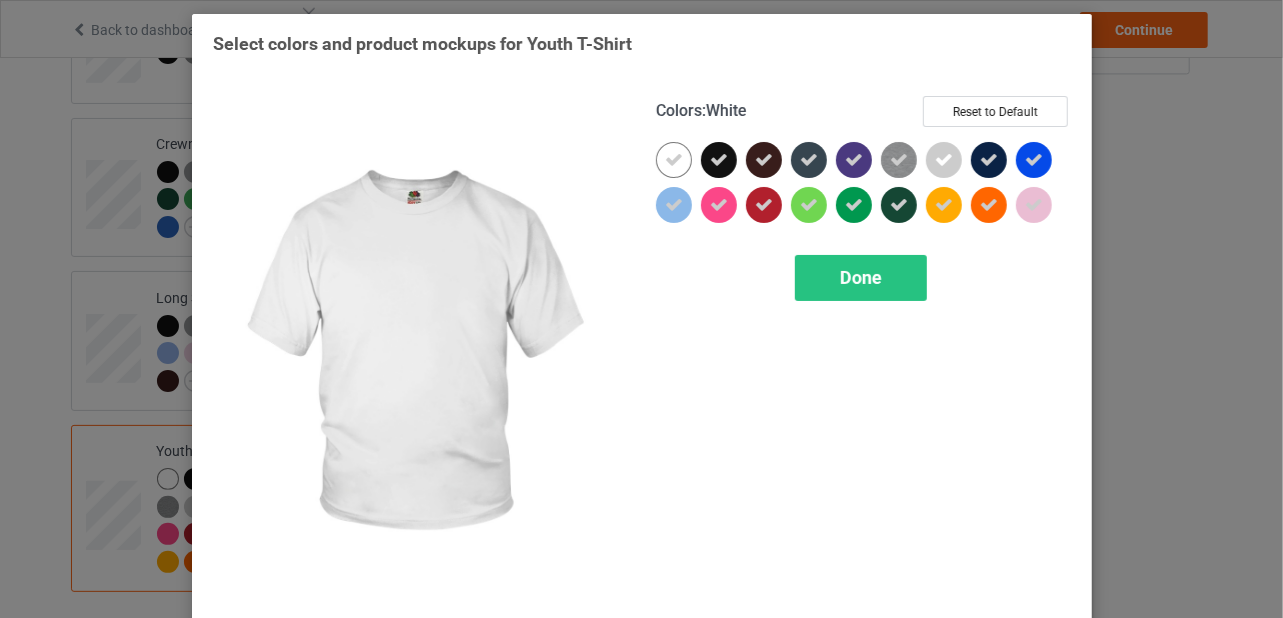 click at bounding box center [674, 160] 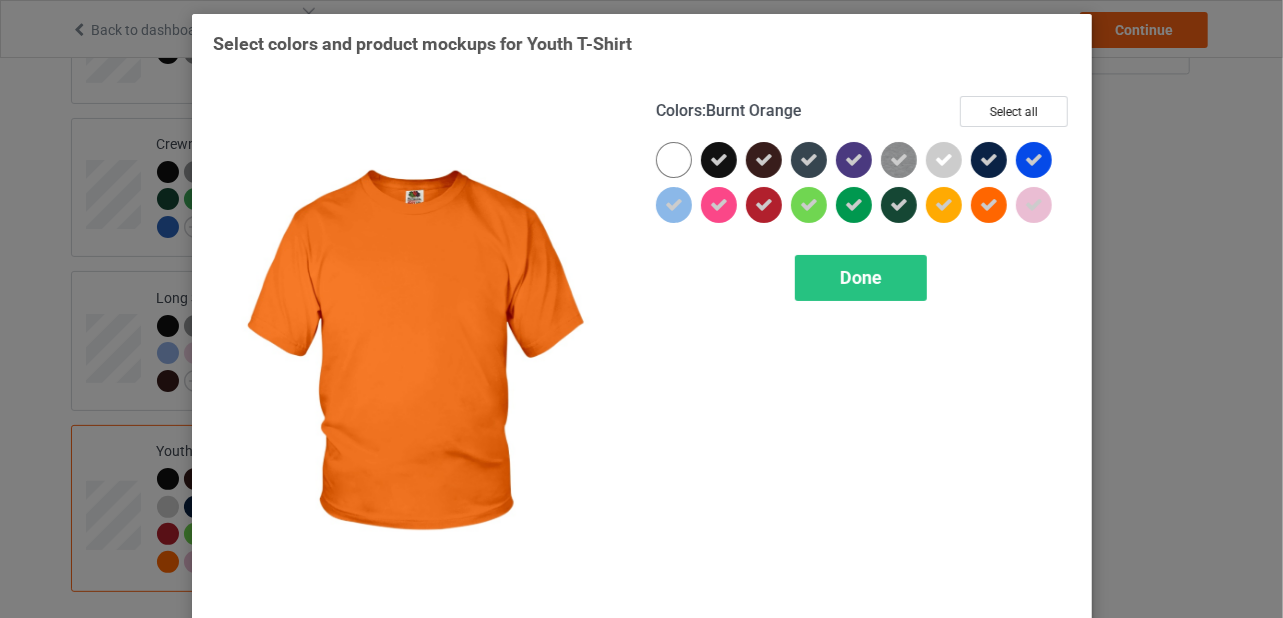 click at bounding box center [989, 205] 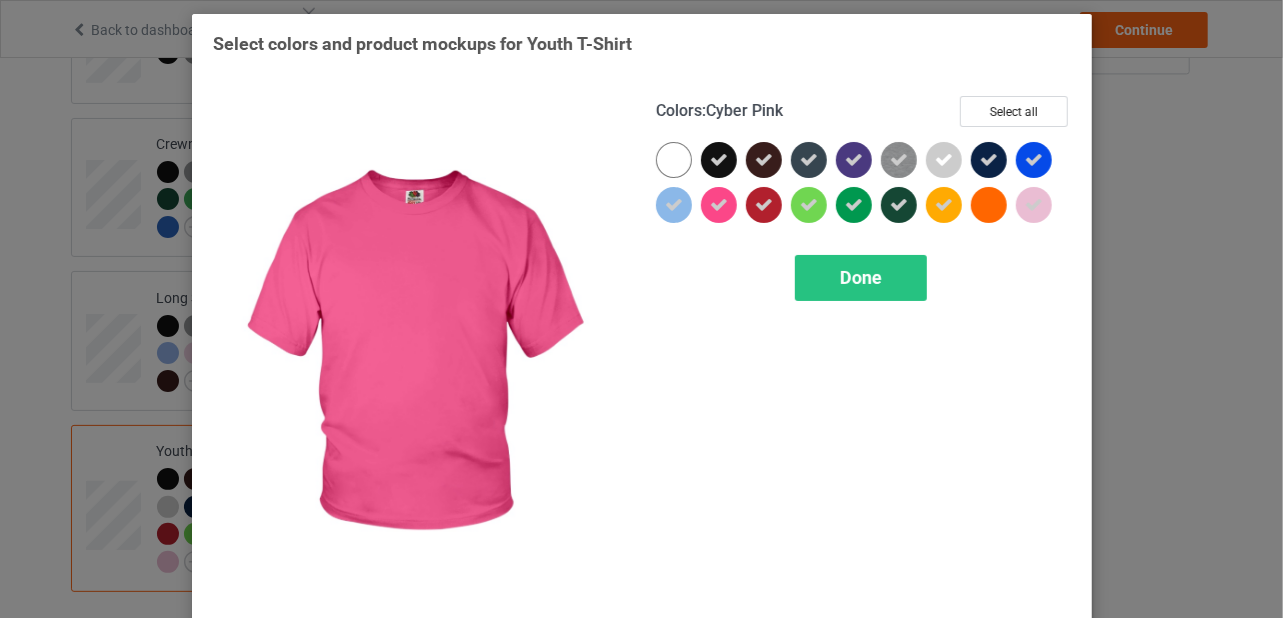 drag, startPoint x: 710, startPoint y: 210, endPoint x: 744, endPoint y: 204, distance: 34.525352 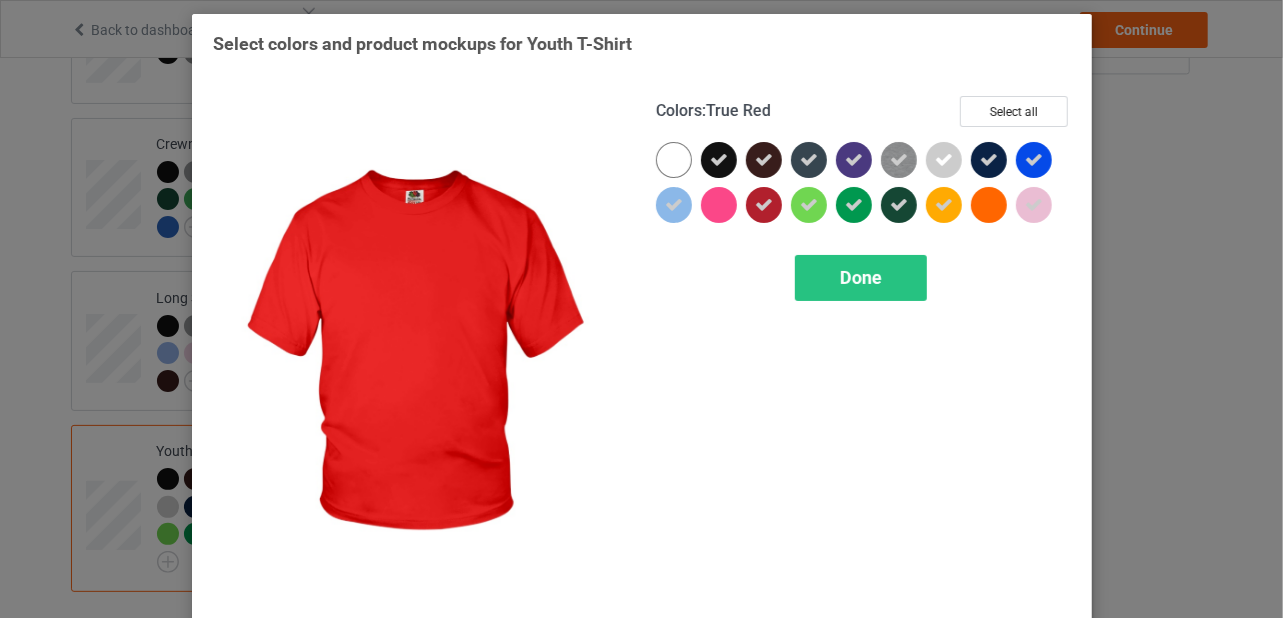 click at bounding box center [764, 205] 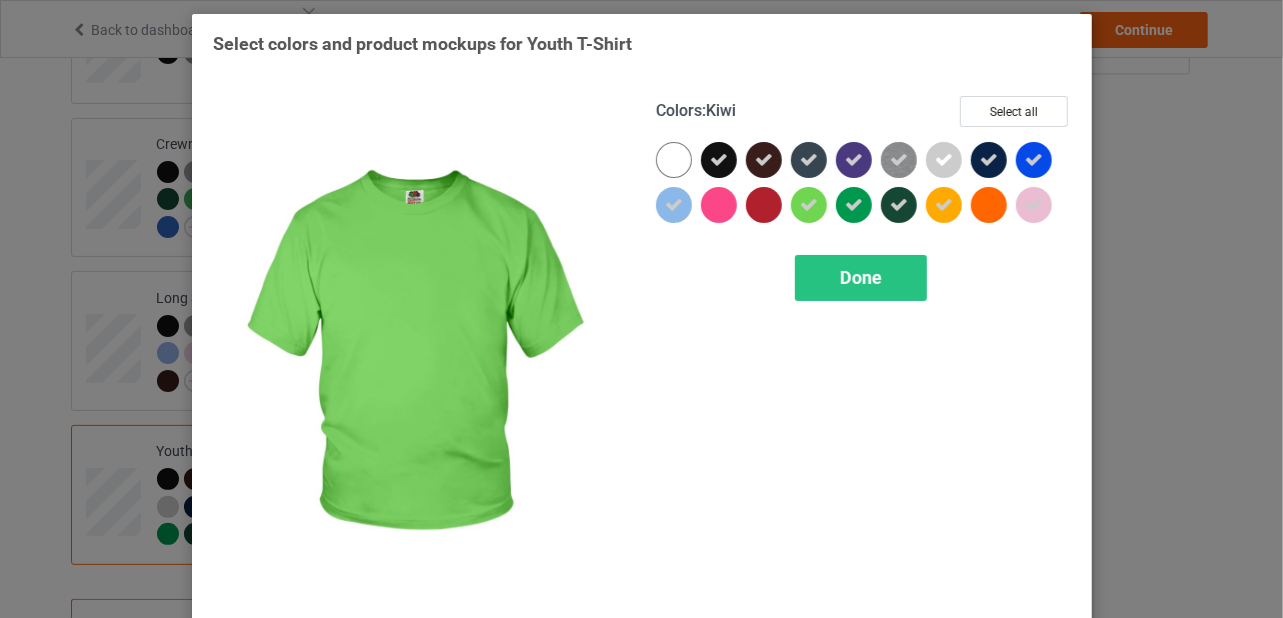 drag, startPoint x: 804, startPoint y: 207, endPoint x: 786, endPoint y: 225, distance: 25.455845 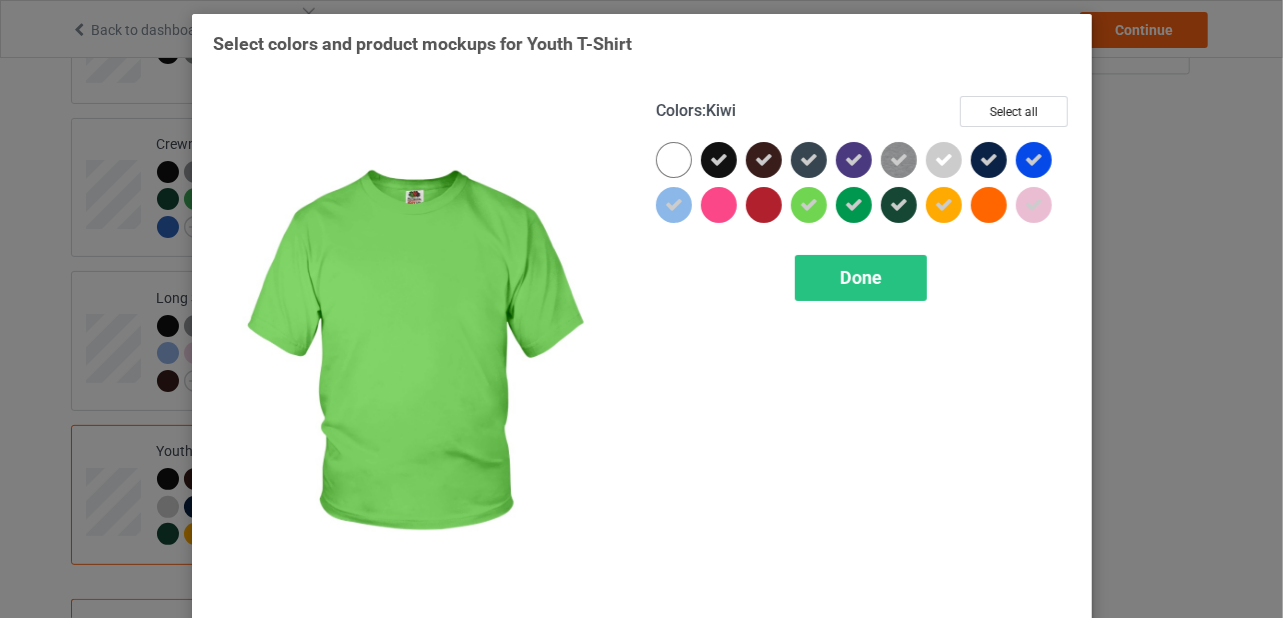drag, startPoint x: 800, startPoint y: 209, endPoint x: 704, endPoint y: 299, distance: 131.59027 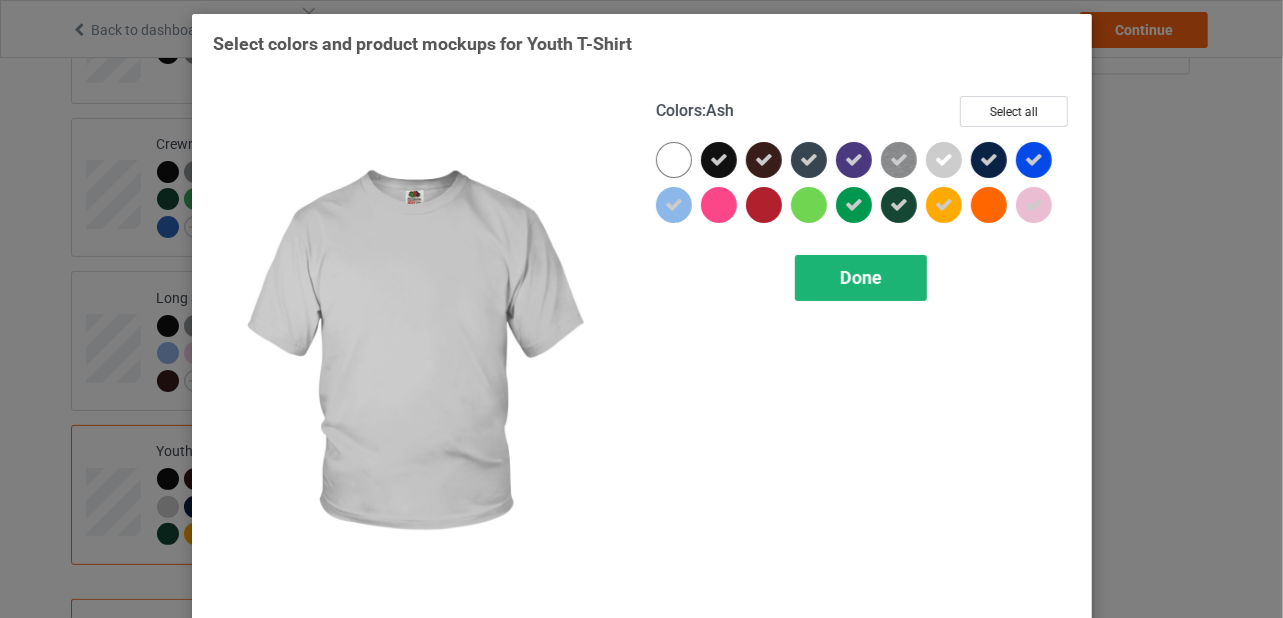 drag, startPoint x: 938, startPoint y: 161, endPoint x: 907, endPoint y: 265, distance: 108.52189 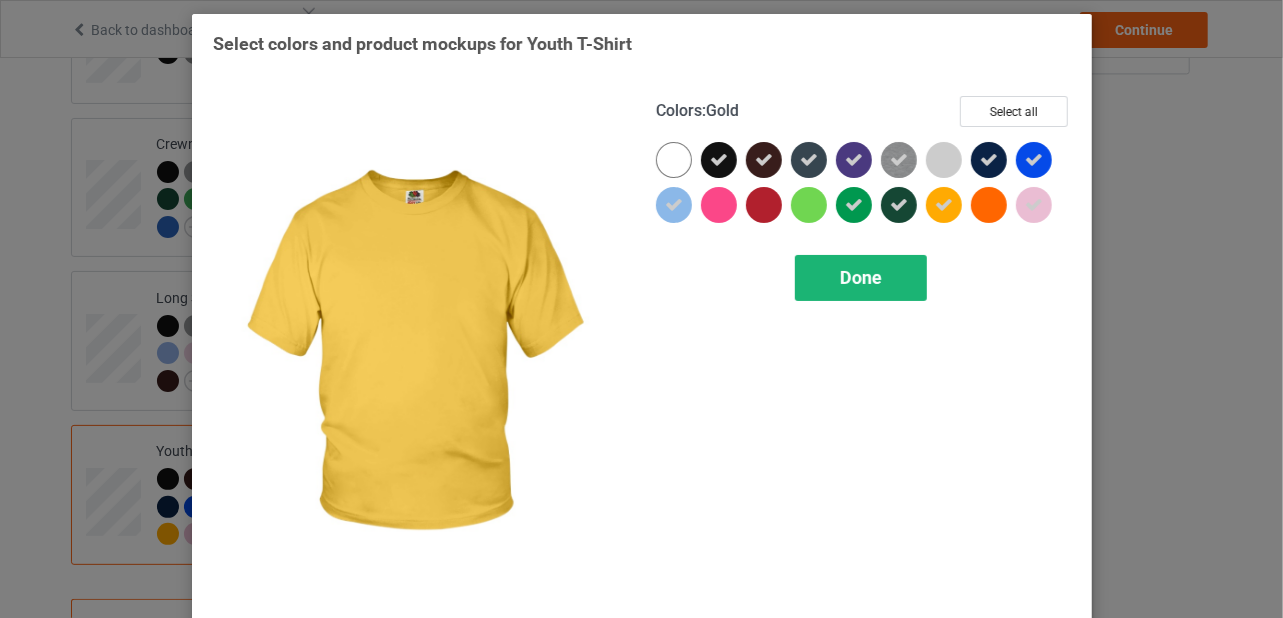 click on "Done" at bounding box center (861, 277) 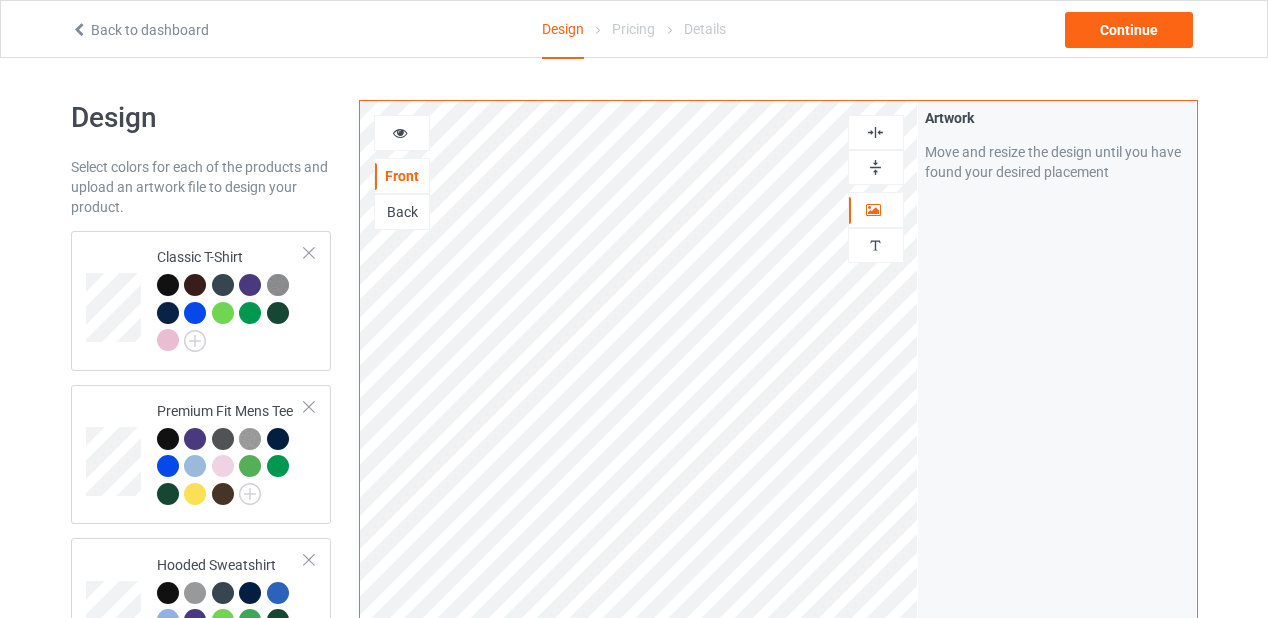 scroll, scrollTop: 600, scrollLeft: 0, axis: vertical 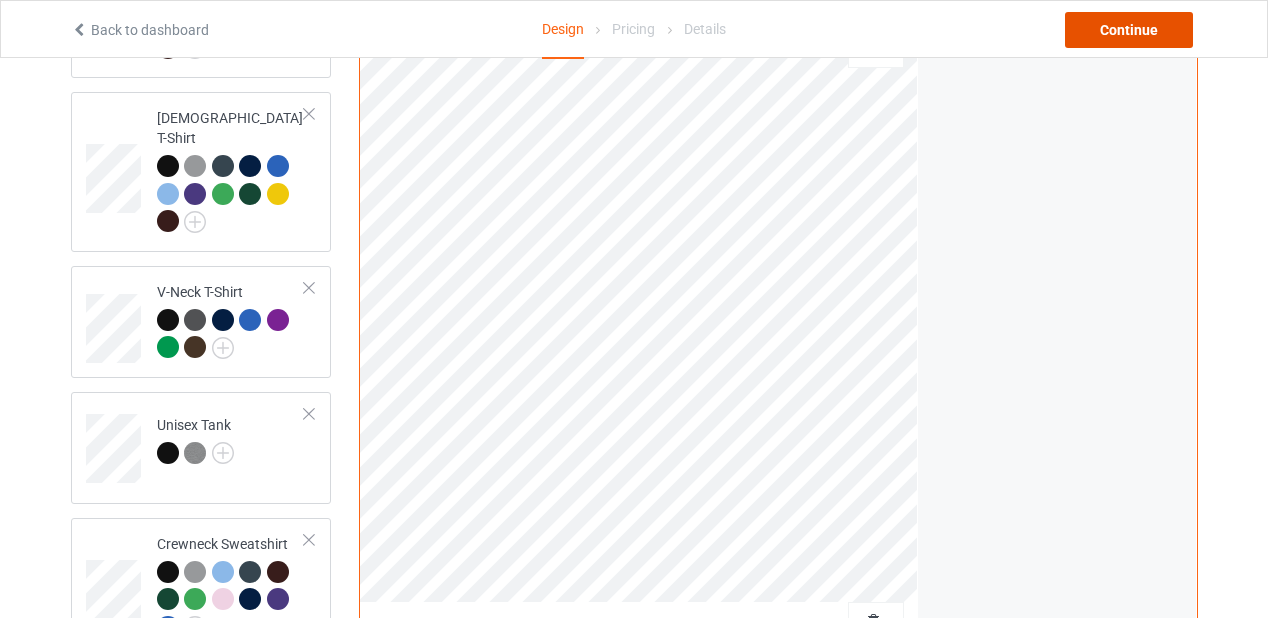 click on "Continue" at bounding box center [1129, 30] 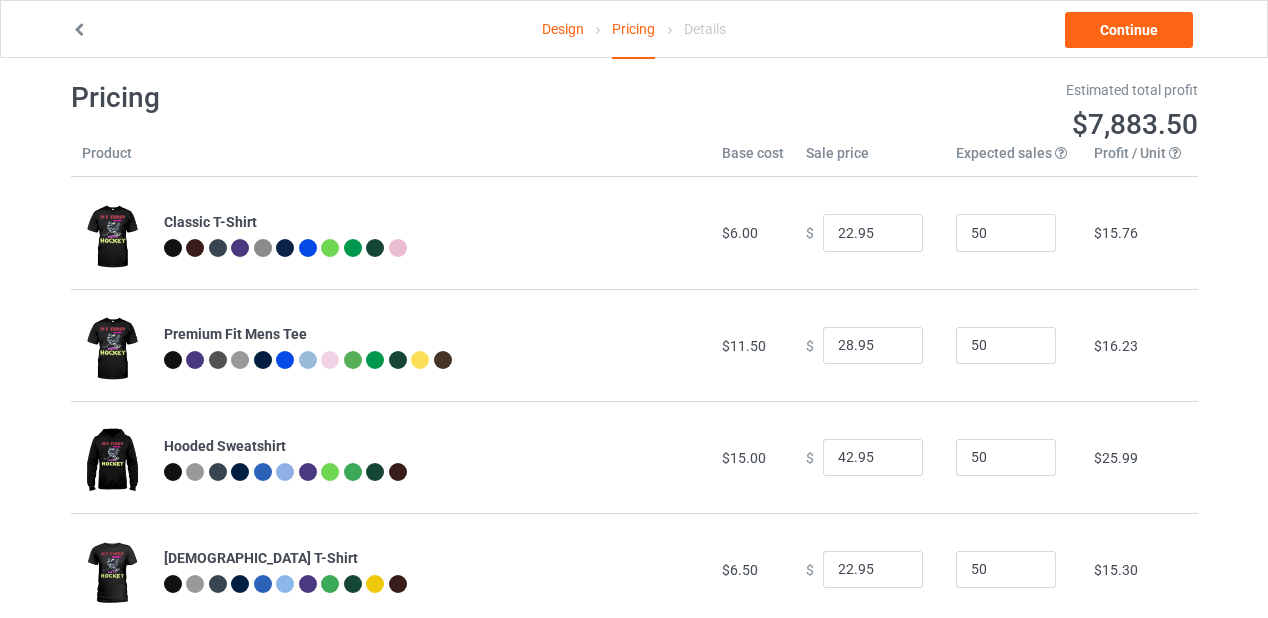 scroll, scrollTop: 0, scrollLeft: 0, axis: both 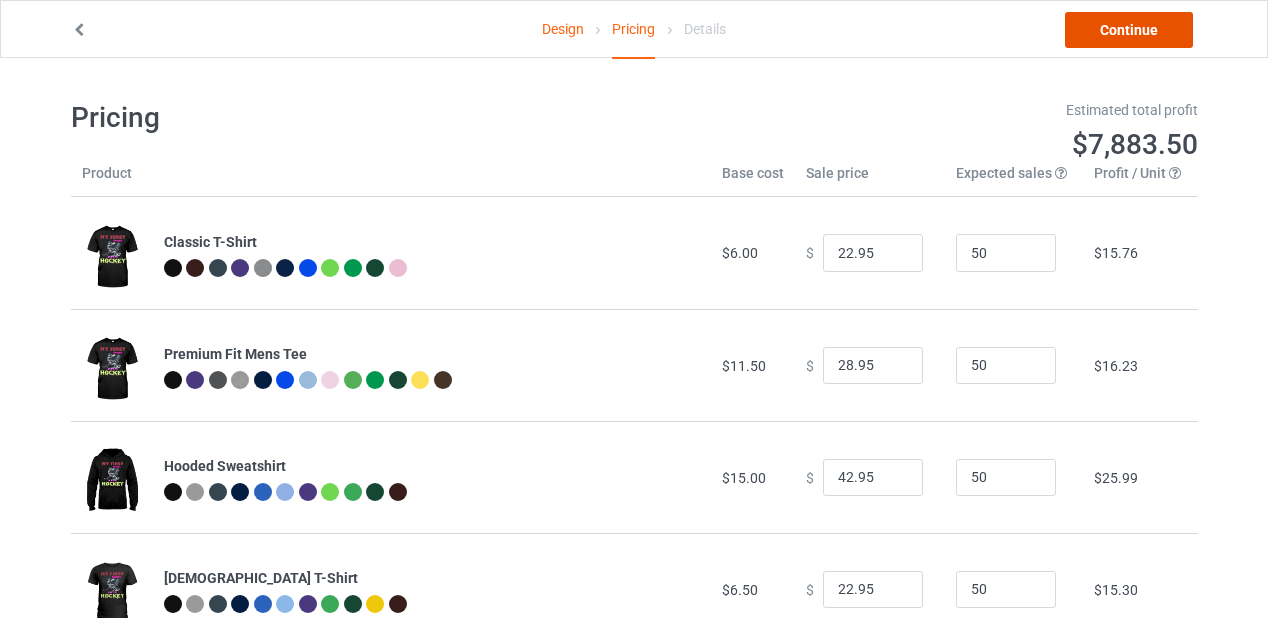 click on "Continue" at bounding box center [1129, 30] 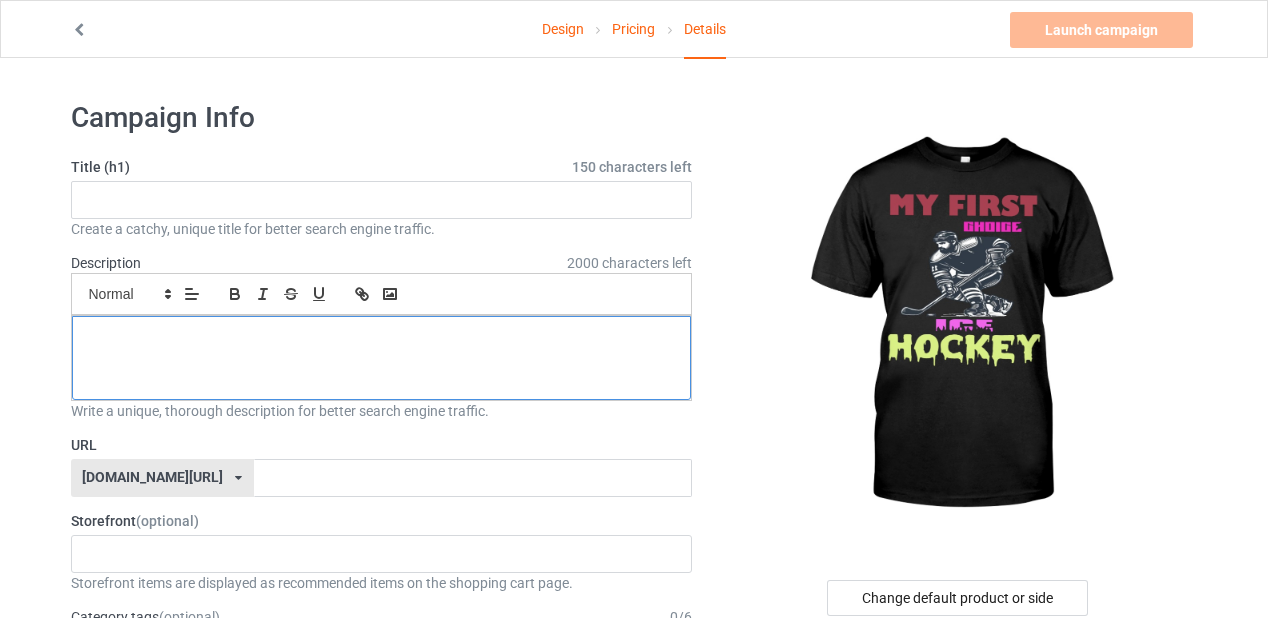 click at bounding box center (382, 358) 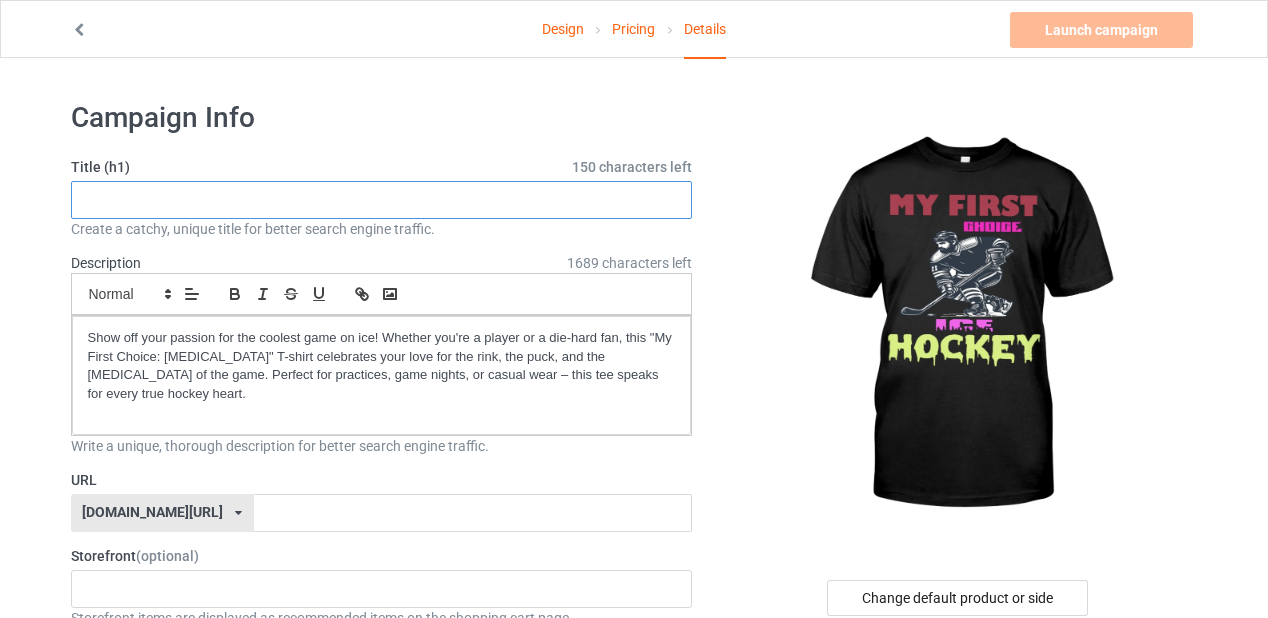 drag, startPoint x: 253, startPoint y: 205, endPoint x: 291, endPoint y: 207, distance: 38.052597 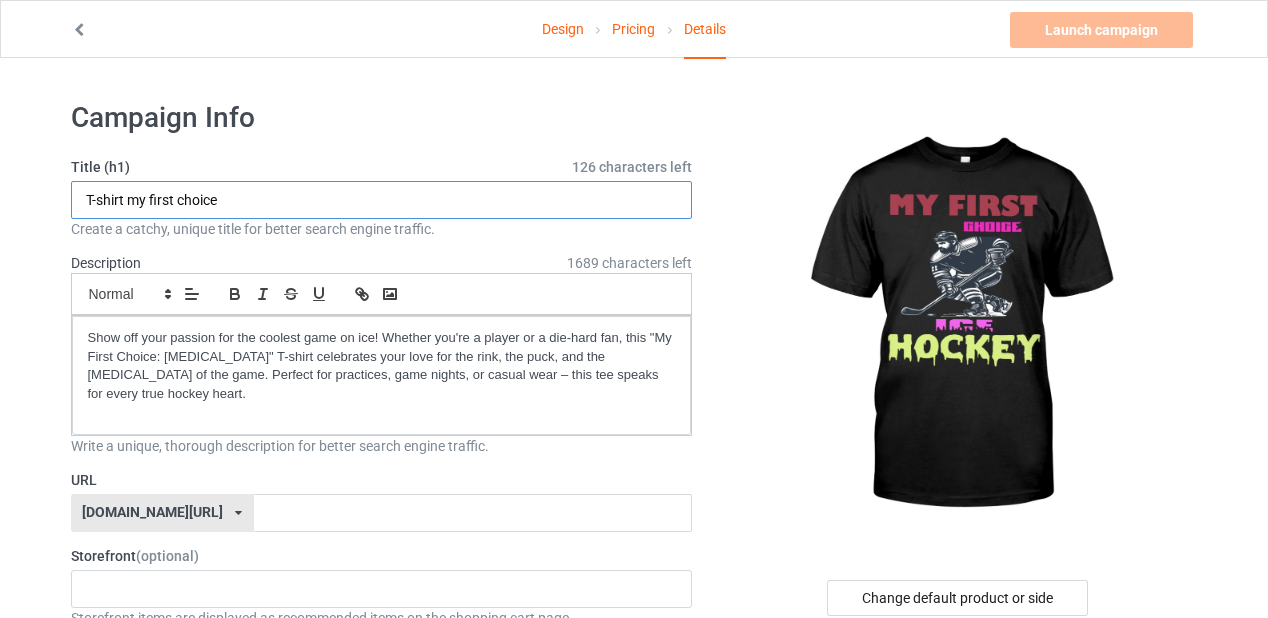 paste on "ice hockey  hockey lover  hockey fan  my first choice  sports tee  hockey player gift  love hockey  ice hockey passion  hockey" 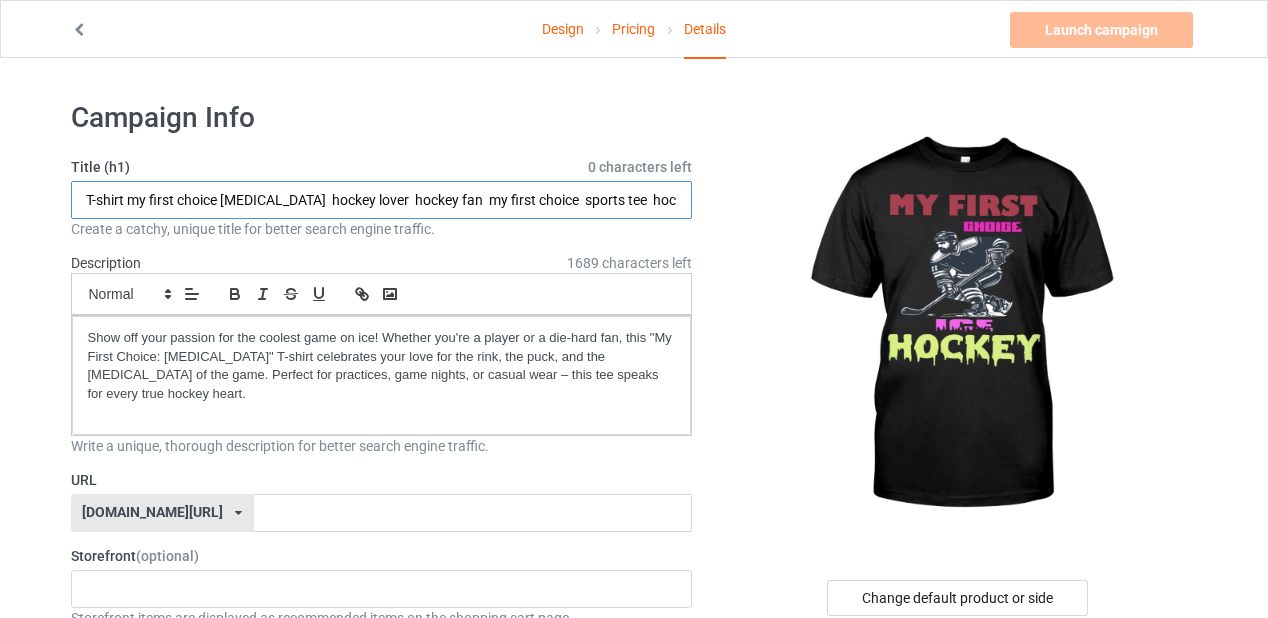 scroll, scrollTop: 0, scrollLeft: 308, axis: horizontal 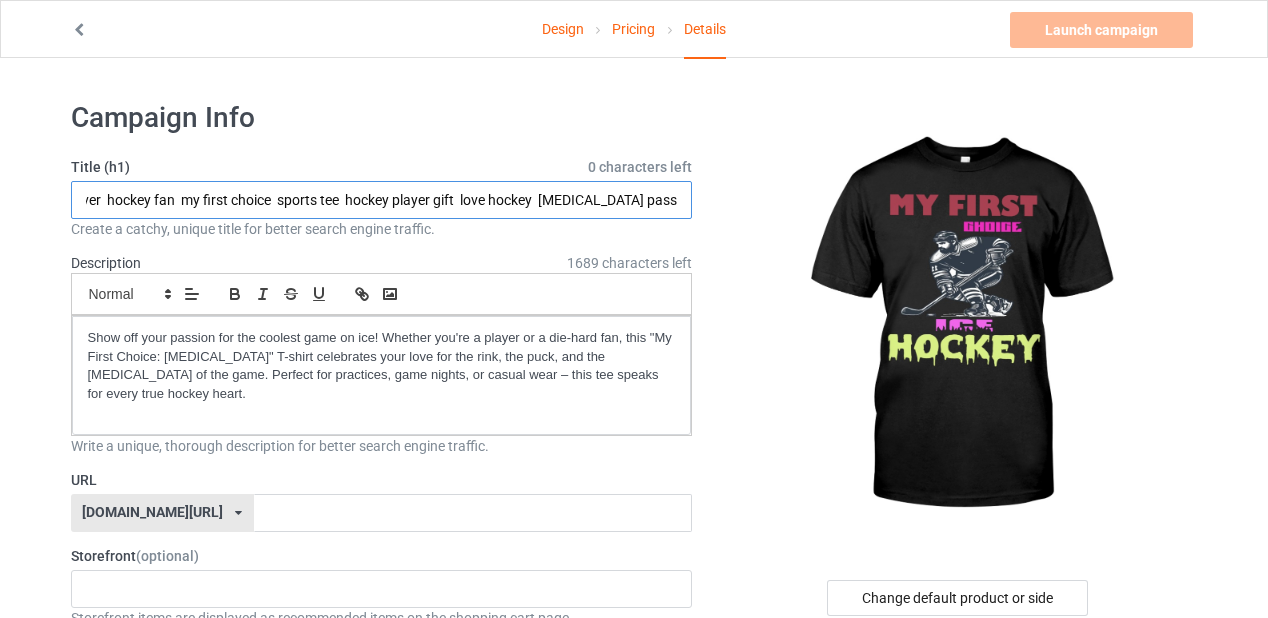 type on "T-shirt my first choice ice hockey  hockey lover  hockey fan  my first choice  sports tee  hockey player gift  love hockey  ice hockey passion  hockey" 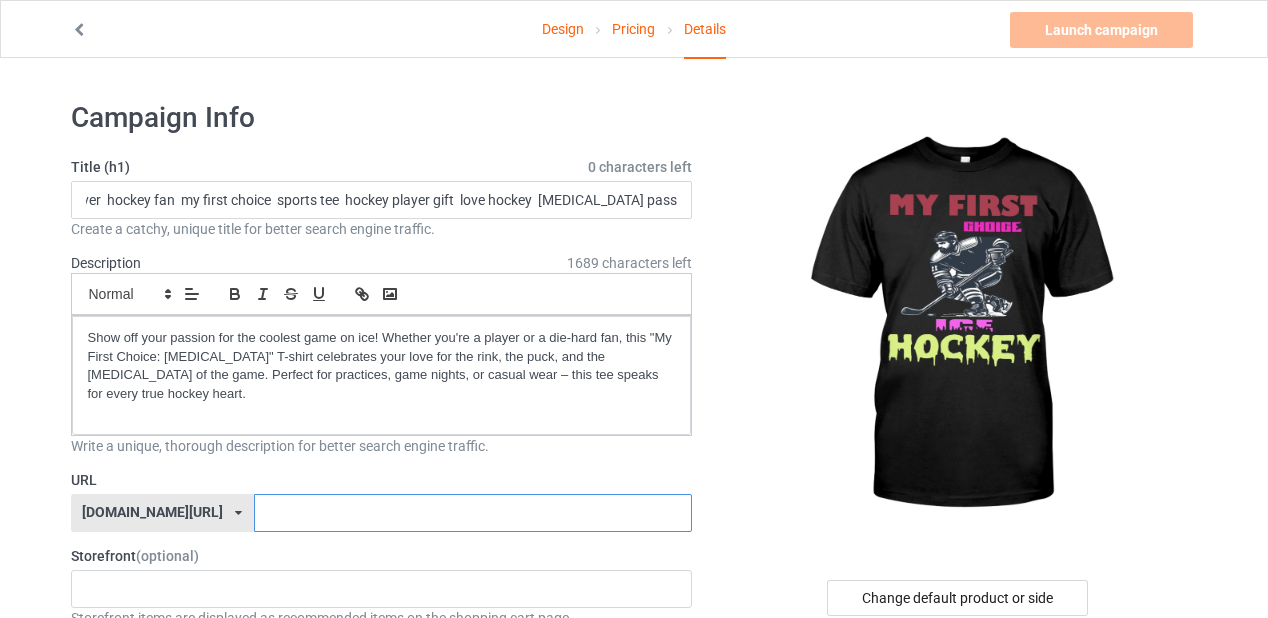 click at bounding box center [473, 513] 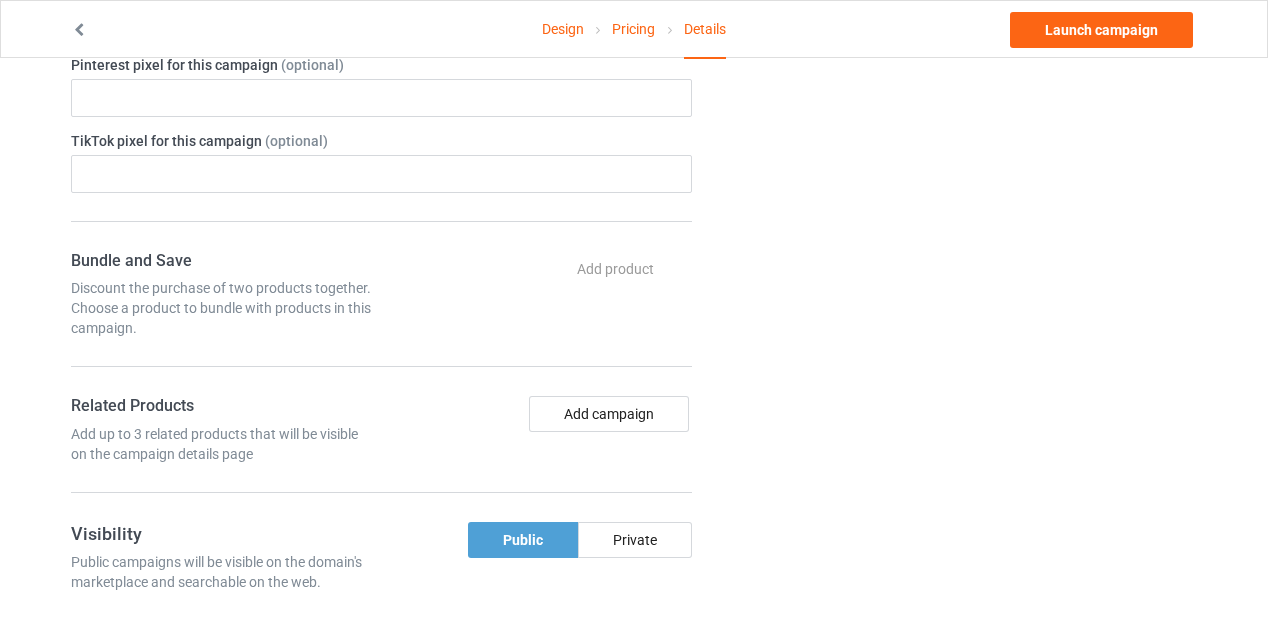 scroll, scrollTop: 219, scrollLeft: 0, axis: vertical 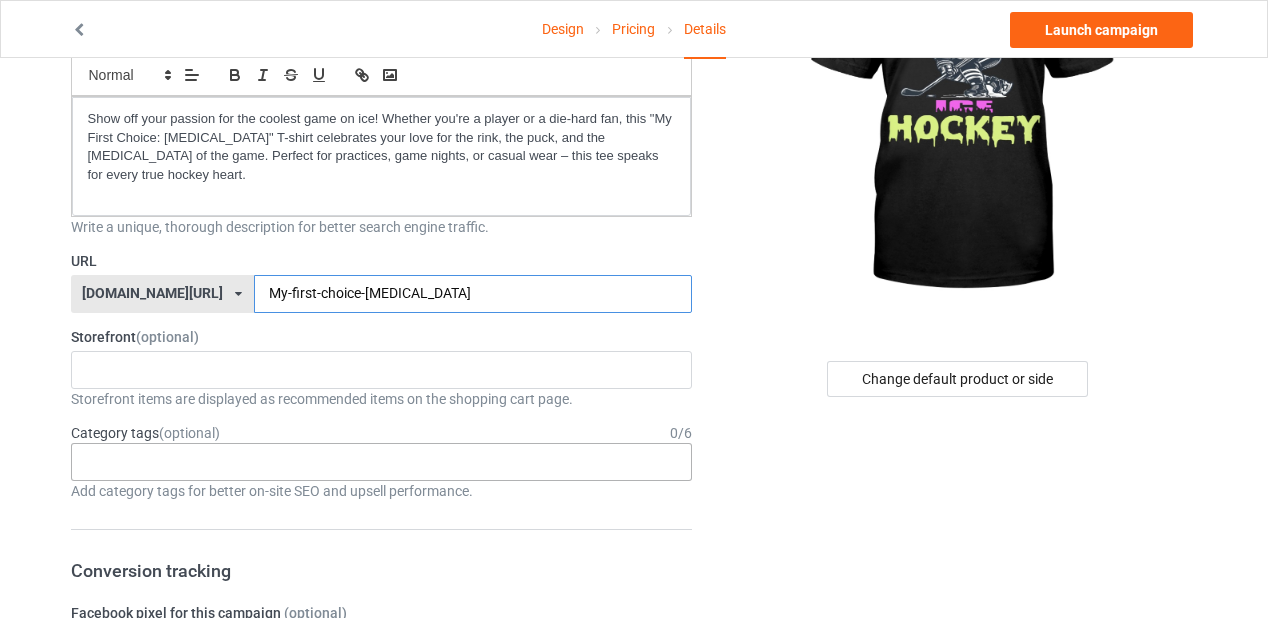 type on "My-first-choice-ice-hockey" 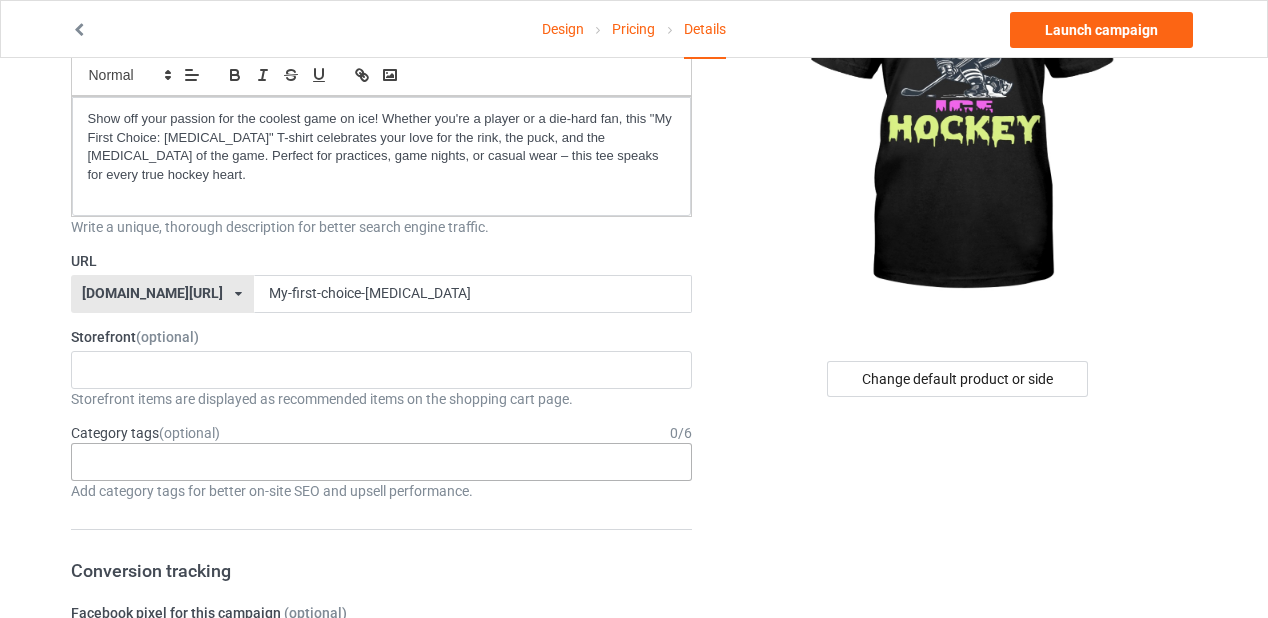 click on "Age > [DEMOGRAPHIC_DATA] > 1 Age > [DEMOGRAPHIC_DATA] Months > 1 Month Age > [DEMOGRAPHIC_DATA] Months Age > [DEMOGRAPHIC_DATA] Age > [DEMOGRAPHIC_DATA] > 10 Age > [DEMOGRAPHIC_DATA] Months > 10 Month Age > [DEMOGRAPHIC_DATA] > 100 Sports > Running > 10K Run Age > [DEMOGRAPHIC_DATA] > 11 Age > [DEMOGRAPHIC_DATA] Months > 11 Month Age > [DEMOGRAPHIC_DATA] > 12 Age > [DEMOGRAPHIC_DATA] Months > 12 Month Age > [DEMOGRAPHIC_DATA] > 13 Age > [DEMOGRAPHIC_DATA] > 14 Age > [DEMOGRAPHIC_DATA] > 15 Sports > Running > 15K Run Age > [DEMOGRAPHIC_DATA] > 16 Age > [DEMOGRAPHIC_DATA] > 17 Age > [DEMOGRAPHIC_DATA] > 18 Age > [DEMOGRAPHIC_DATA] > 19 Age > Decades > 1920s Age > Decades > 1930s Age > Decades > 1940s Age > Decades > 1950s Age > Decades > 1960s Age > Decades > 1970s Age > Decades > 1980s Age > Decades > 1990s Age > [DEMOGRAPHIC_DATA] > 2 Age > [DEMOGRAPHIC_DATA] Months > 2 Month Age > [DEMOGRAPHIC_DATA] > 20 Age > [DEMOGRAPHIC_DATA] Age > Decades > 2000s Age > Decades > 2010s Age > [DEMOGRAPHIC_DATA] > 21 Age > [DEMOGRAPHIC_DATA] > 22 Age > [DEMOGRAPHIC_DATA] > 23 Age > [DEMOGRAPHIC_DATA] > 24 Age > [DEMOGRAPHIC_DATA] > 25 Age > [DEMOGRAPHIC_DATA] > 26 Age > [DEMOGRAPHIC_DATA] > 27 Age > [DEMOGRAPHIC_DATA] > 28 Age > [DEMOGRAPHIC_DATA] > 29 Age > [DEMOGRAPHIC_DATA] > 3 Age > [DEMOGRAPHIC_DATA] Months > 3 Month Sports > Basketball > 3-Pointer Age > [DEMOGRAPHIC_DATA] > 30 Age > [DEMOGRAPHIC_DATA] > 31 Age > [DEMOGRAPHIC_DATA] > 32 Age > [DEMOGRAPHIC_DATA] > 33 Age > [DEMOGRAPHIC_DATA] > 34 Age > [DEMOGRAPHIC_DATA] > 35 Age Jobs 1" at bounding box center [382, 462] 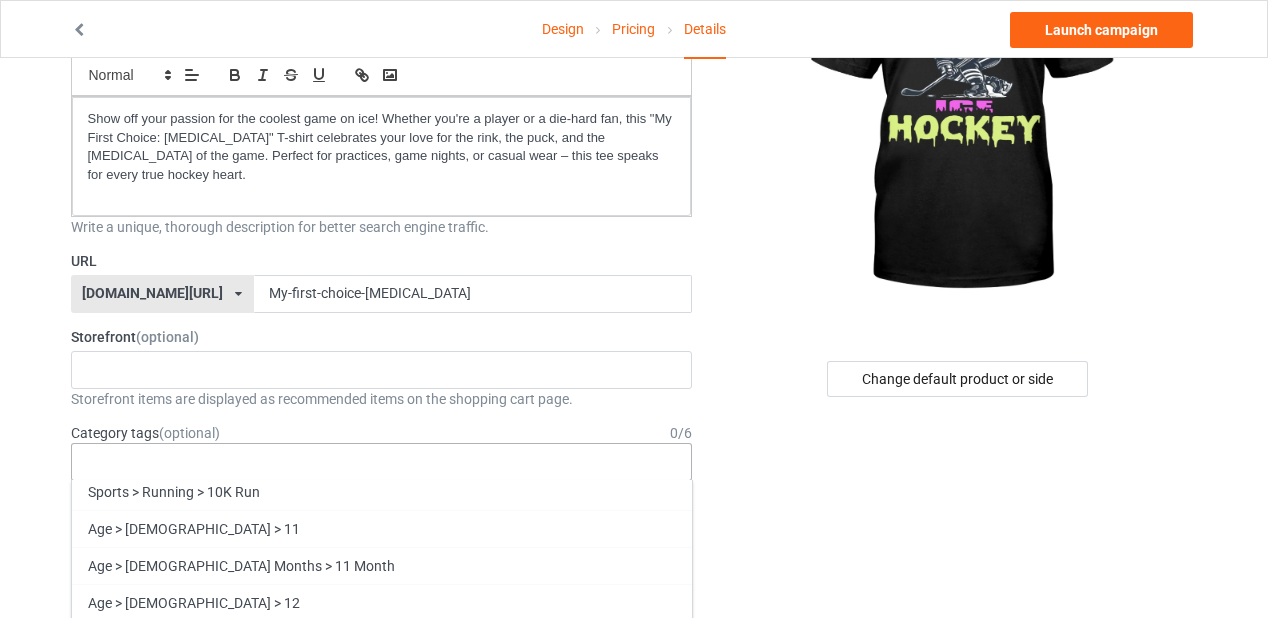 scroll, scrollTop: 900, scrollLeft: 0, axis: vertical 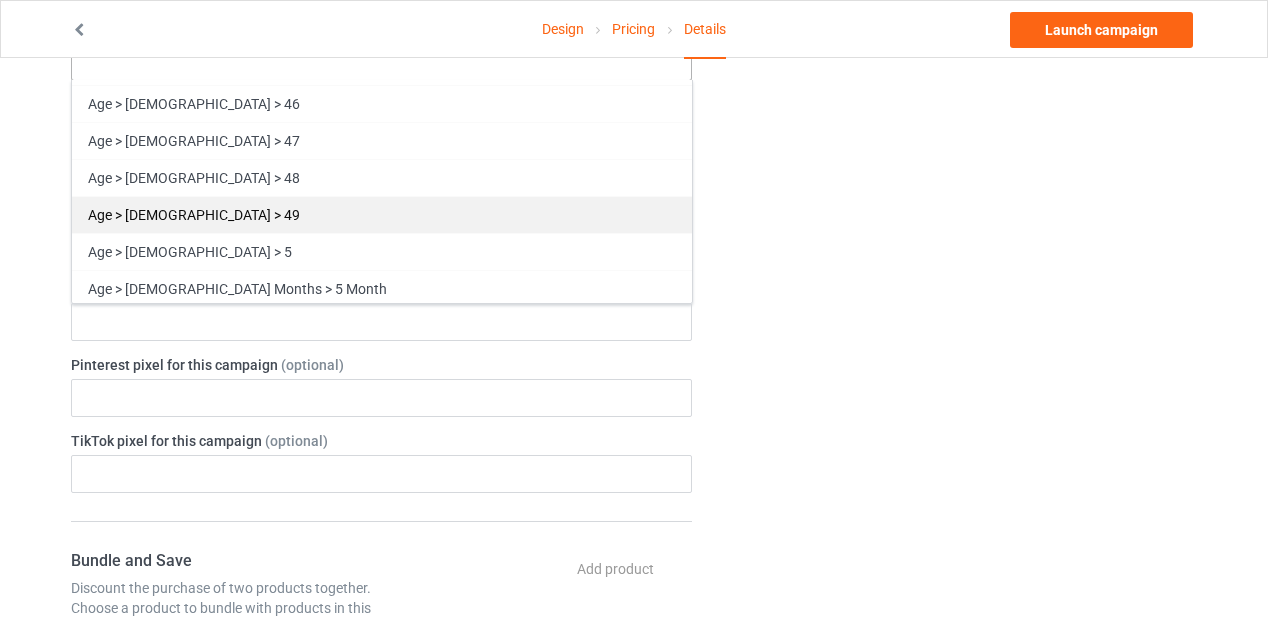 click on "Age > [DEMOGRAPHIC_DATA] > 49" at bounding box center [382, 214] 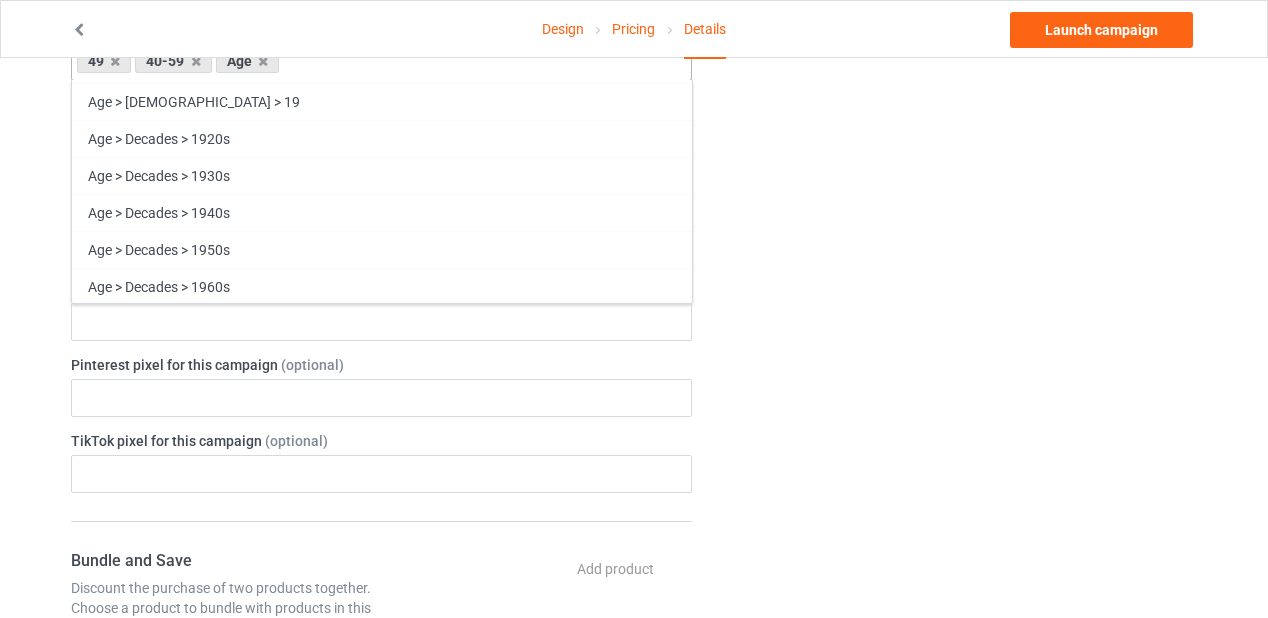 scroll, scrollTop: 1200, scrollLeft: 0, axis: vertical 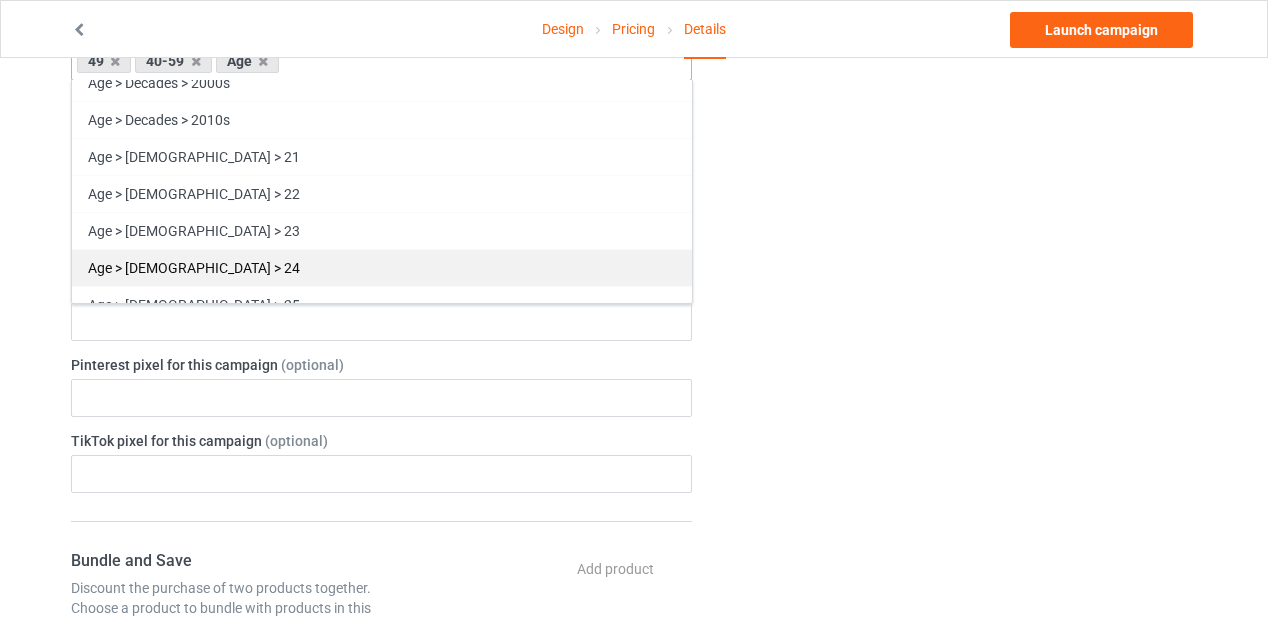click on "Age > [DEMOGRAPHIC_DATA] > 24" at bounding box center (382, 267) 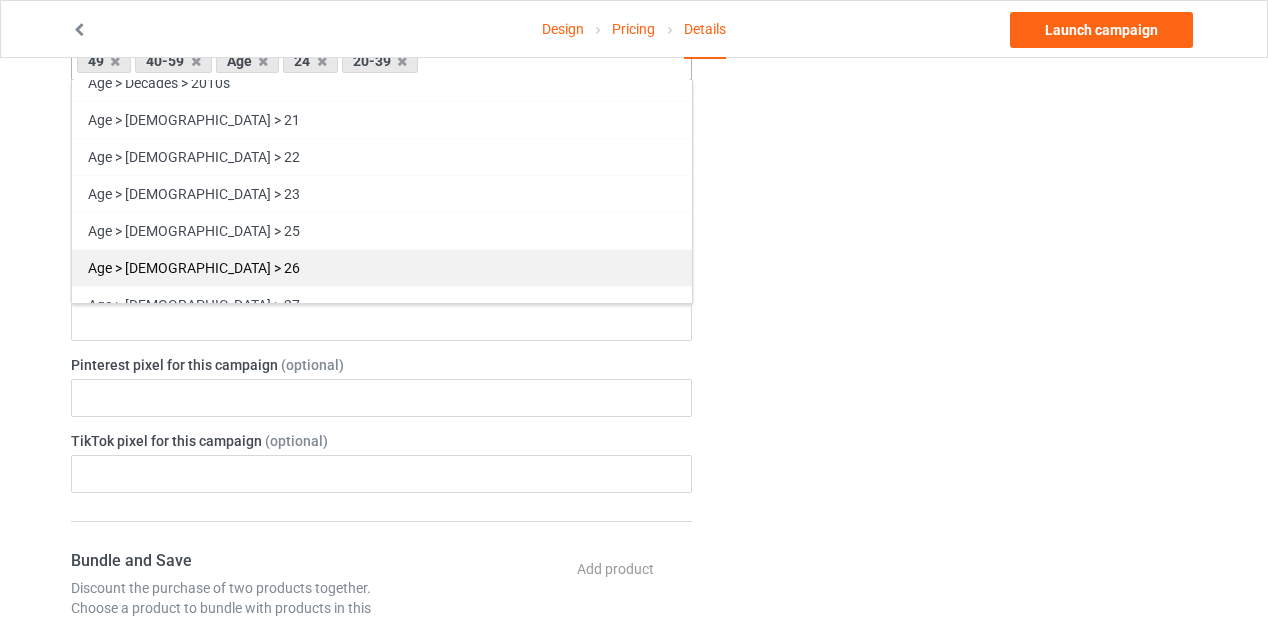 scroll, scrollTop: 1163, scrollLeft: 0, axis: vertical 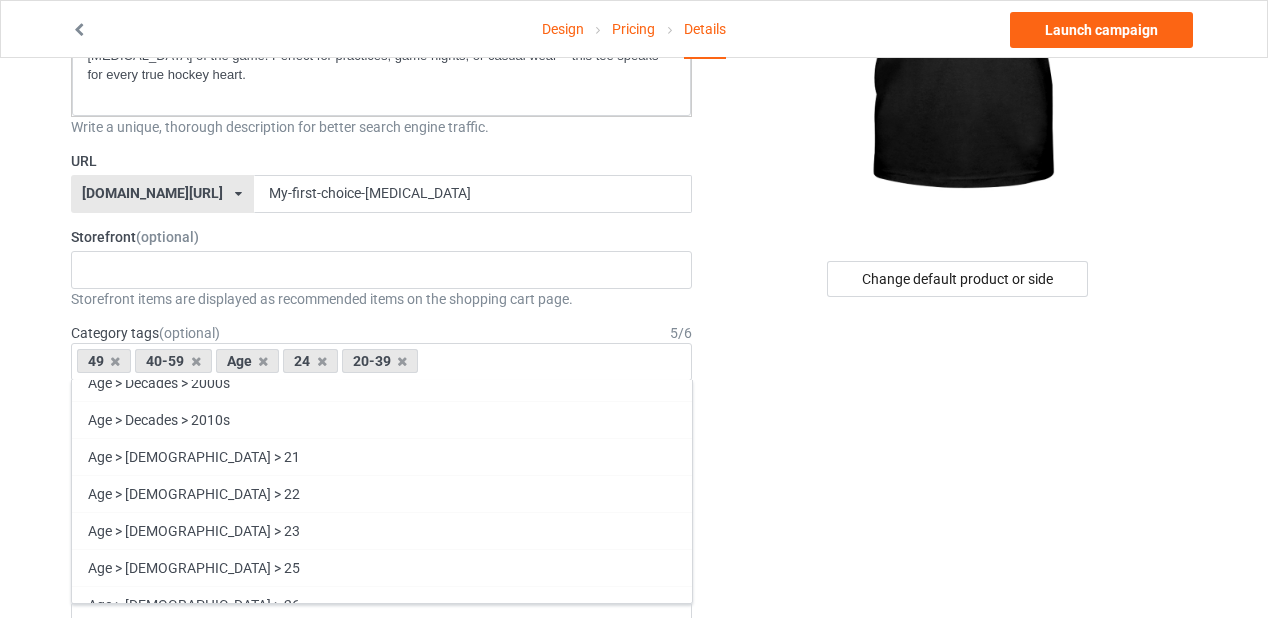 click on "Change default product or side" at bounding box center (958, 793) 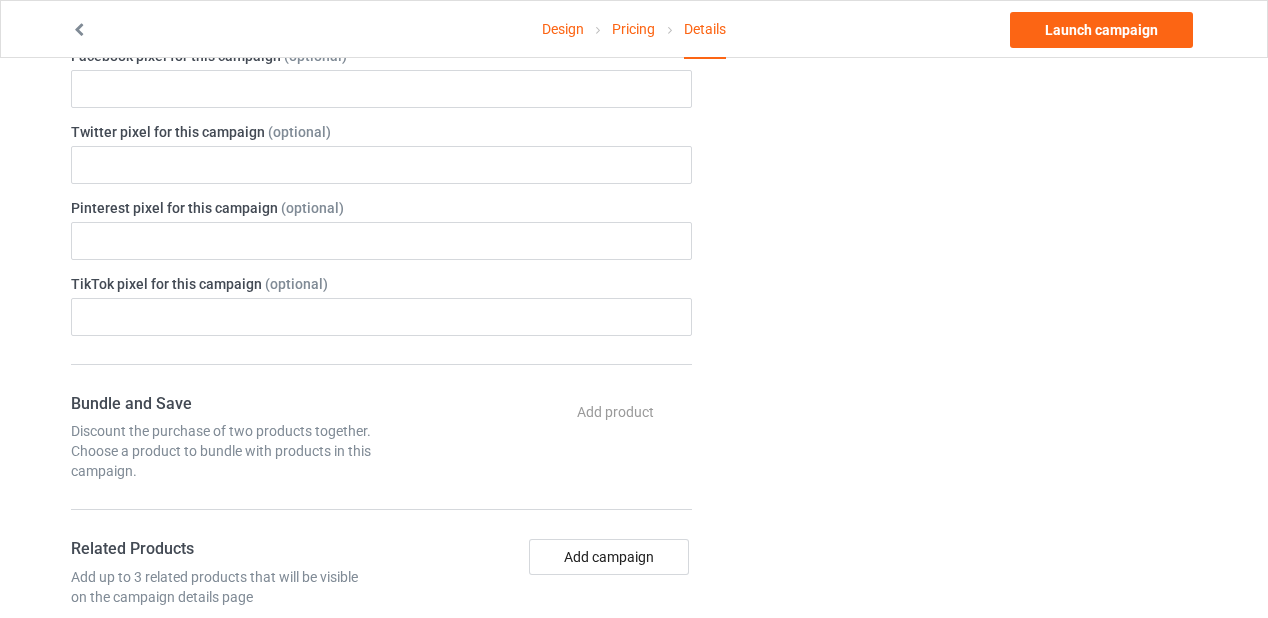 scroll, scrollTop: 719, scrollLeft: 0, axis: vertical 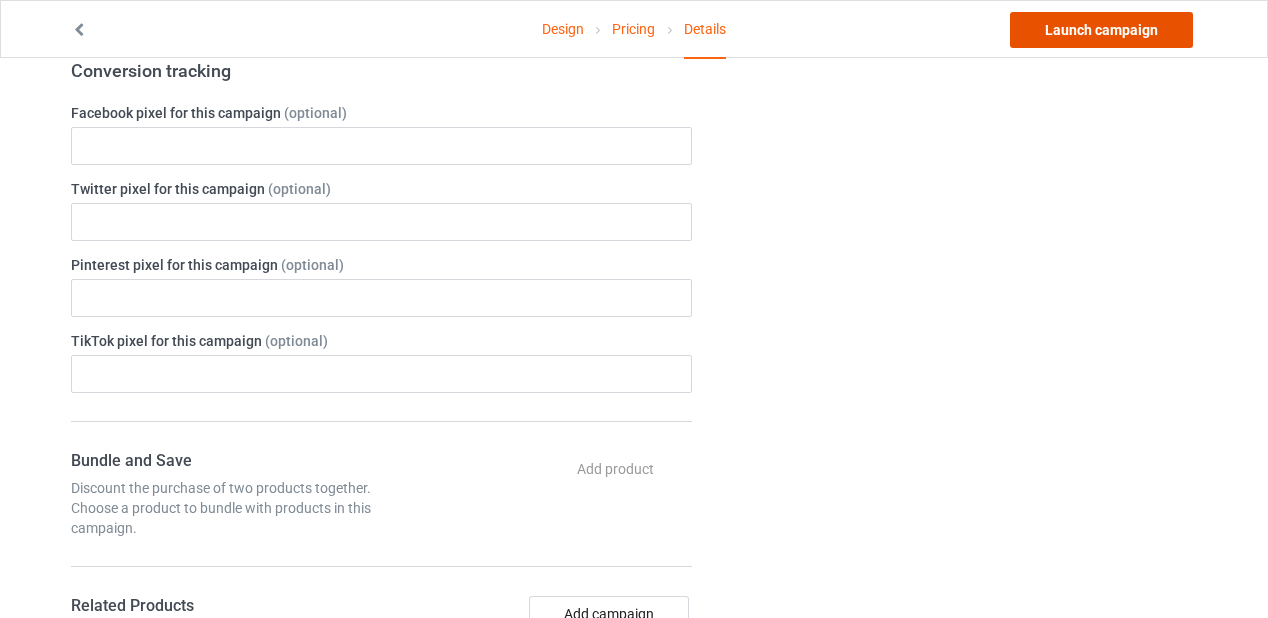 click on "Launch campaign" at bounding box center (1101, 30) 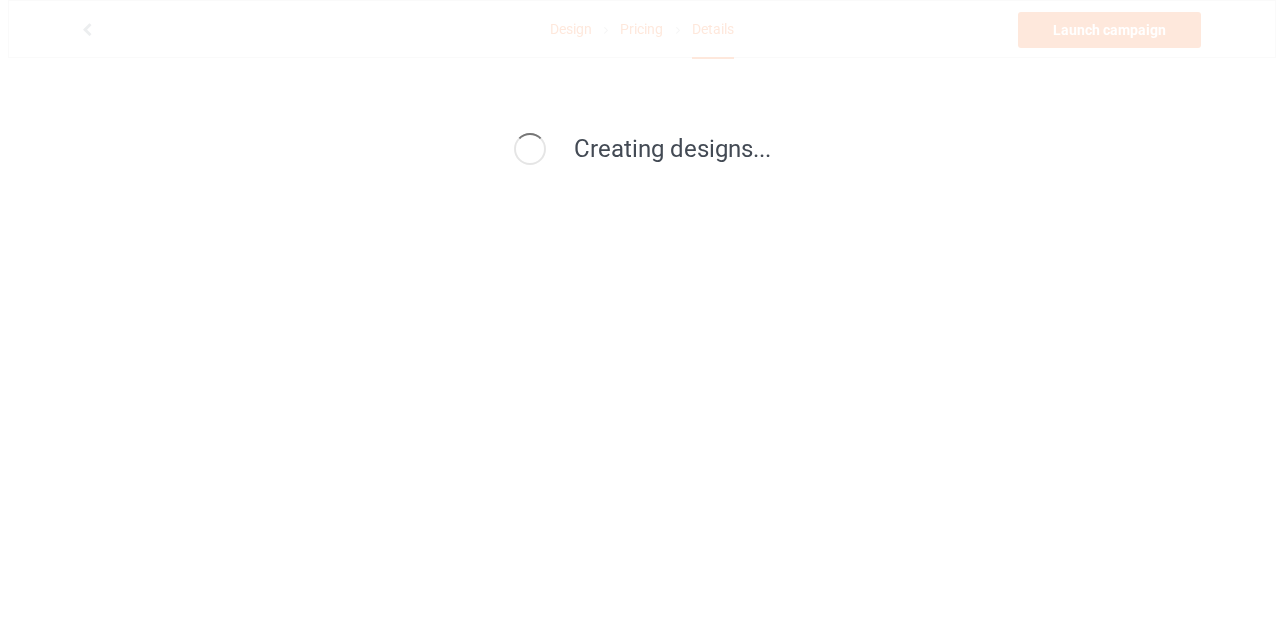 scroll, scrollTop: 0, scrollLeft: 0, axis: both 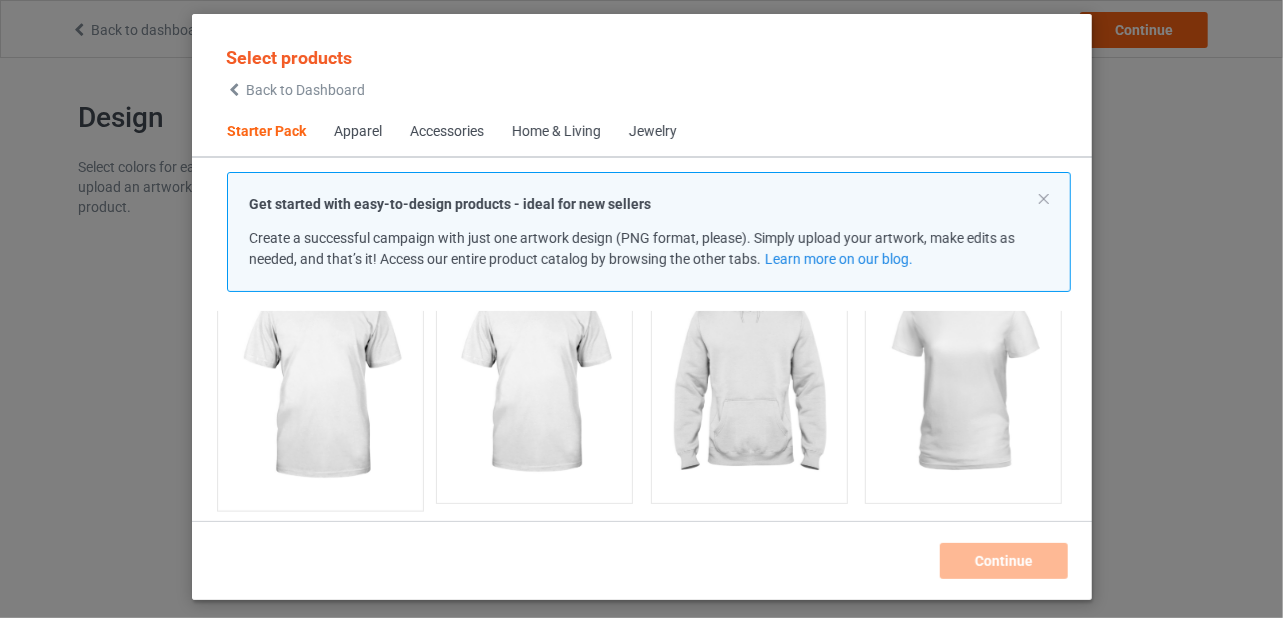 click at bounding box center (320, 382) 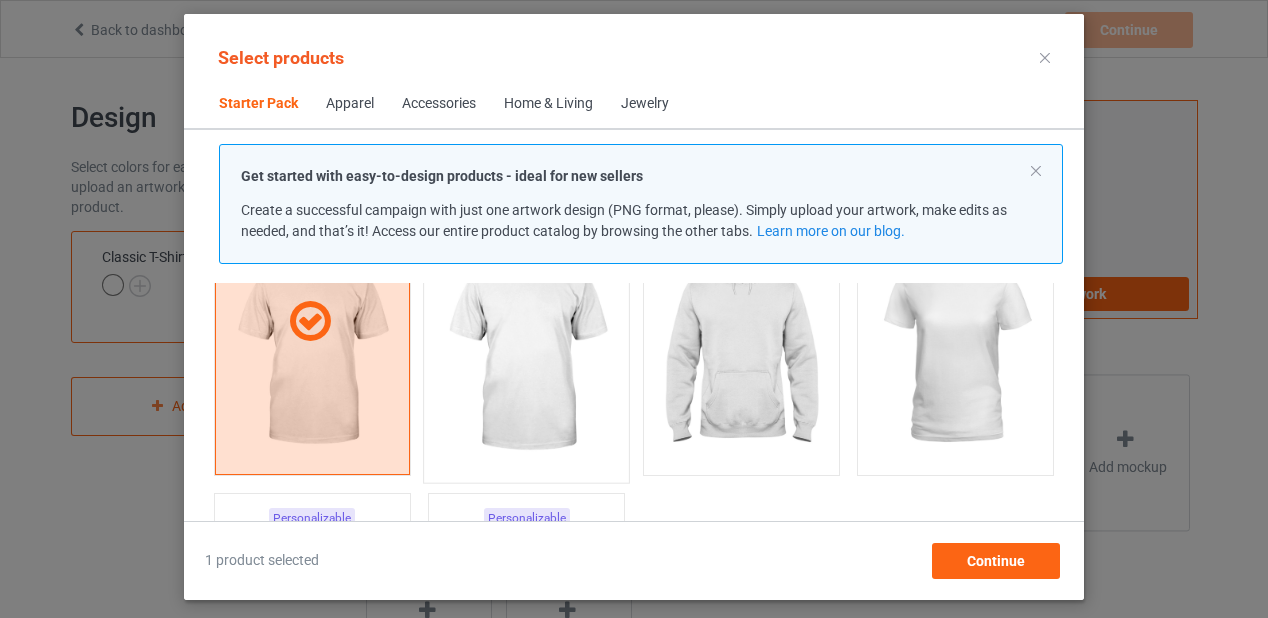 click at bounding box center [527, 354] 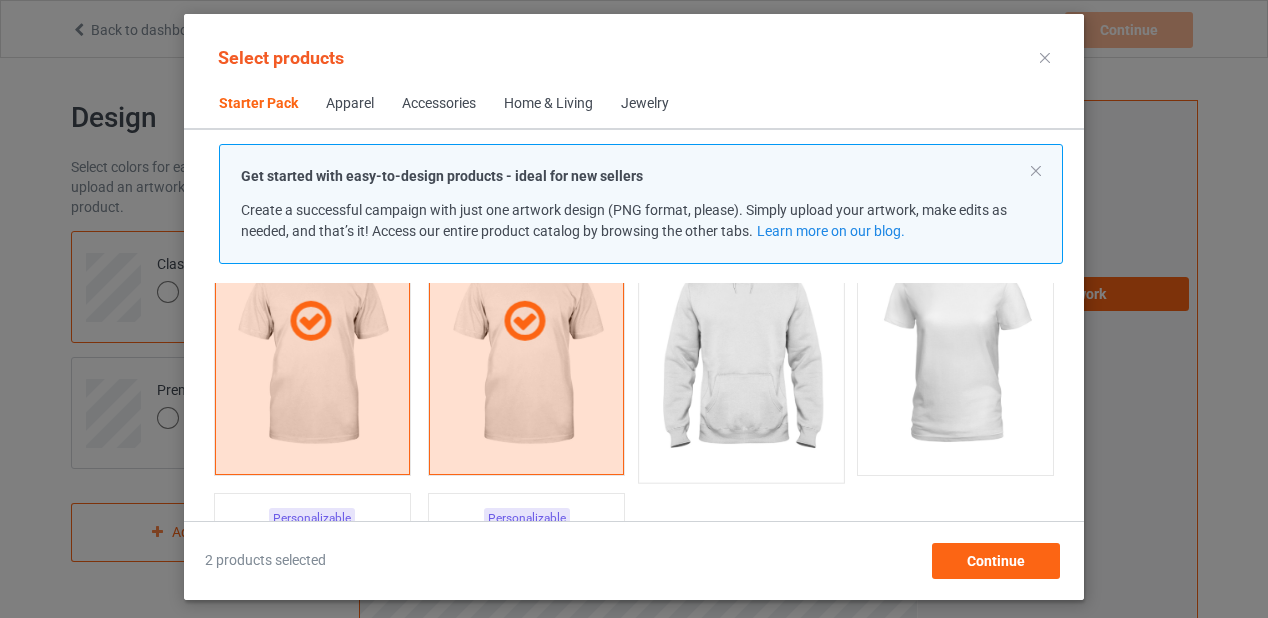 click at bounding box center [741, 354] 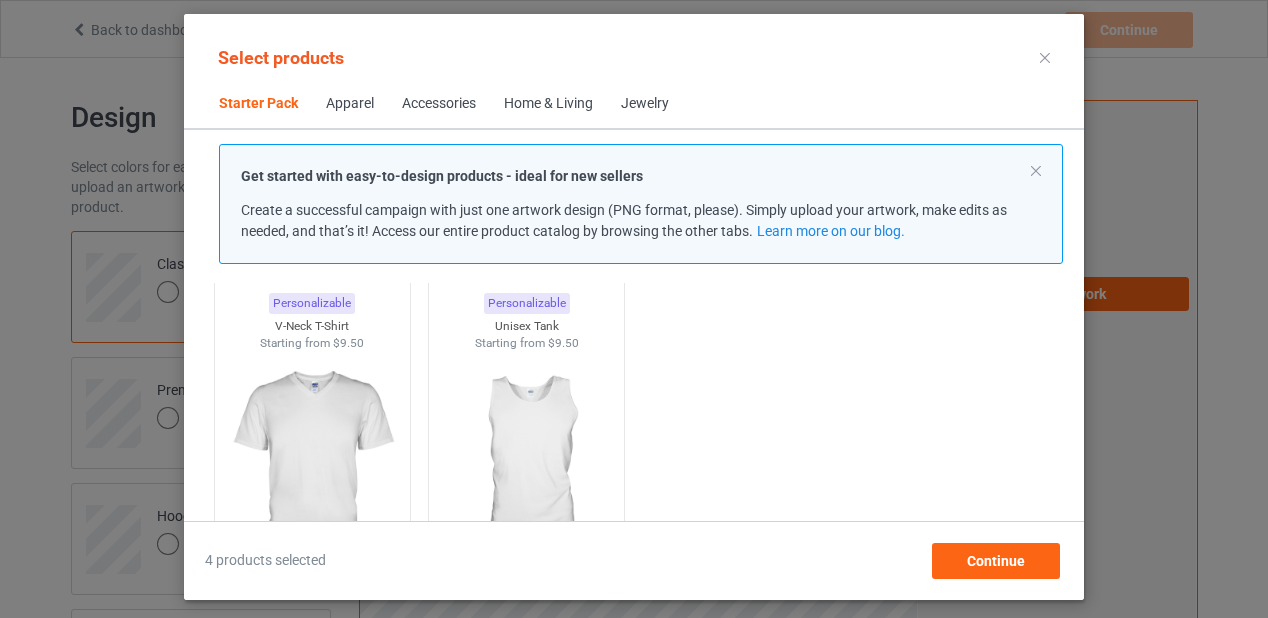 scroll, scrollTop: 425, scrollLeft: 0, axis: vertical 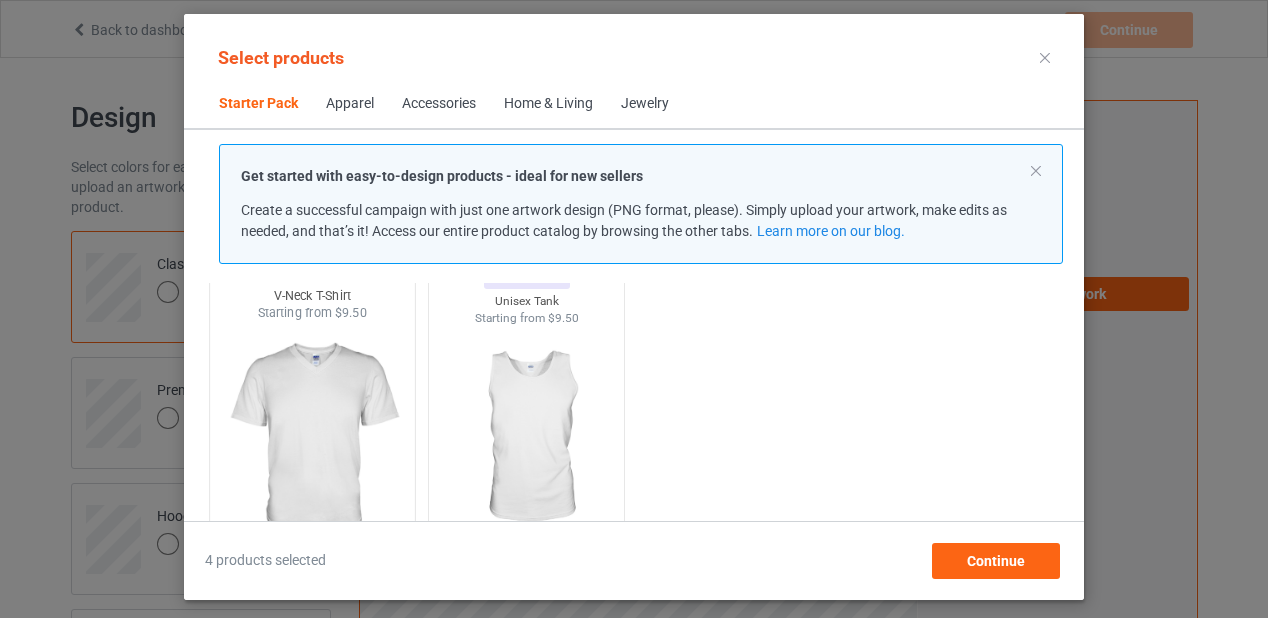 click at bounding box center [312, 439] 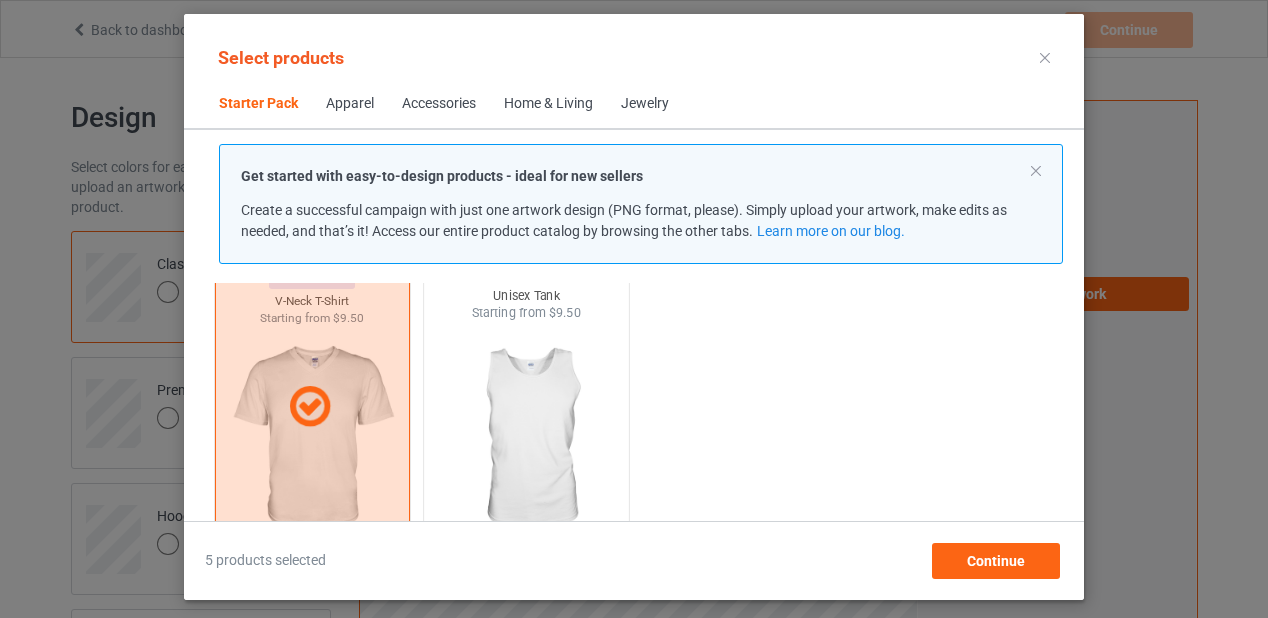 click at bounding box center [527, 439] 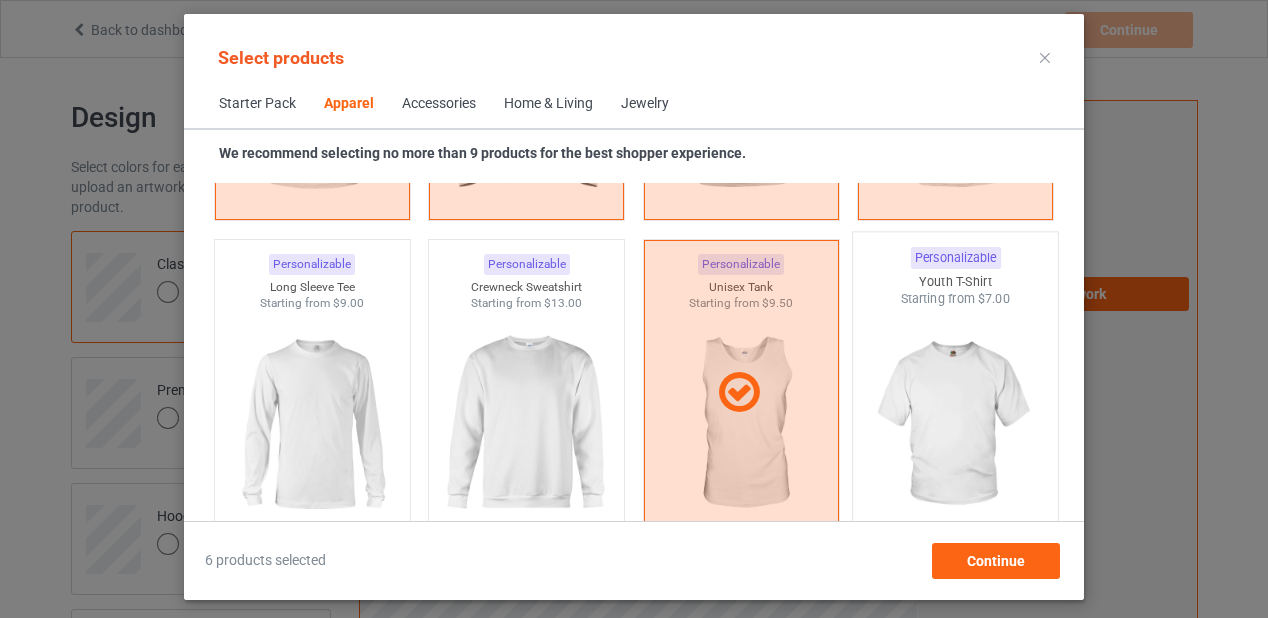 scroll, scrollTop: 1385, scrollLeft: 0, axis: vertical 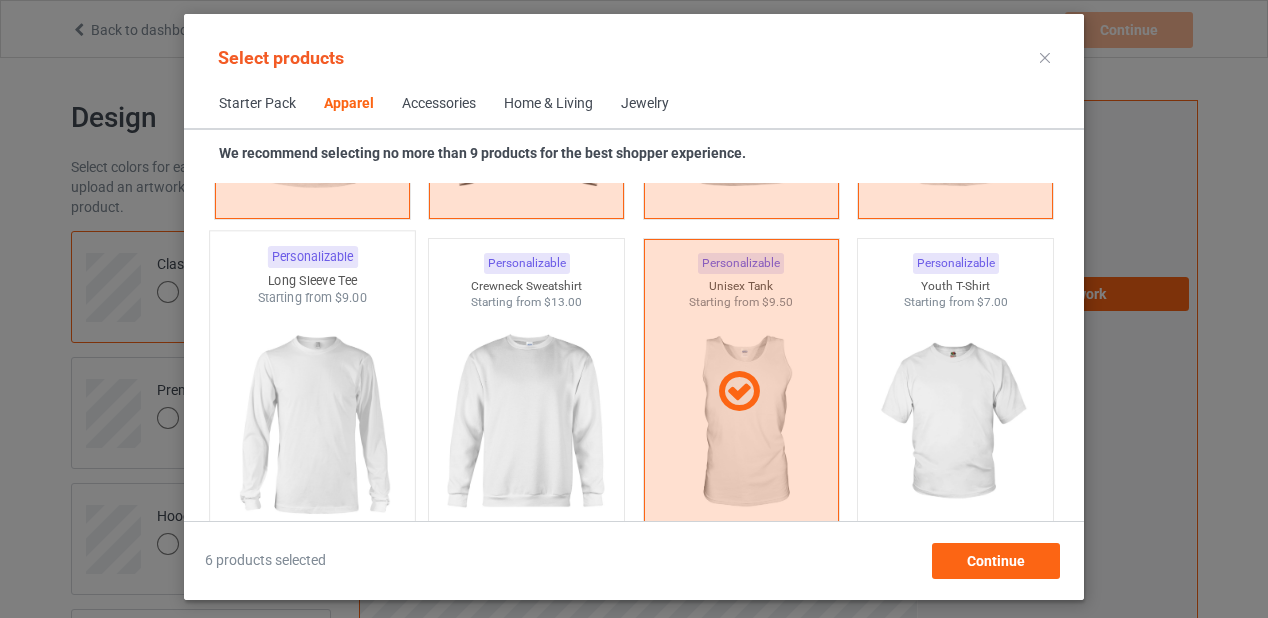 click at bounding box center [312, 424] 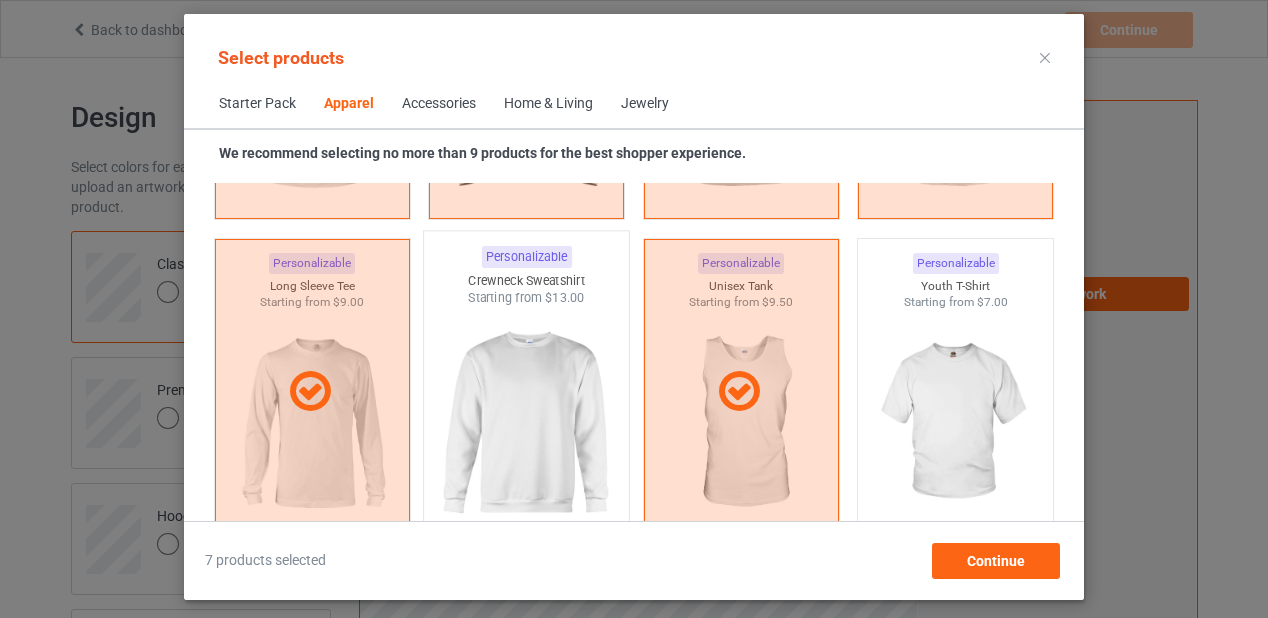 click at bounding box center (527, 424) 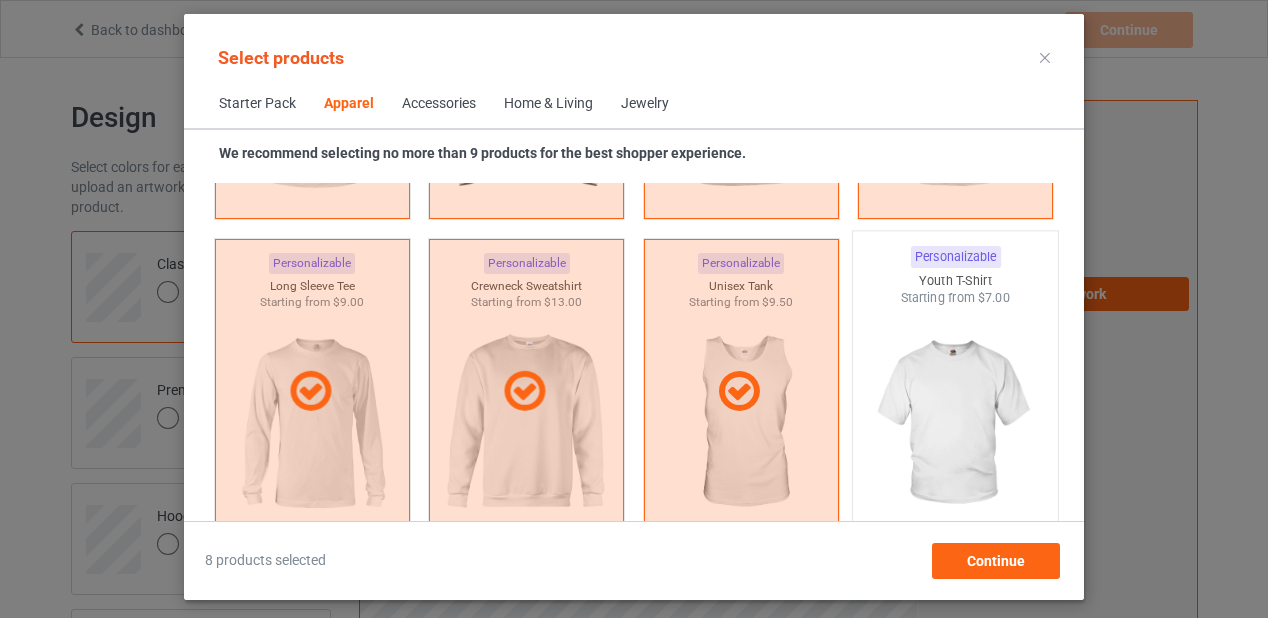 click at bounding box center [956, 424] 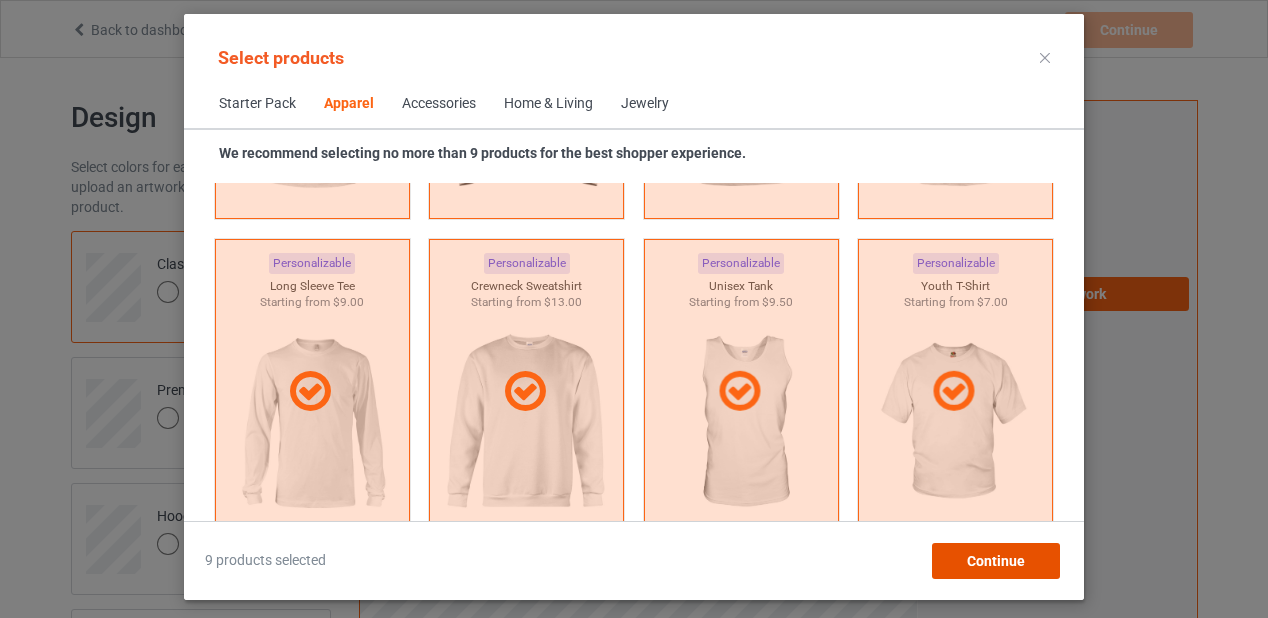 click on "Continue" at bounding box center [996, 561] 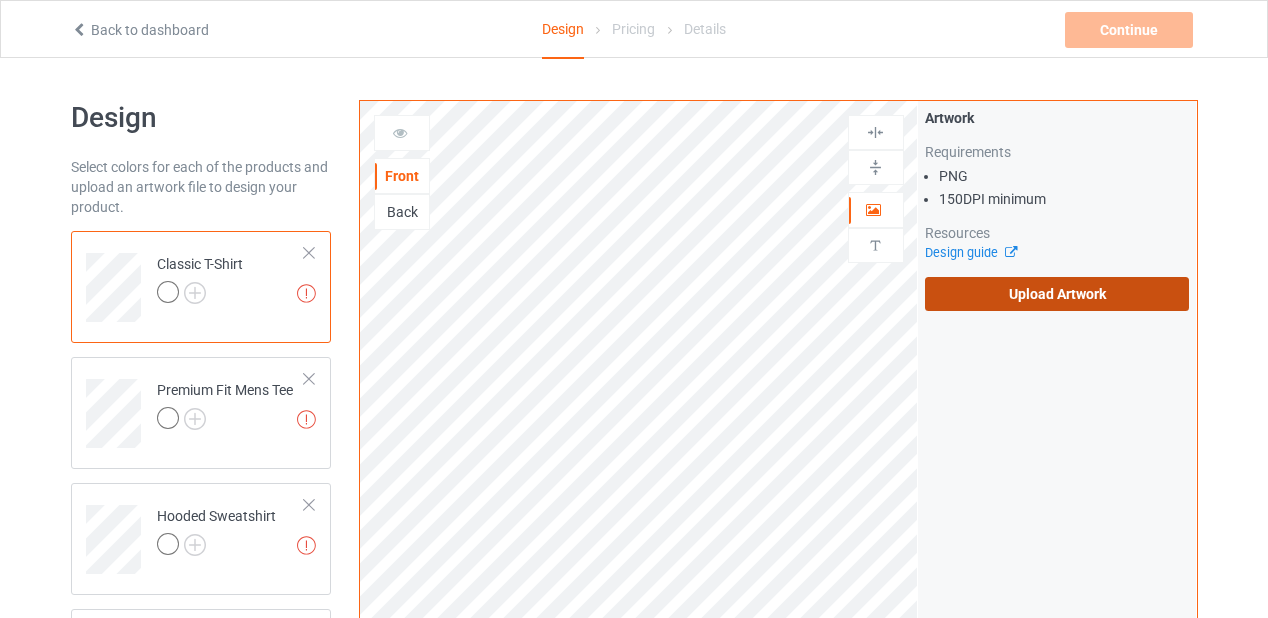 click on "Upload Artwork" at bounding box center (1057, 294) 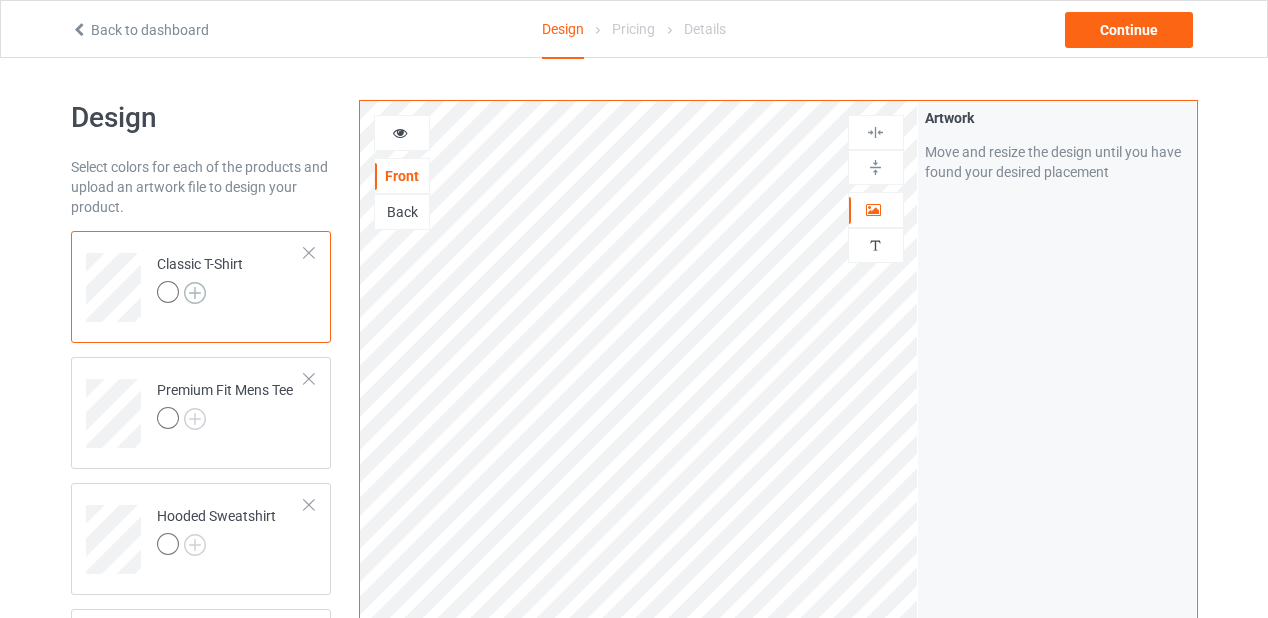 click at bounding box center [195, 293] 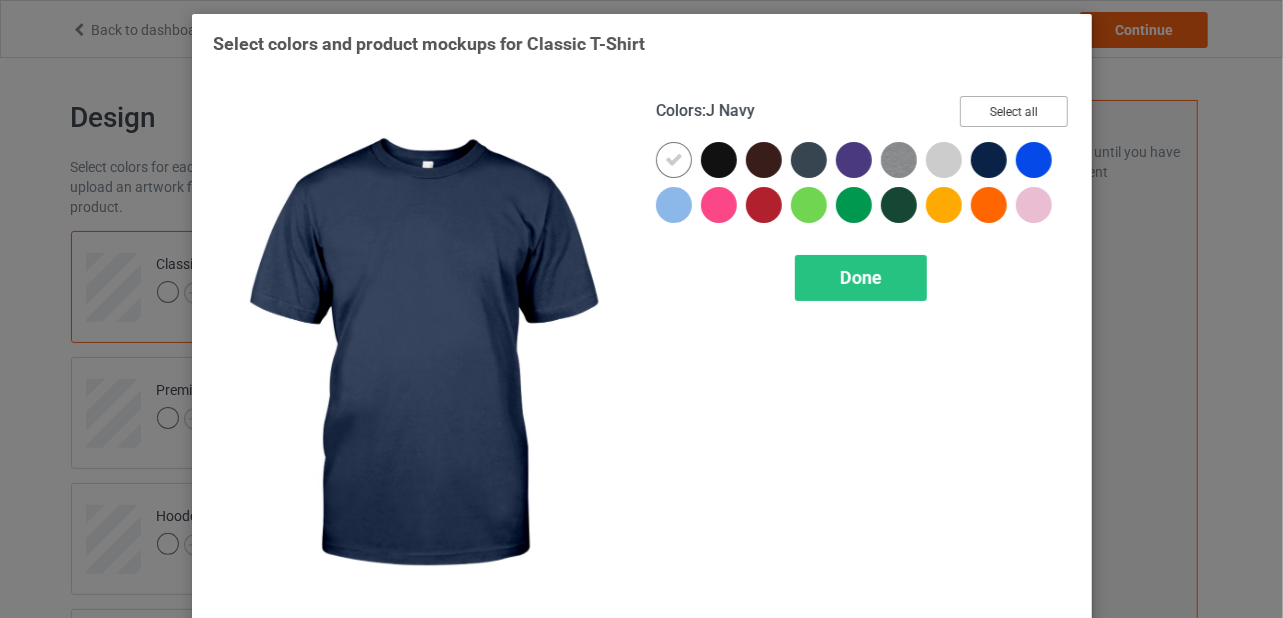 click on "Select all" at bounding box center (1014, 111) 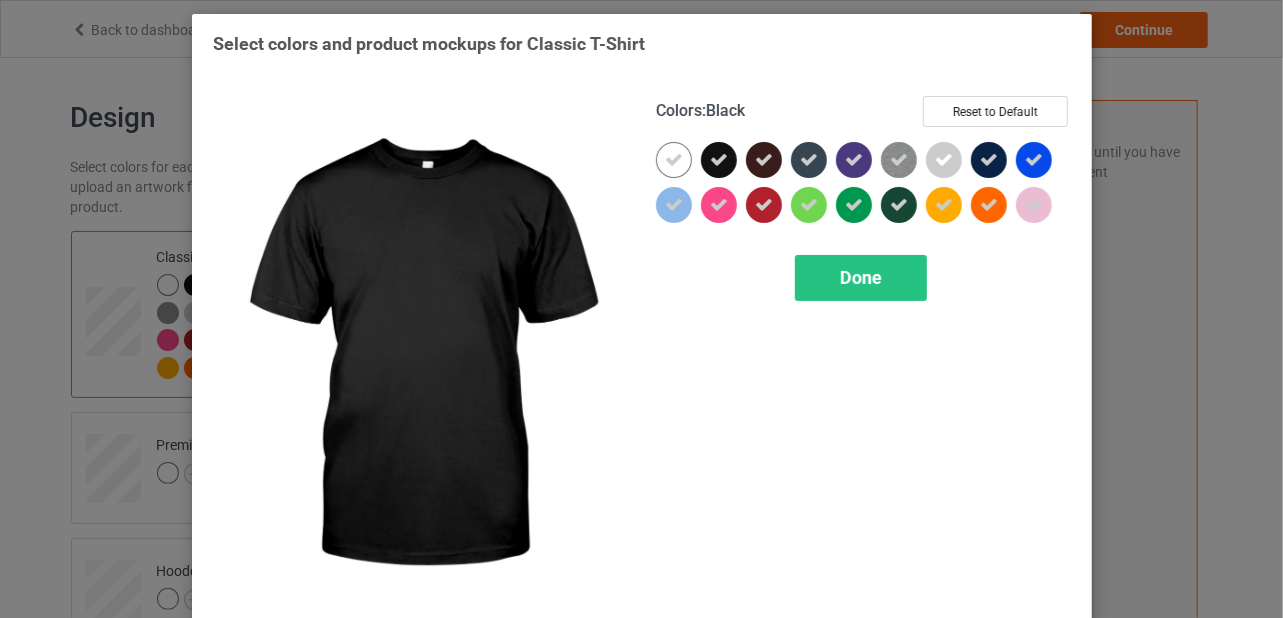 click at bounding box center (719, 160) 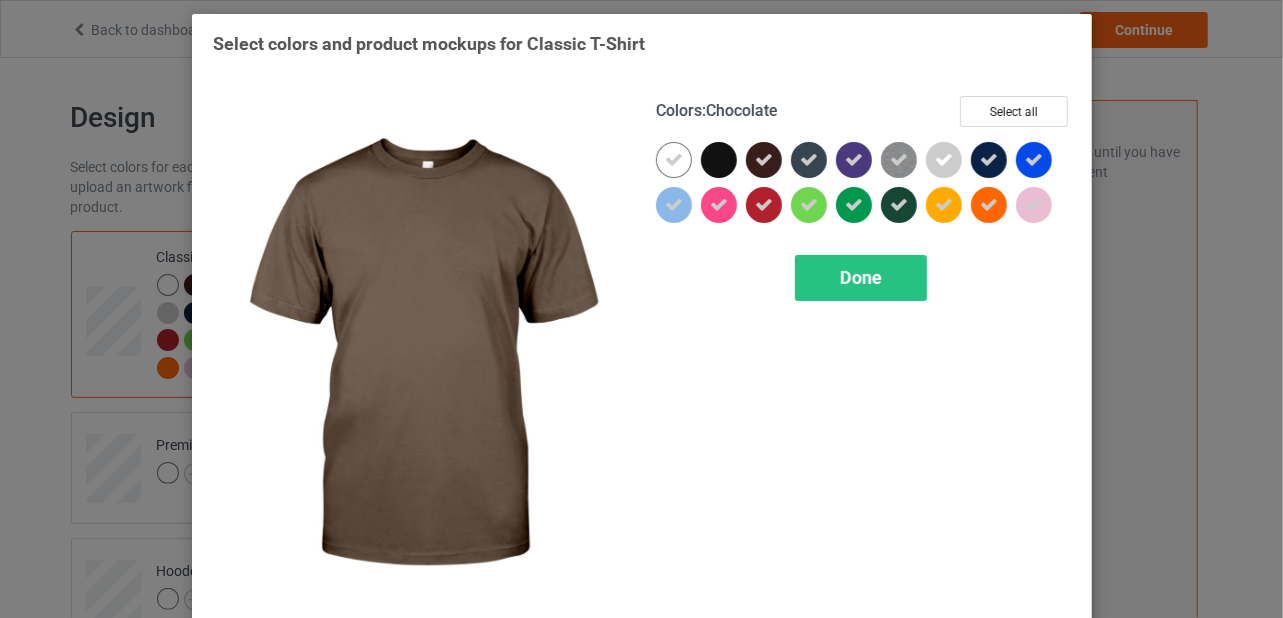 drag, startPoint x: 760, startPoint y: 157, endPoint x: 781, endPoint y: 155, distance: 21.095022 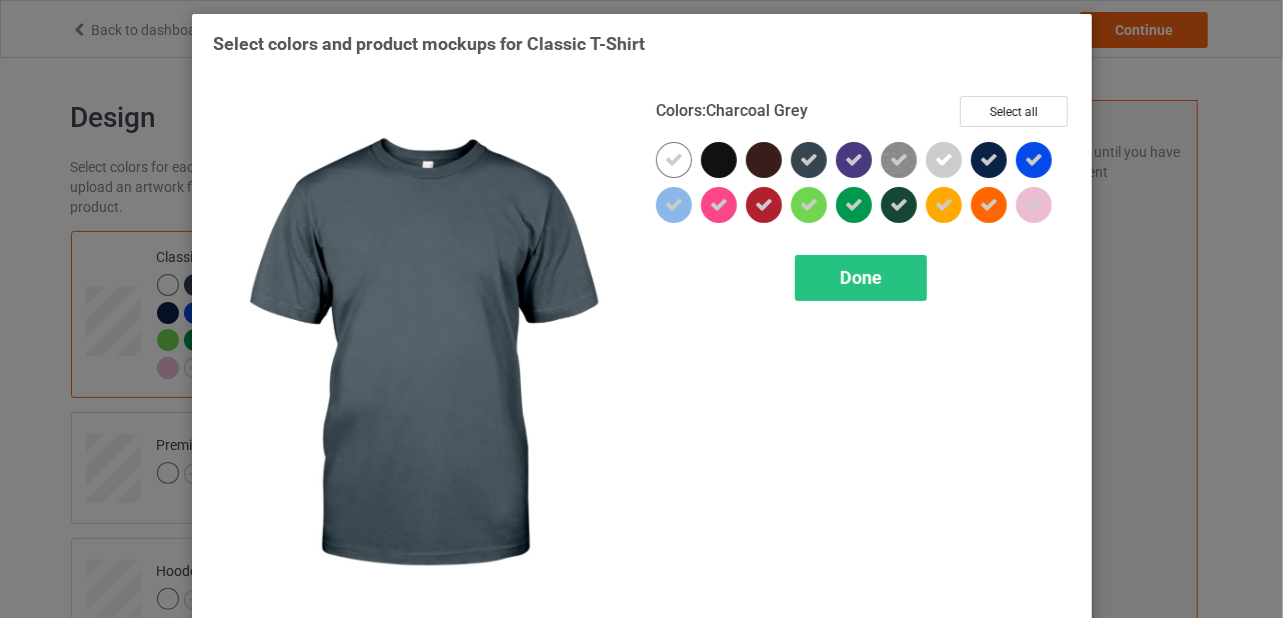 drag, startPoint x: 804, startPoint y: 155, endPoint x: 822, endPoint y: 156, distance: 18.027756 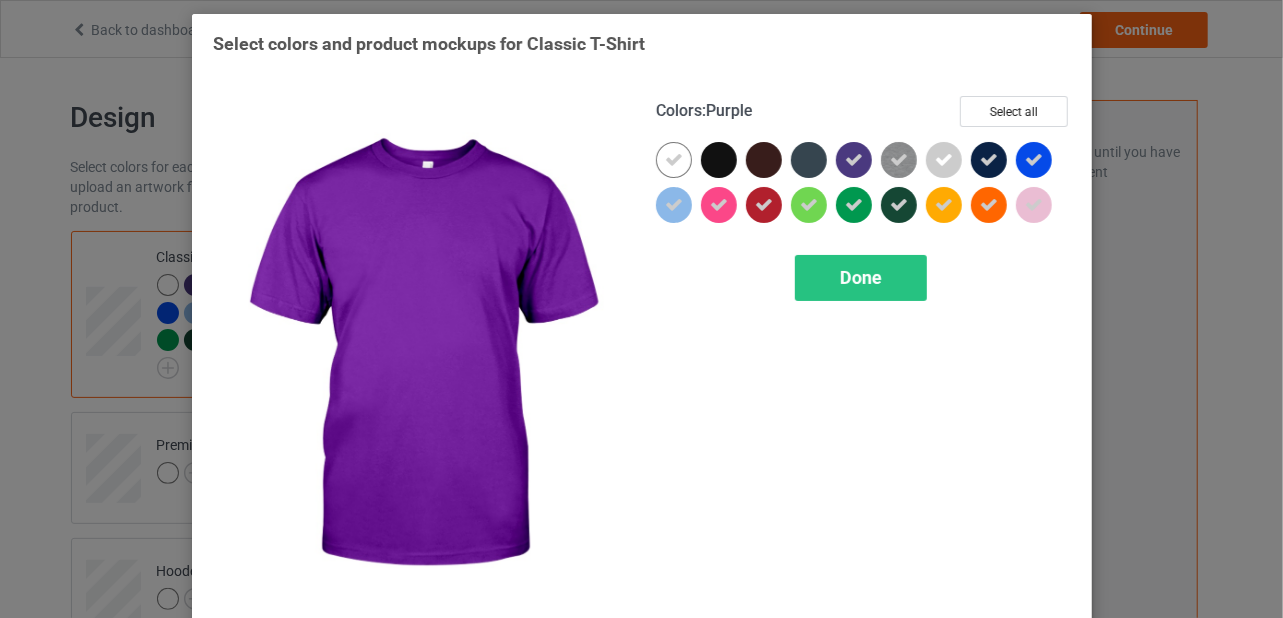 click at bounding box center [854, 160] 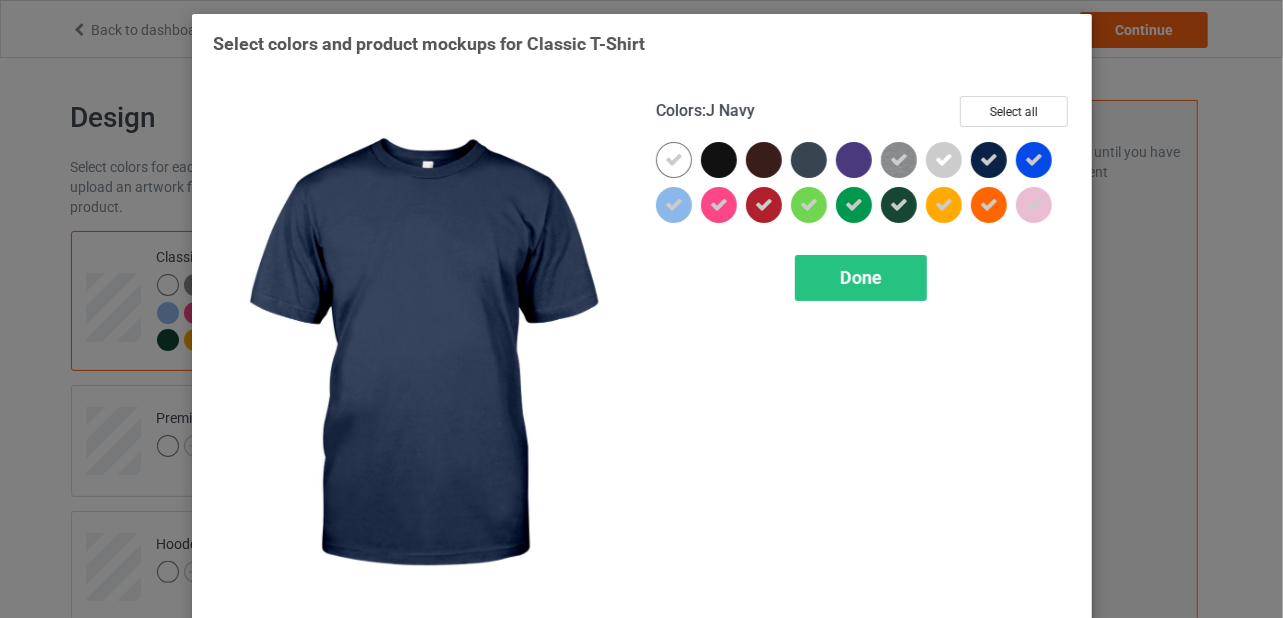 click at bounding box center [989, 160] 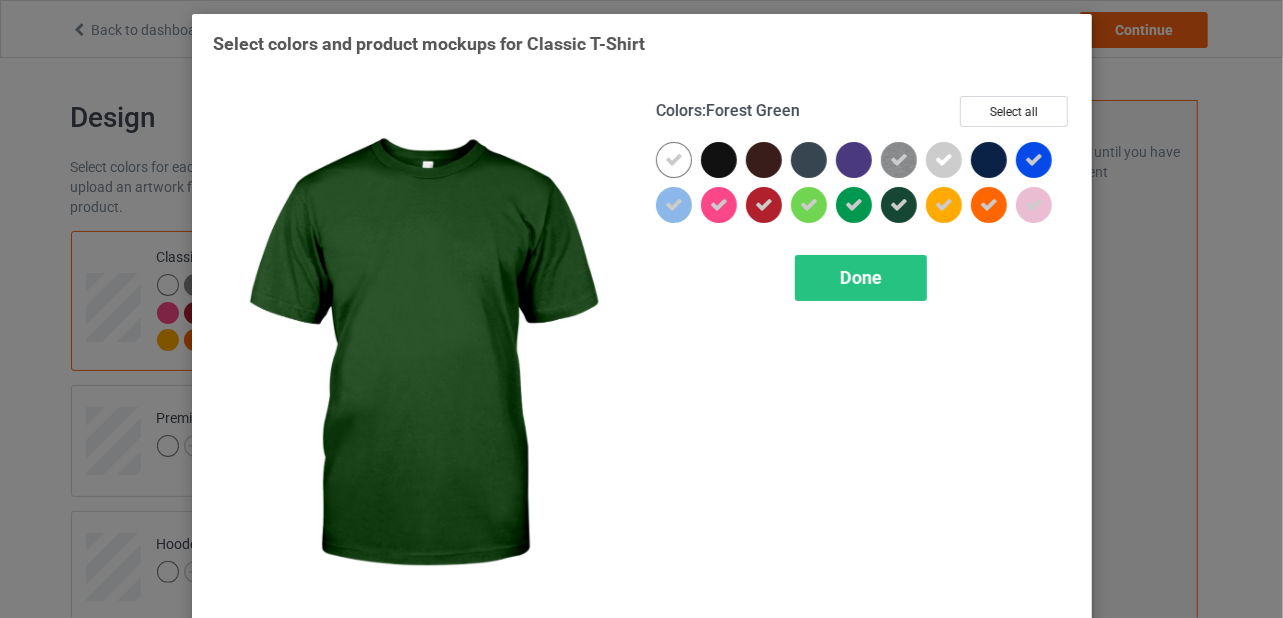 click at bounding box center [899, 205] 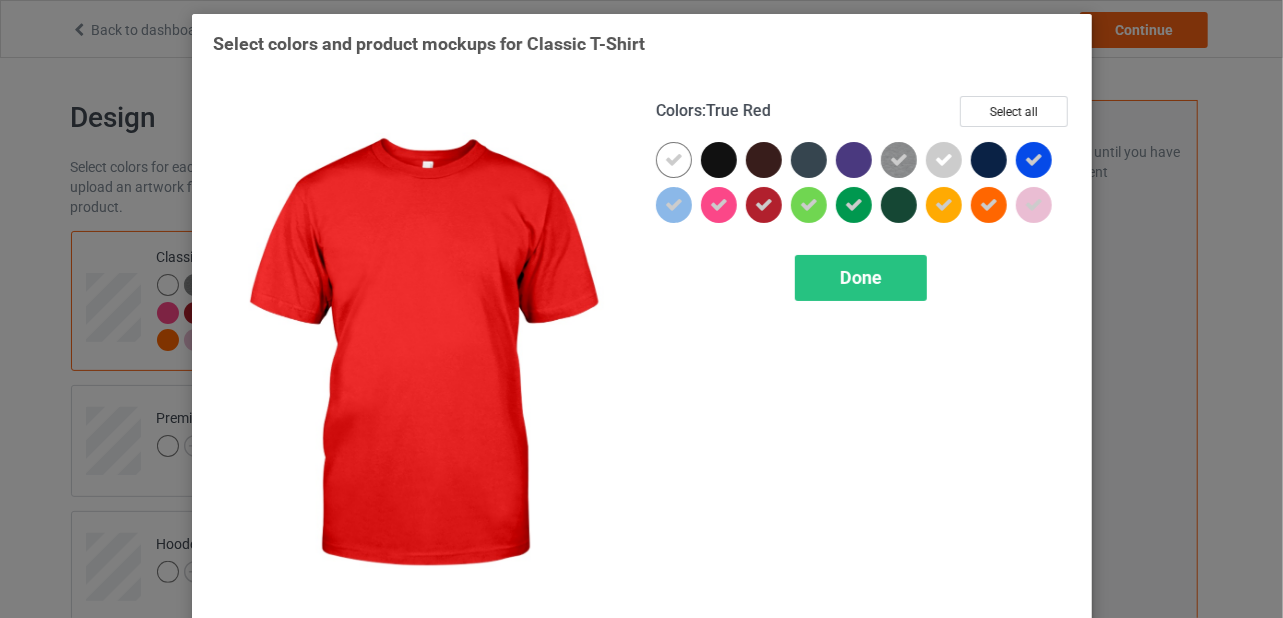 click at bounding box center [764, 205] 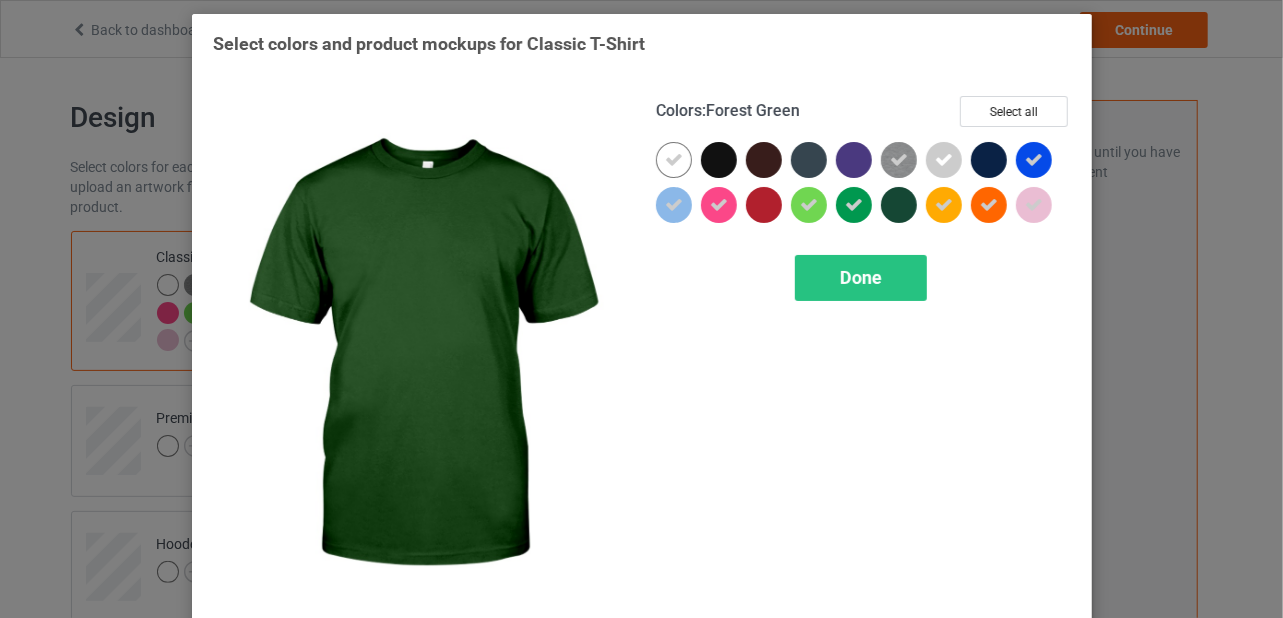 click at bounding box center (899, 205) 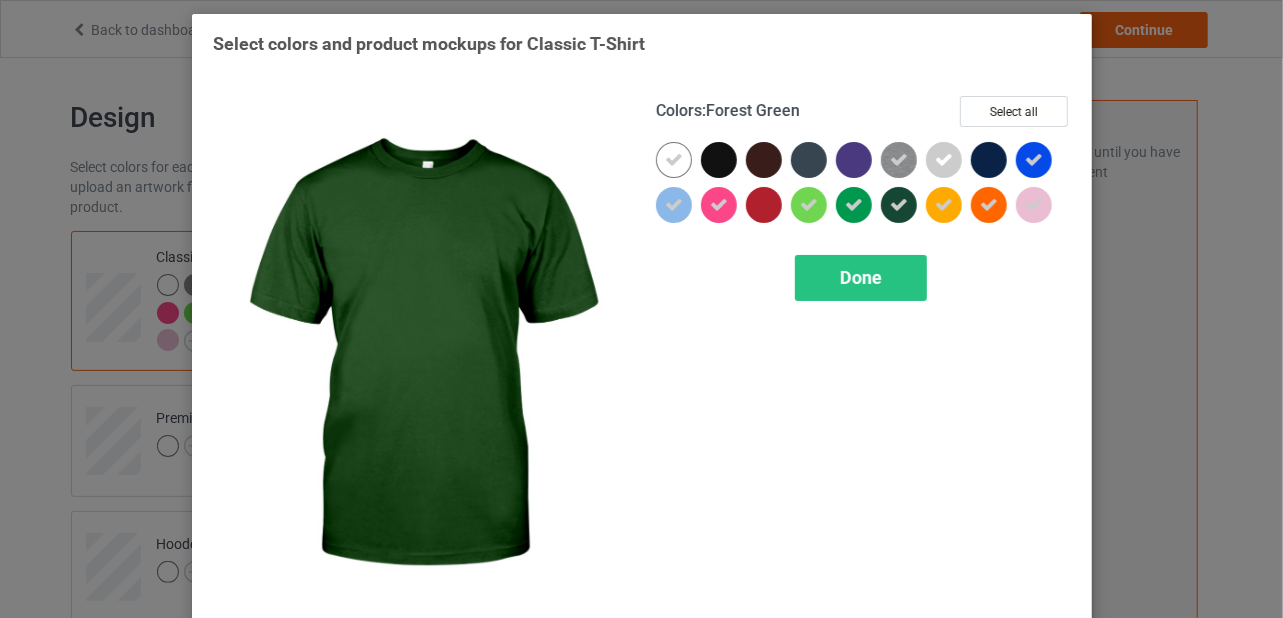 click at bounding box center (899, 205) 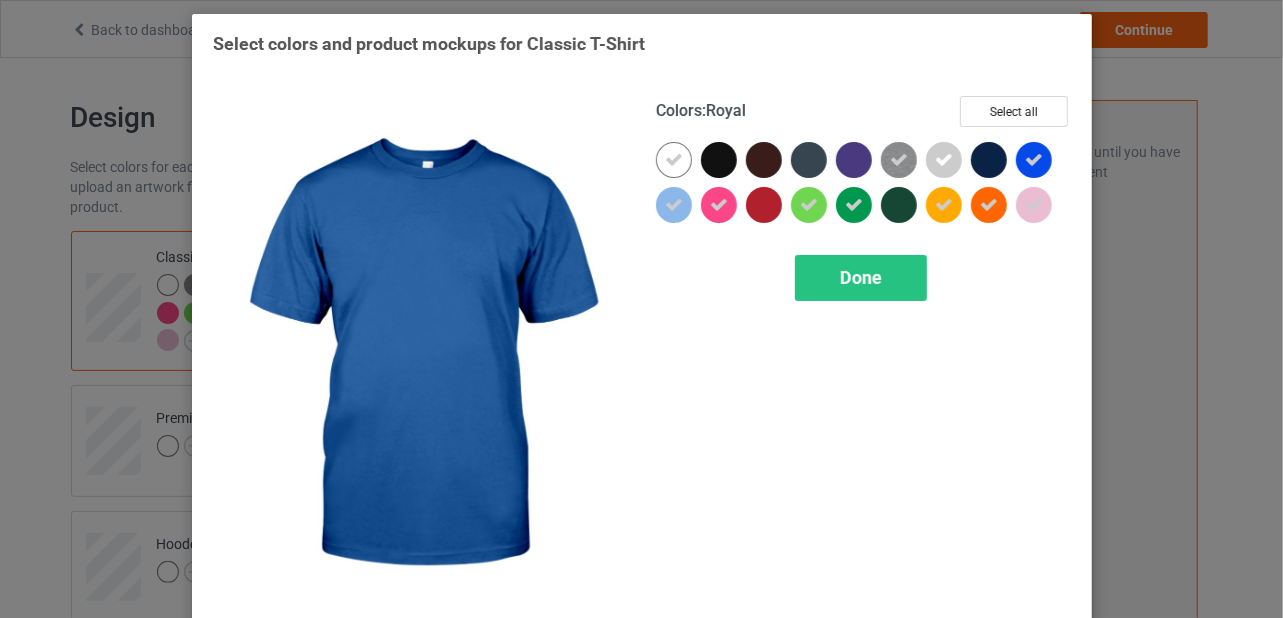 click at bounding box center [1034, 160] 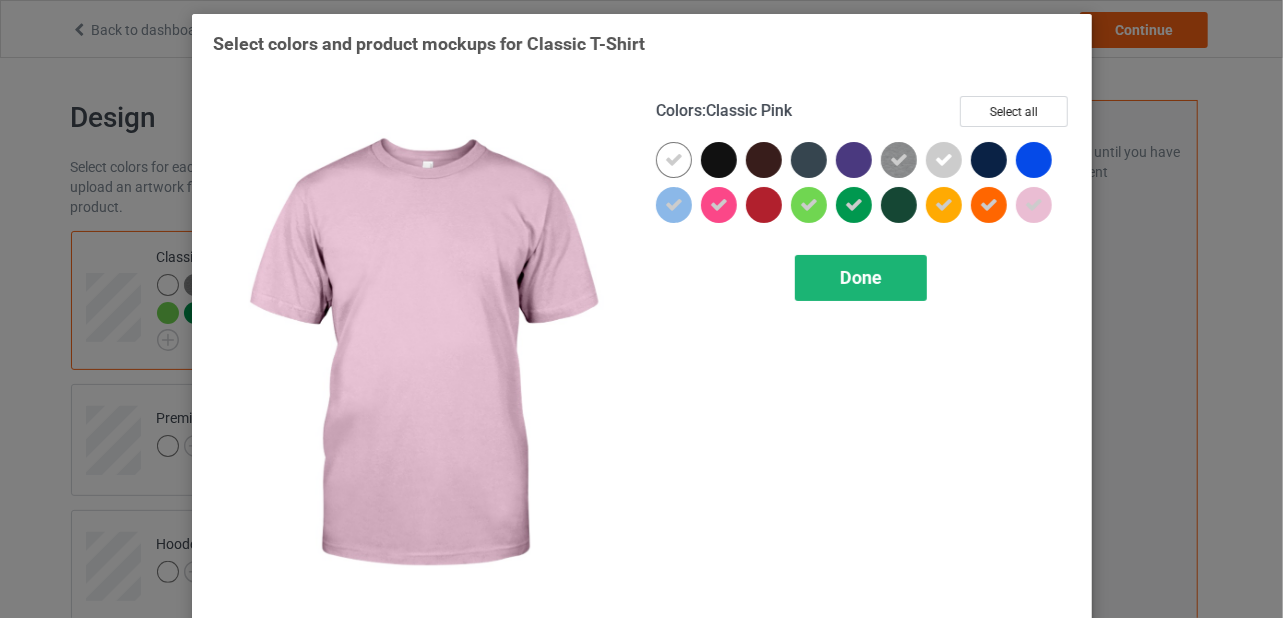click on "Done" at bounding box center (861, 277) 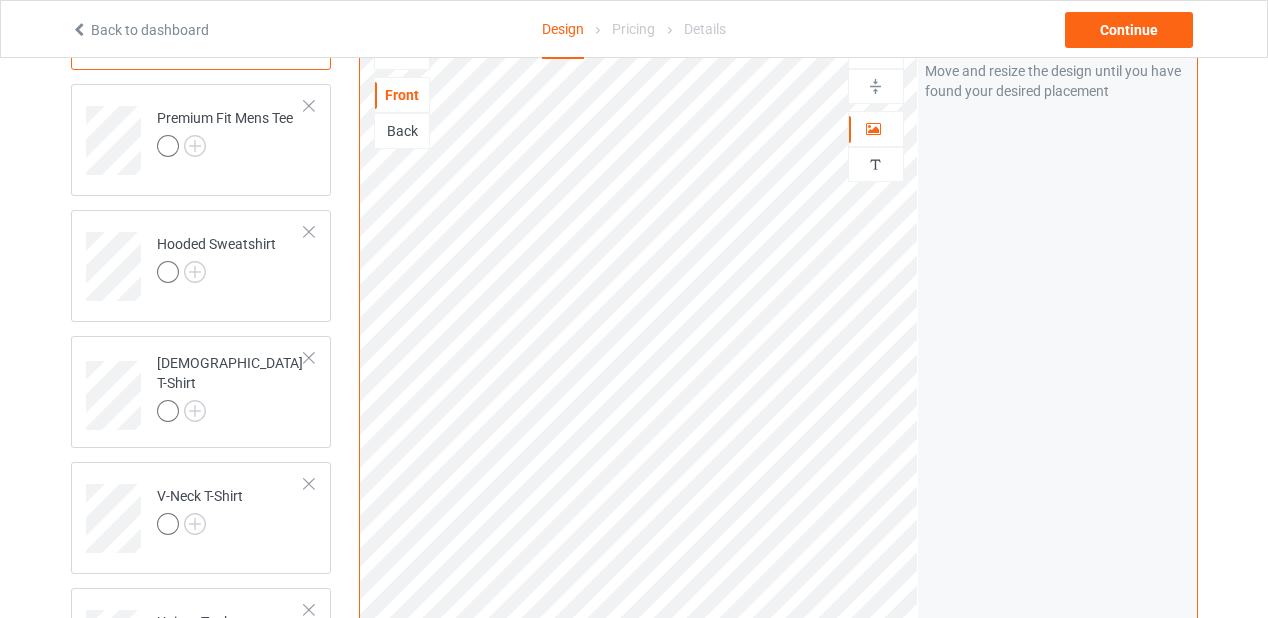 scroll, scrollTop: 0, scrollLeft: 0, axis: both 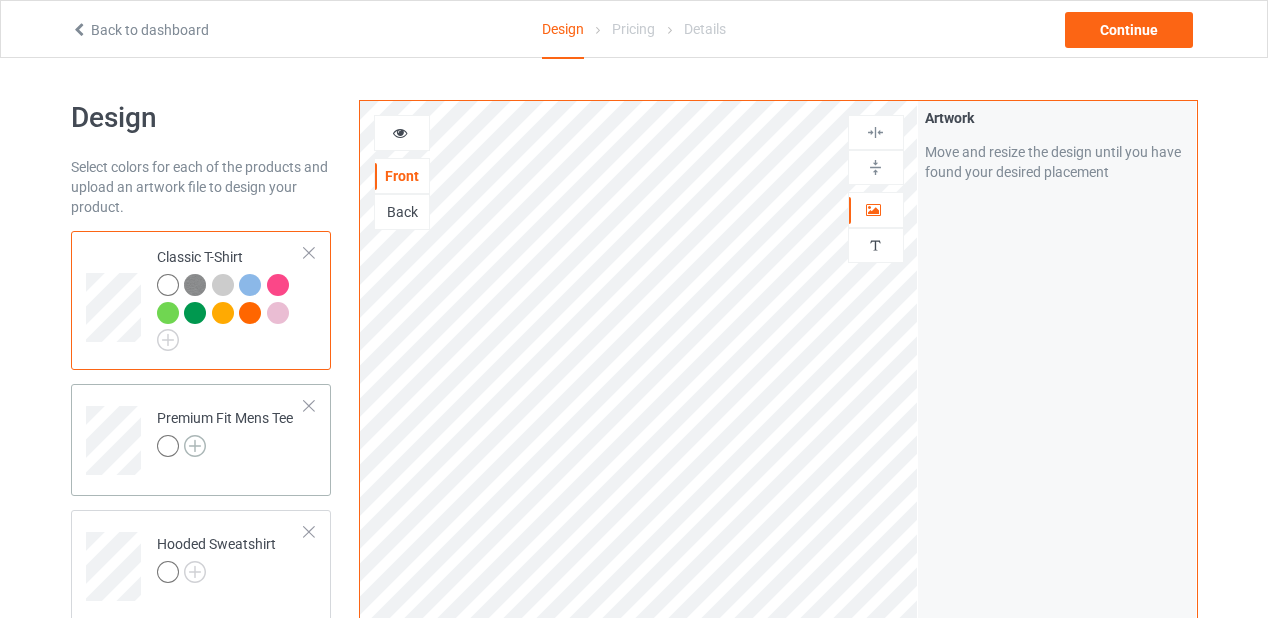 click at bounding box center (195, 446) 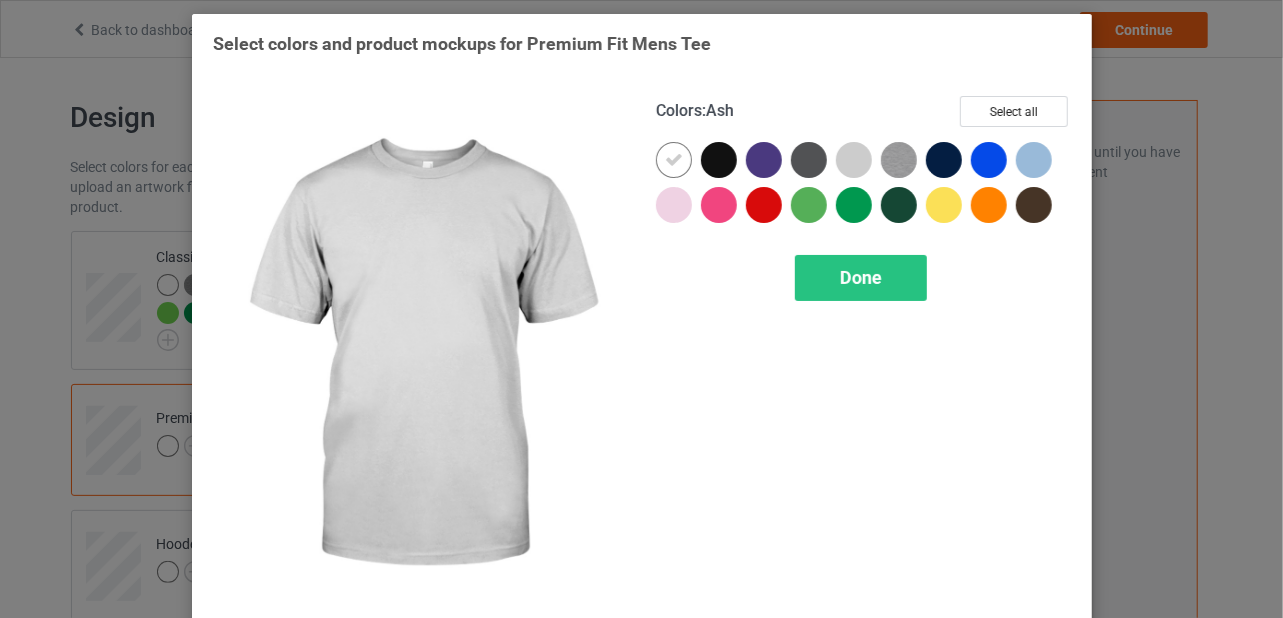 drag, startPoint x: 849, startPoint y: 162, endPoint x: 888, endPoint y: 159, distance: 39.115215 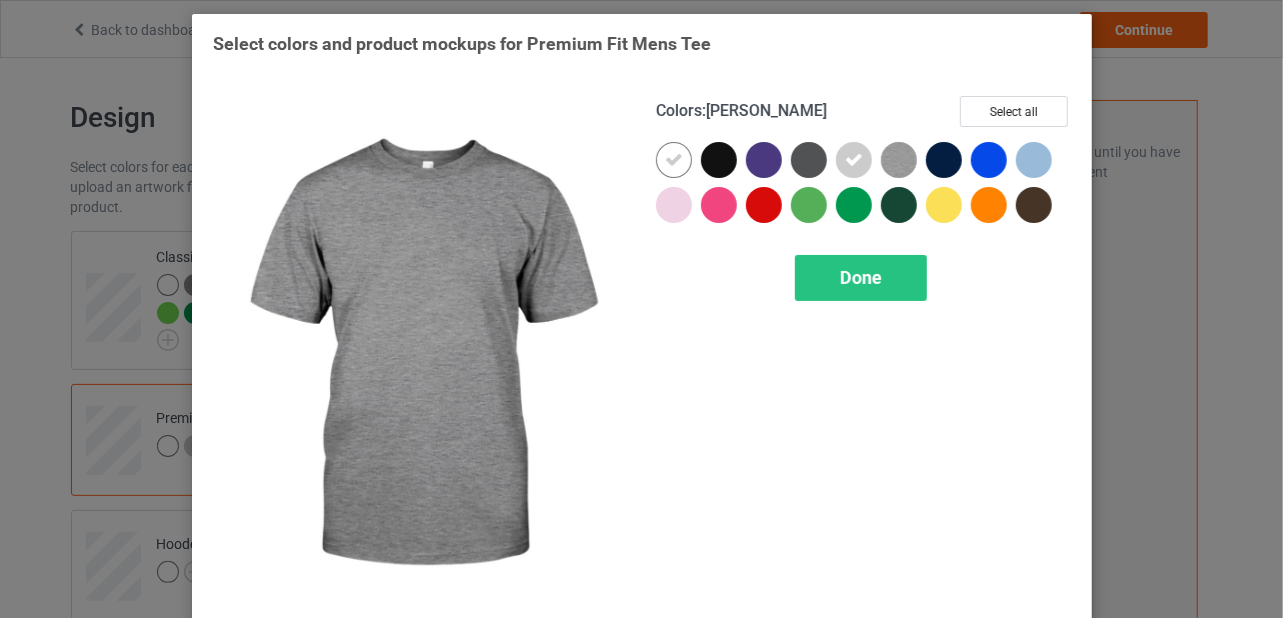 click at bounding box center (899, 160) 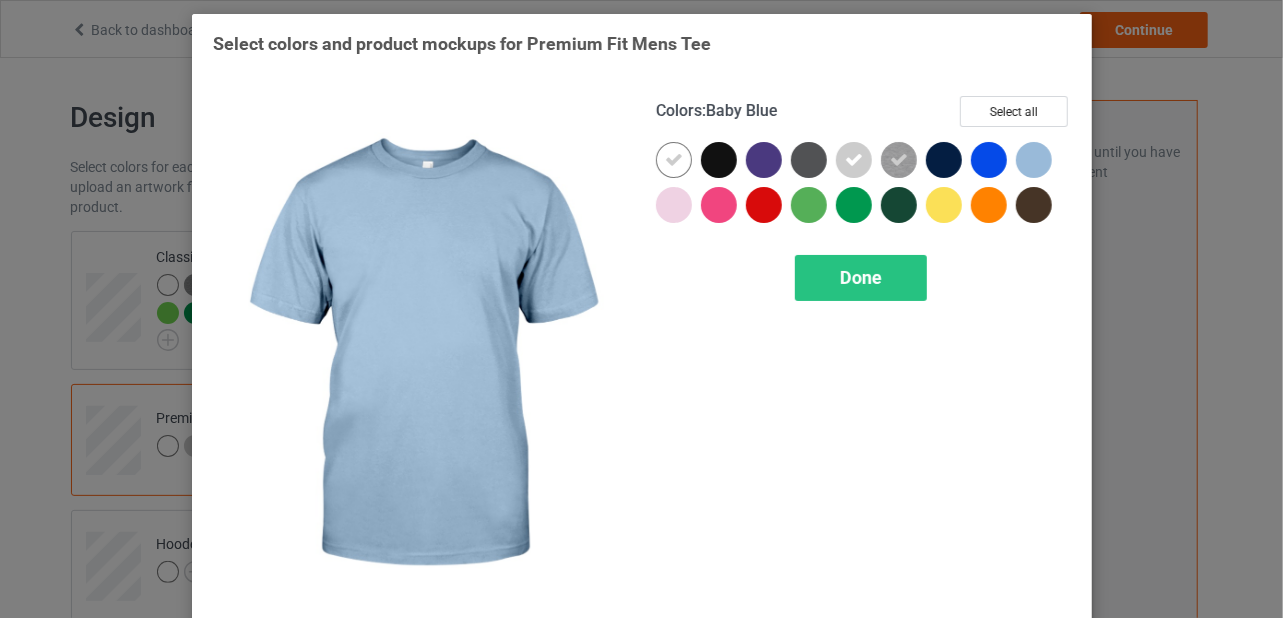 click at bounding box center (1034, 160) 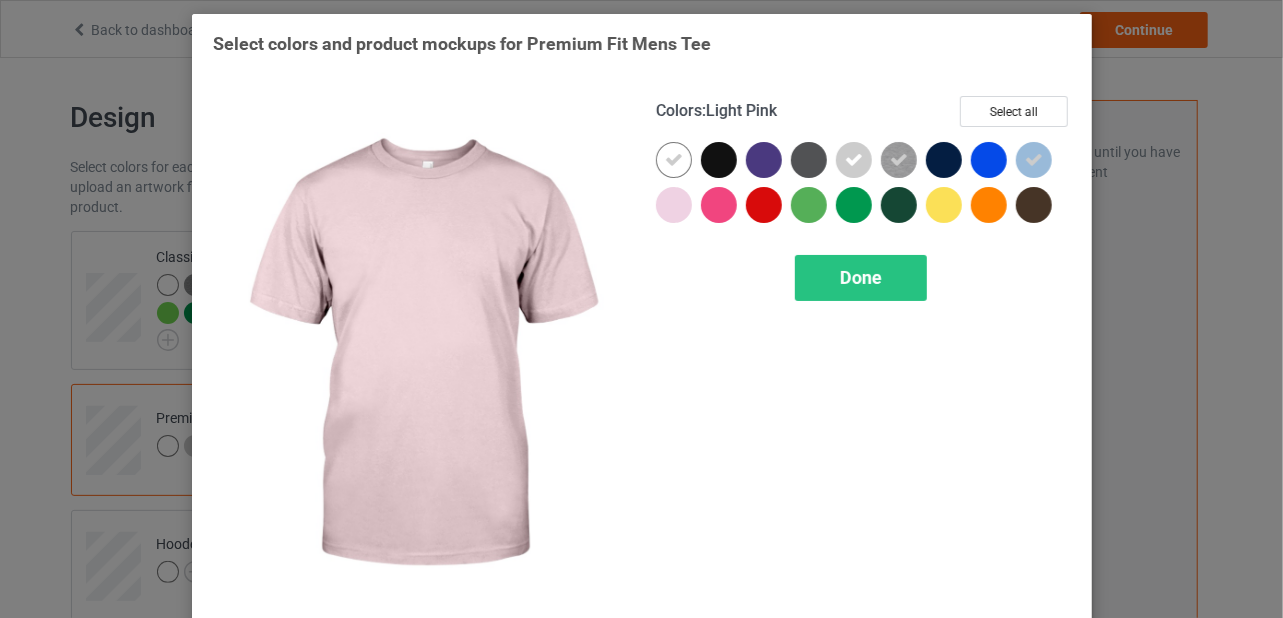 click at bounding box center [674, 205] 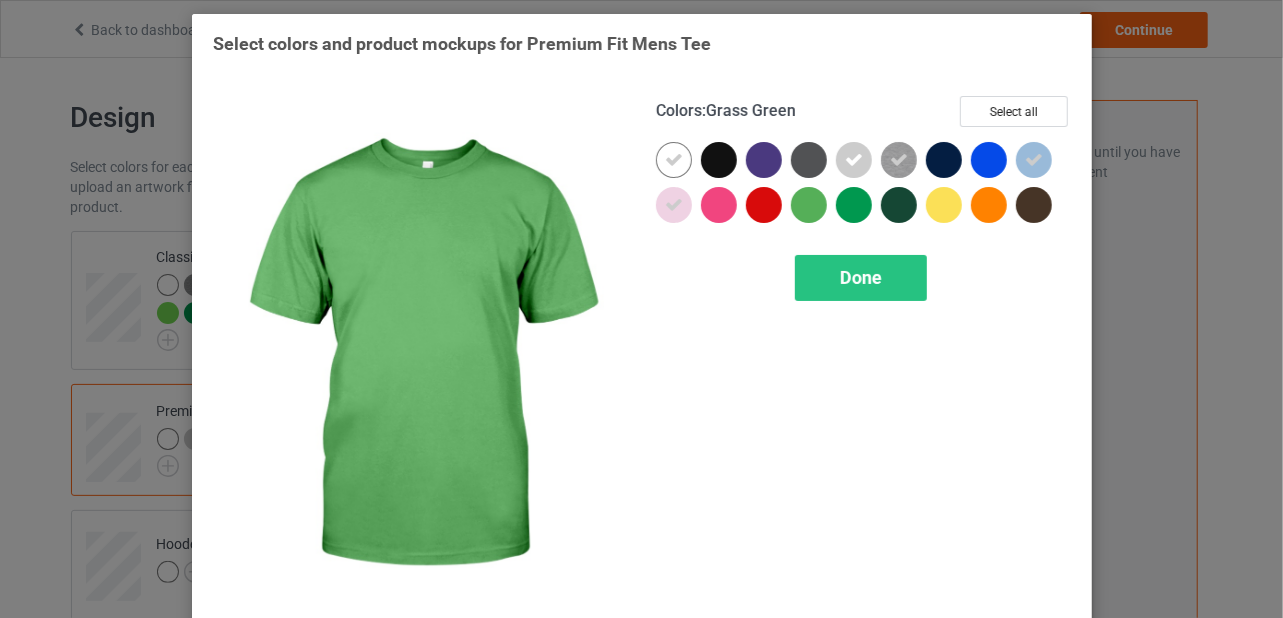 click at bounding box center [809, 205] 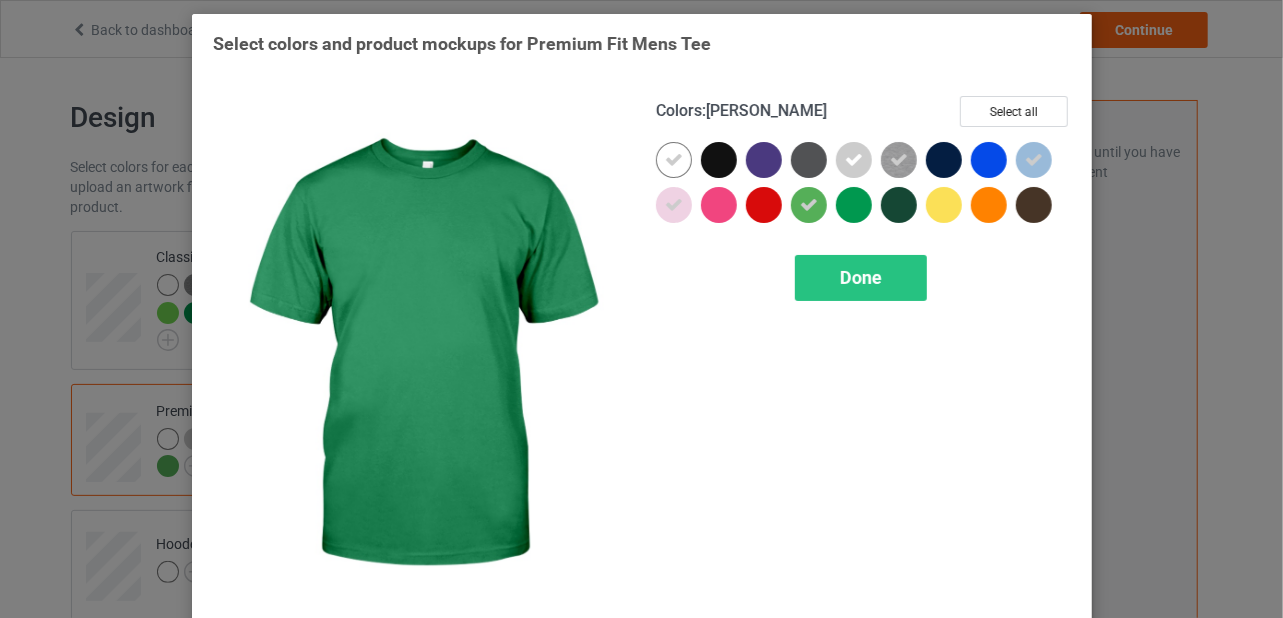 click at bounding box center [854, 205] 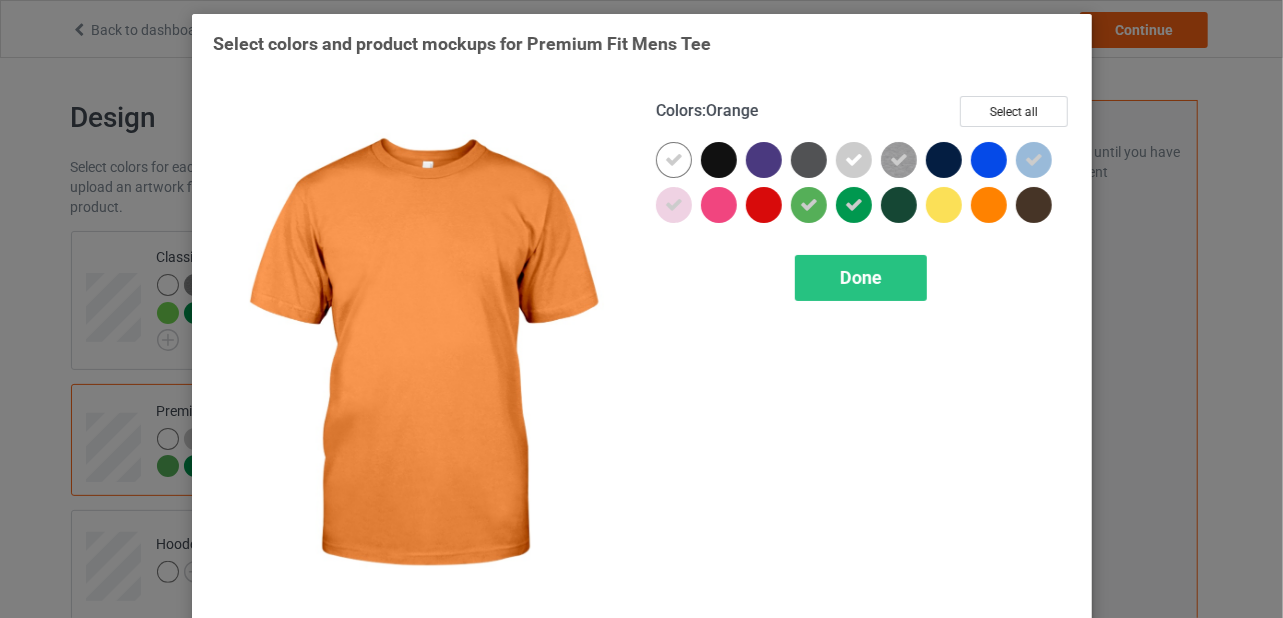 click at bounding box center (989, 205) 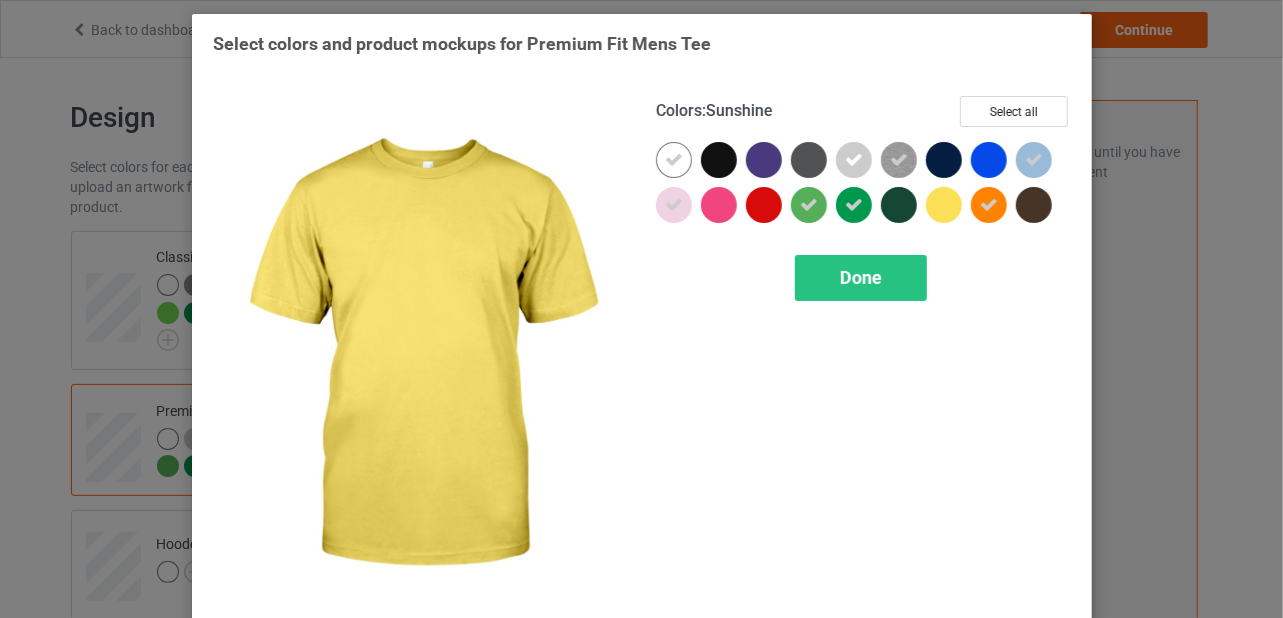 click at bounding box center (944, 205) 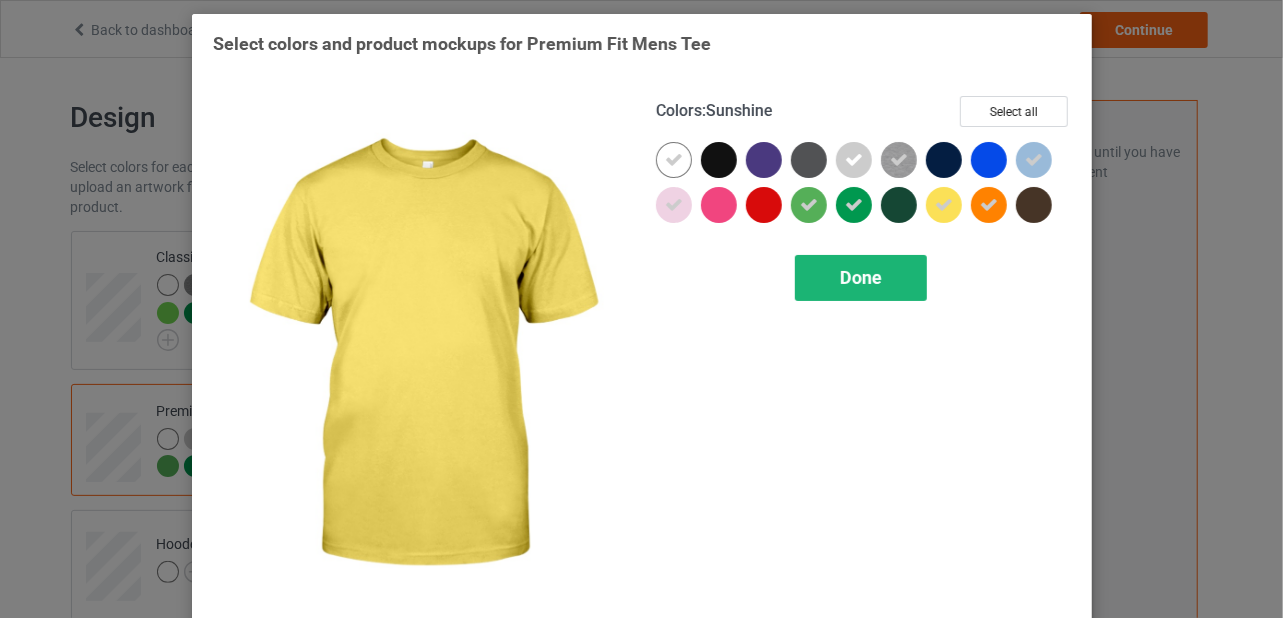 click on "Done" at bounding box center [861, 277] 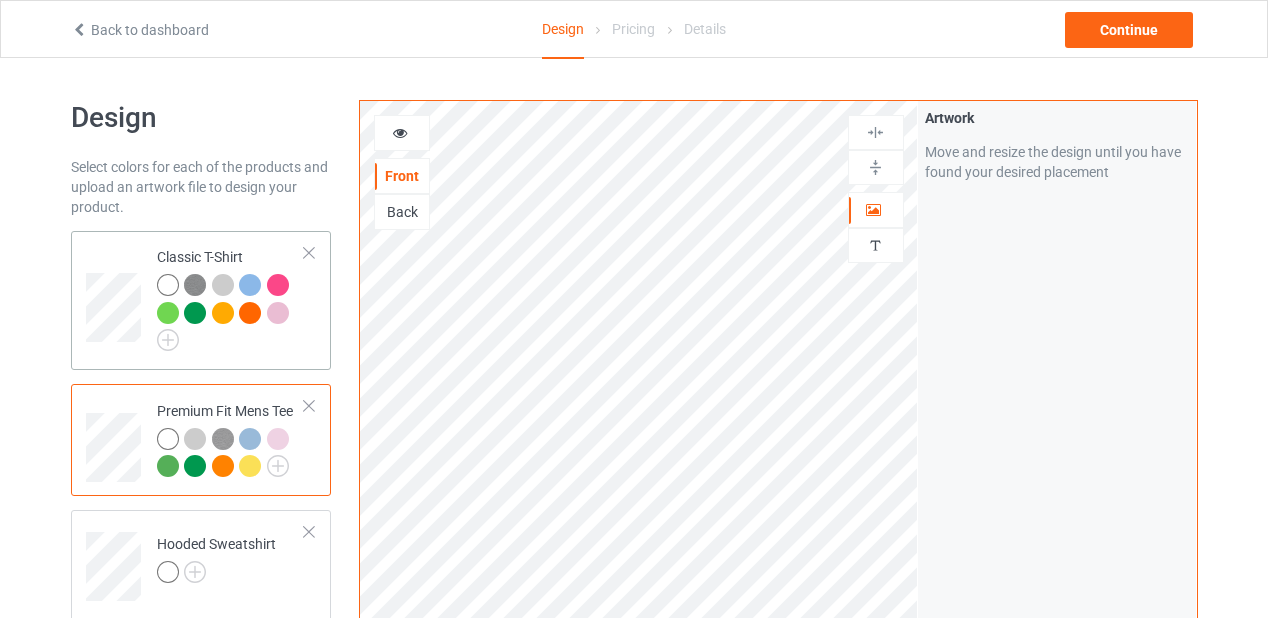 scroll, scrollTop: 200, scrollLeft: 0, axis: vertical 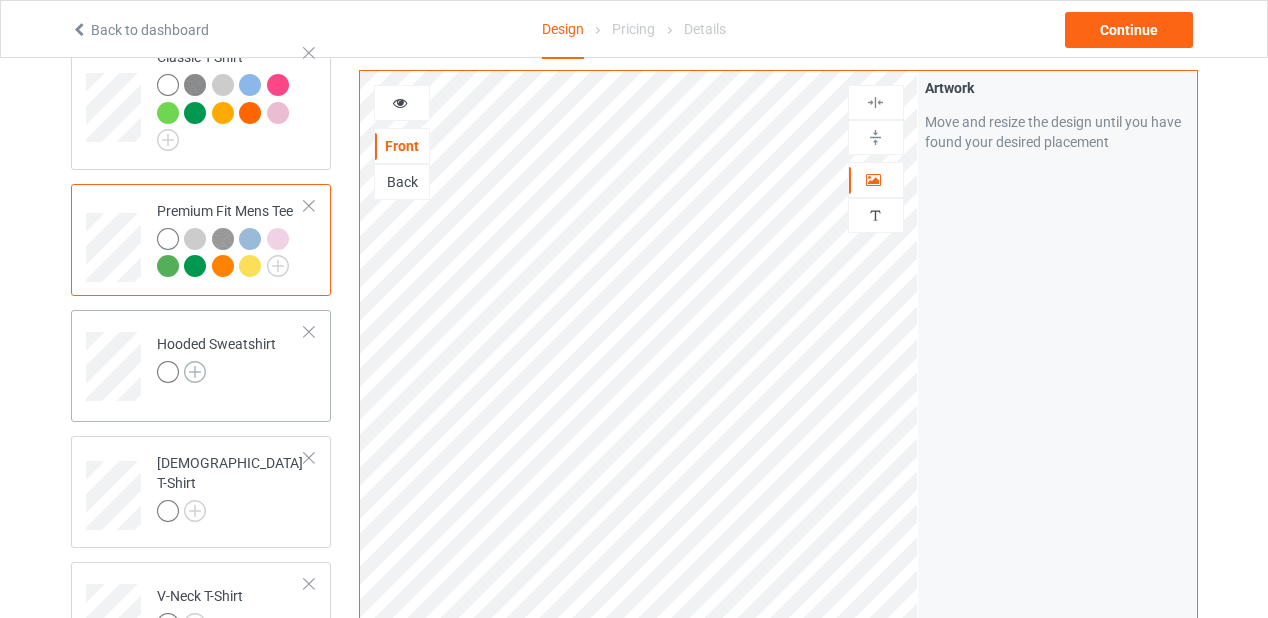 click at bounding box center [195, 372] 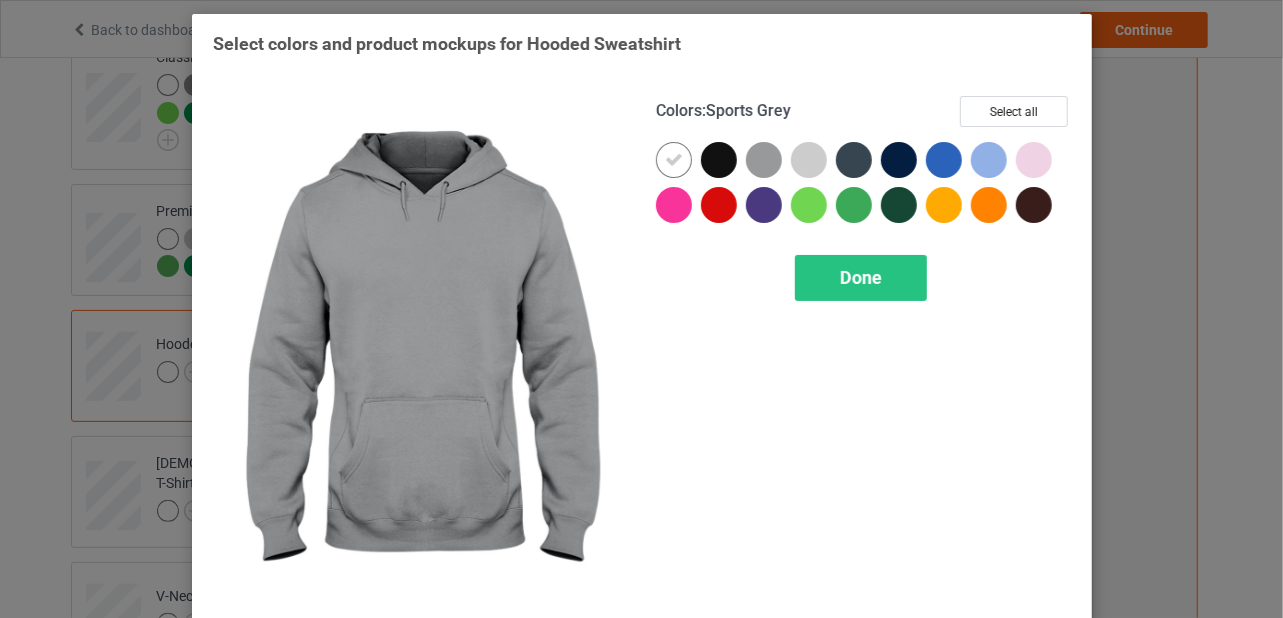 drag, startPoint x: 756, startPoint y: 165, endPoint x: 776, endPoint y: 160, distance: 20.615528 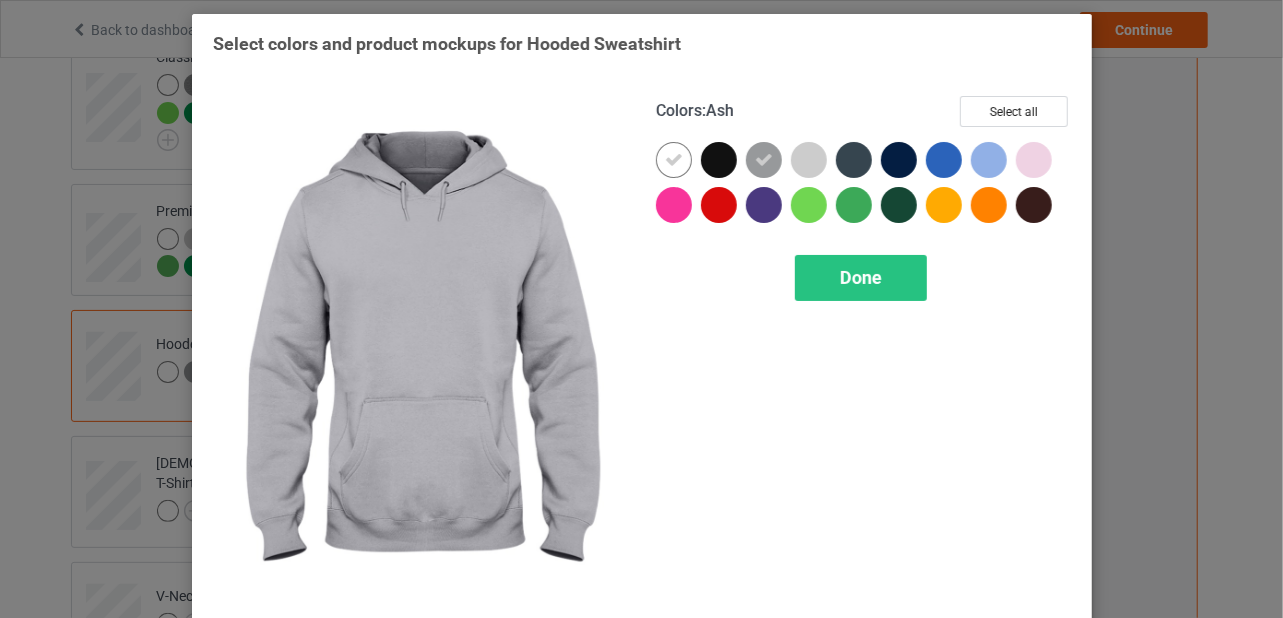 click at bounding box center (809, 160) 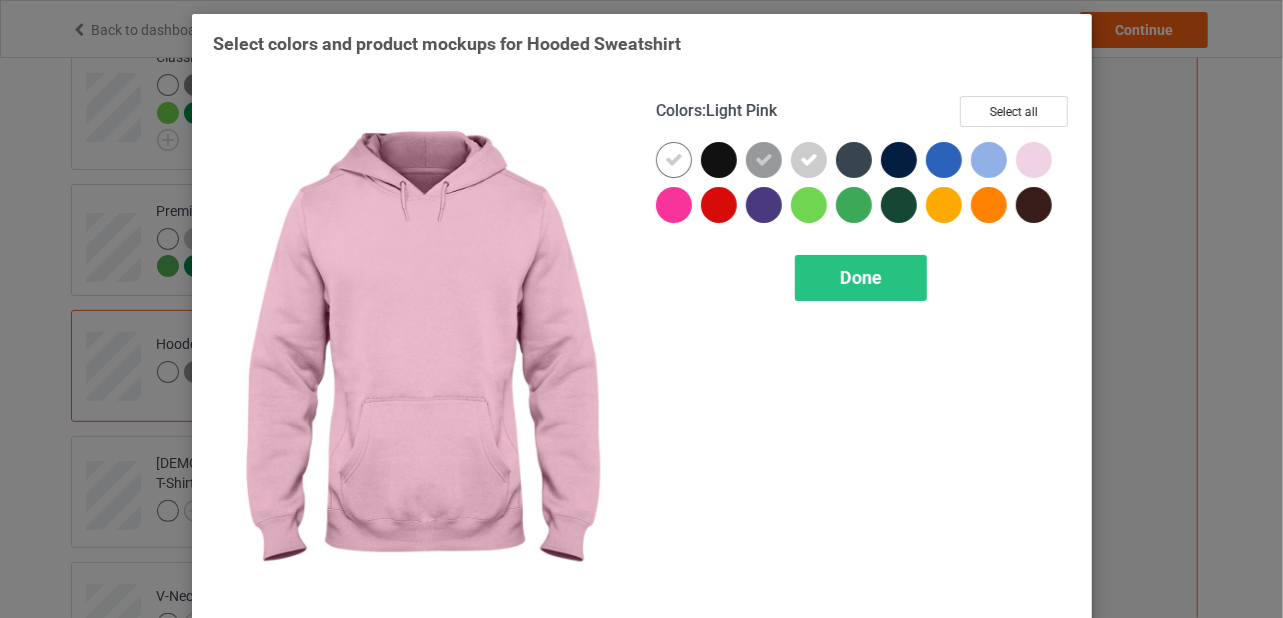 click at bounding box center (1034, 160) 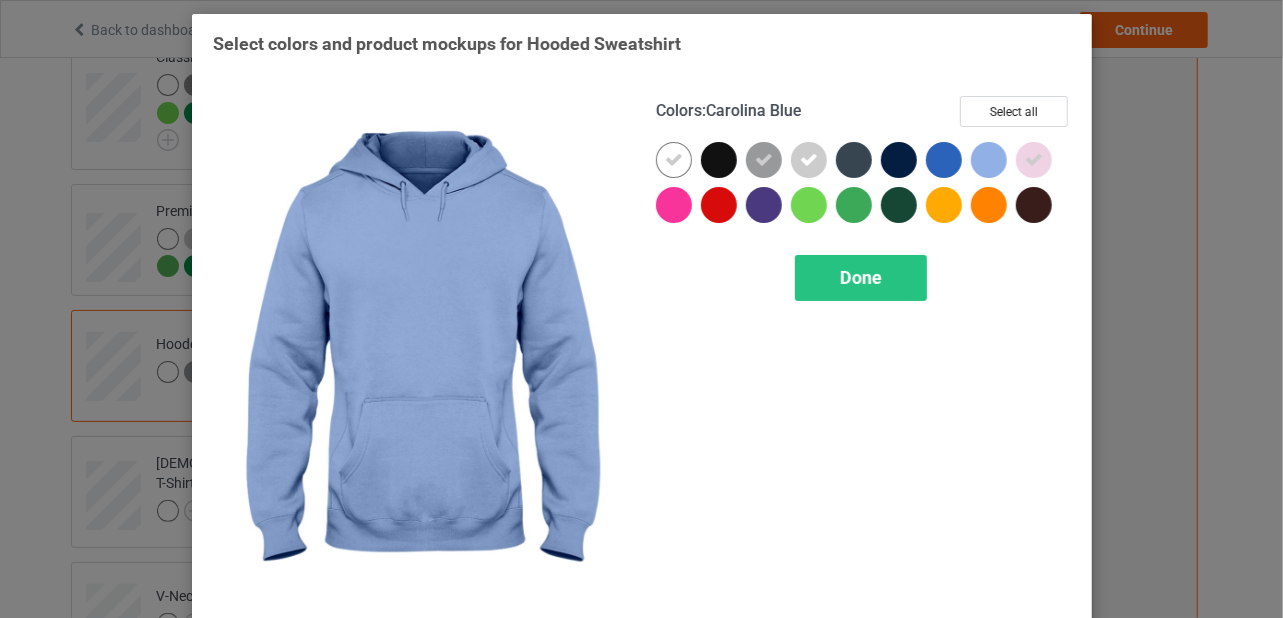 click at bounding box center [989, 160] 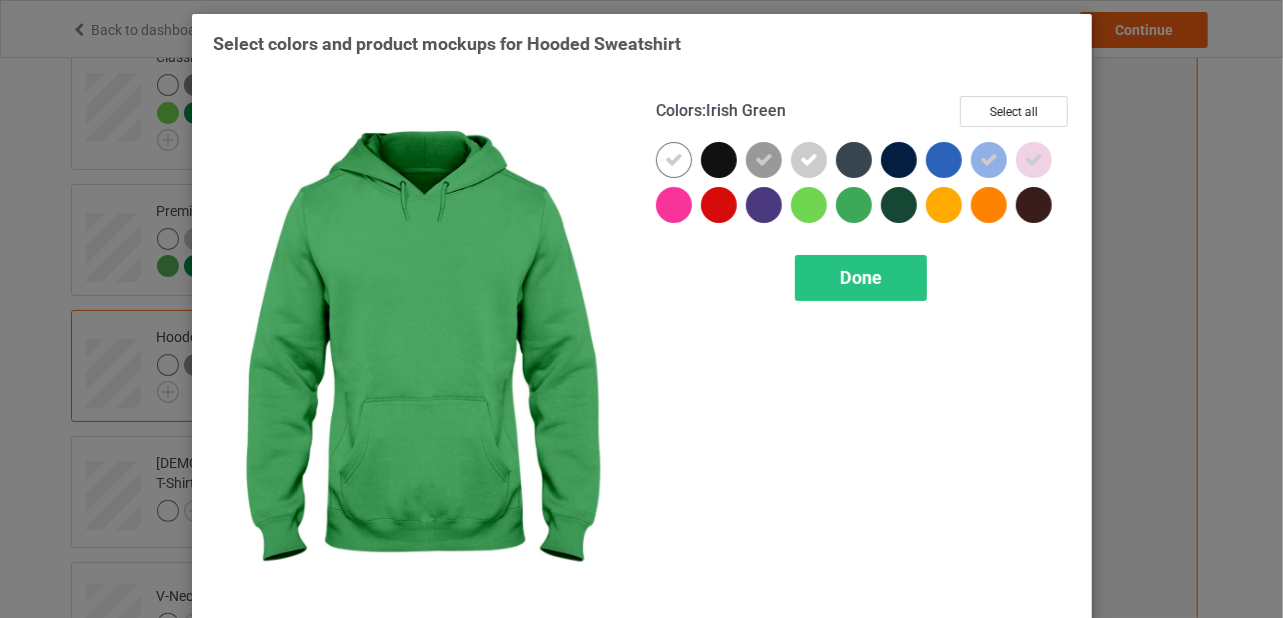 click at bounding box center [854, 205] 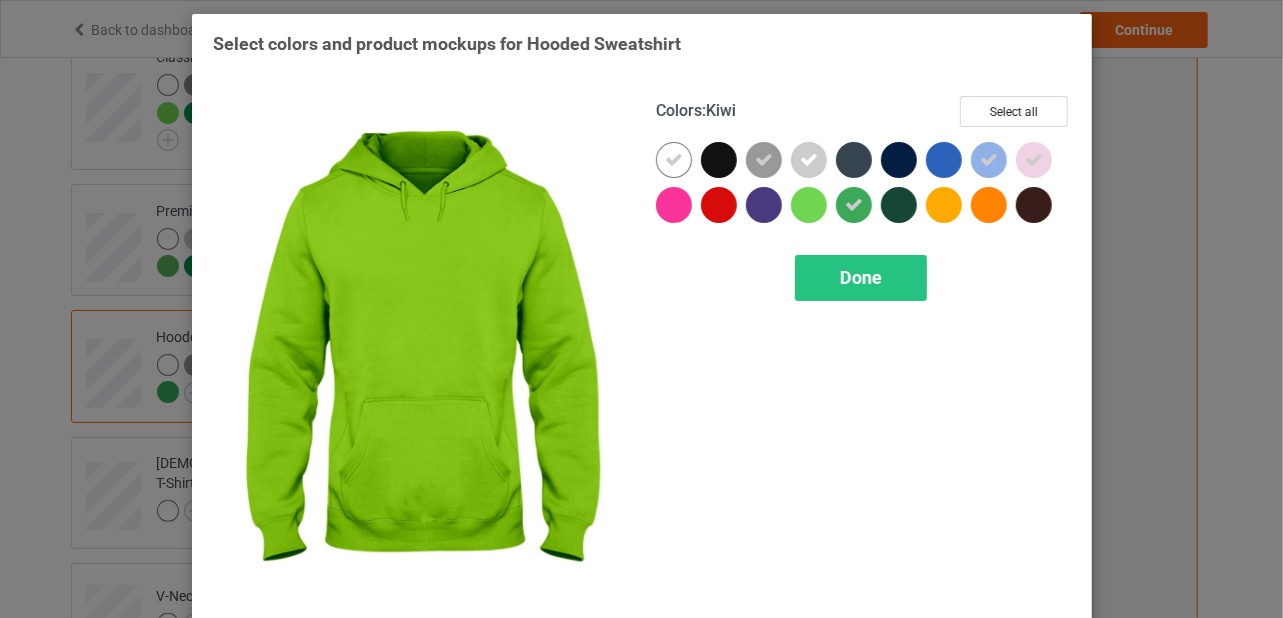click at bounding box center [809, 205] 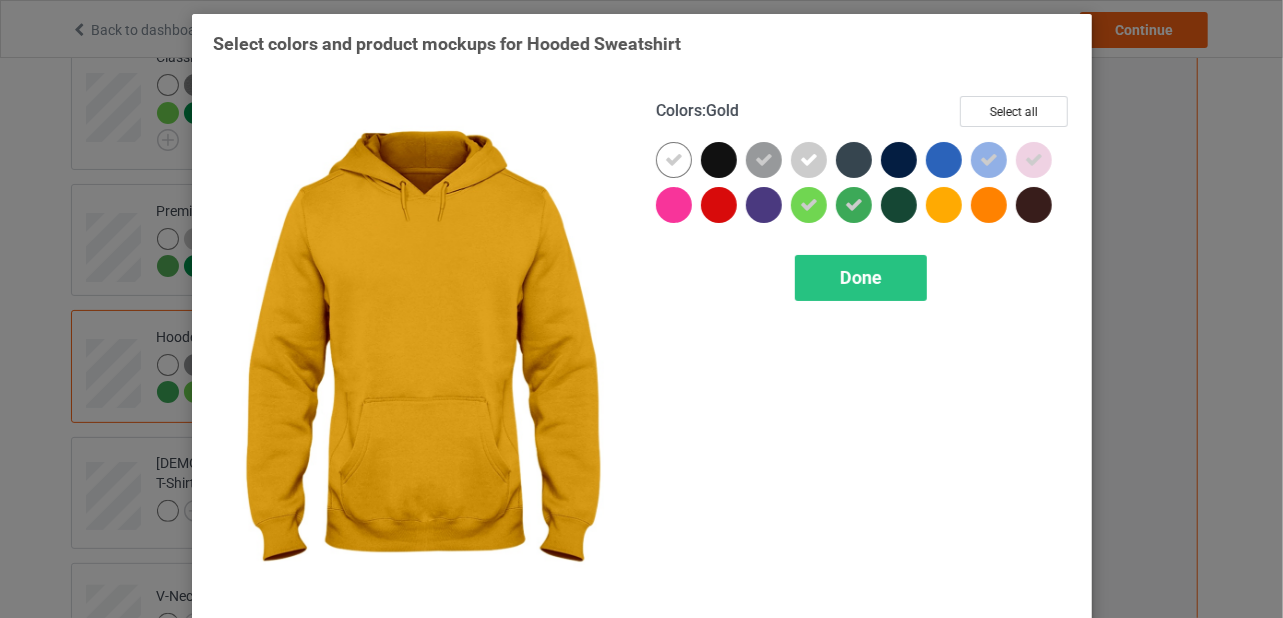 click at bounding box center (944, 205) 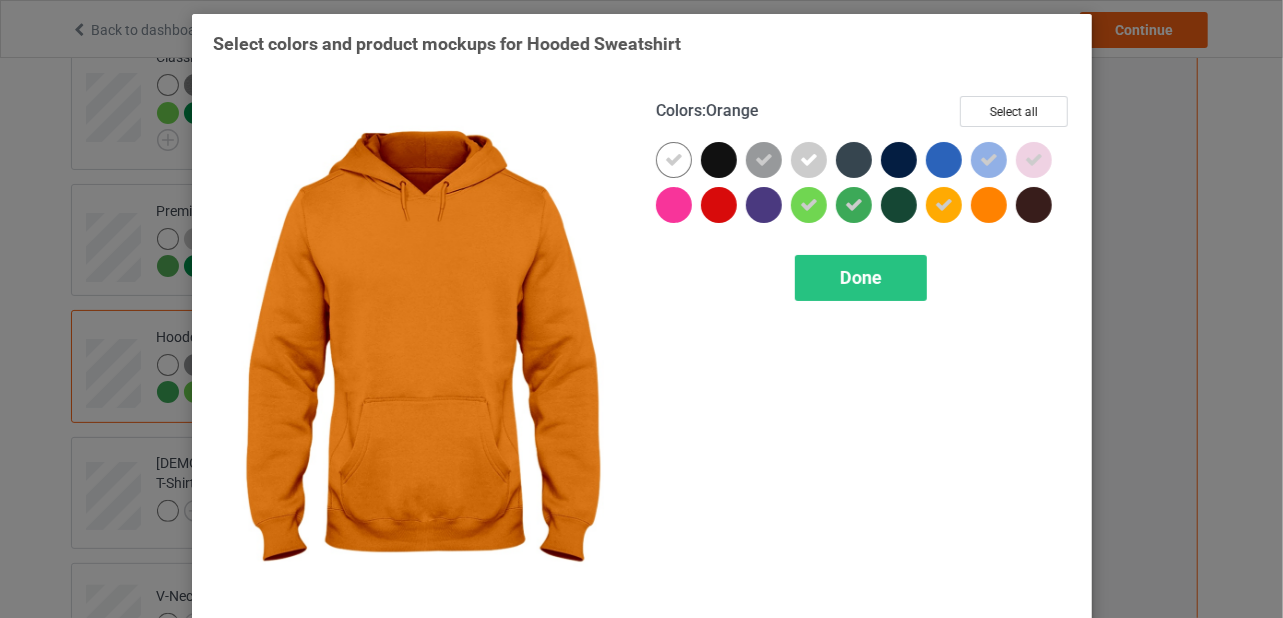 click at bounding box center [989, 205] 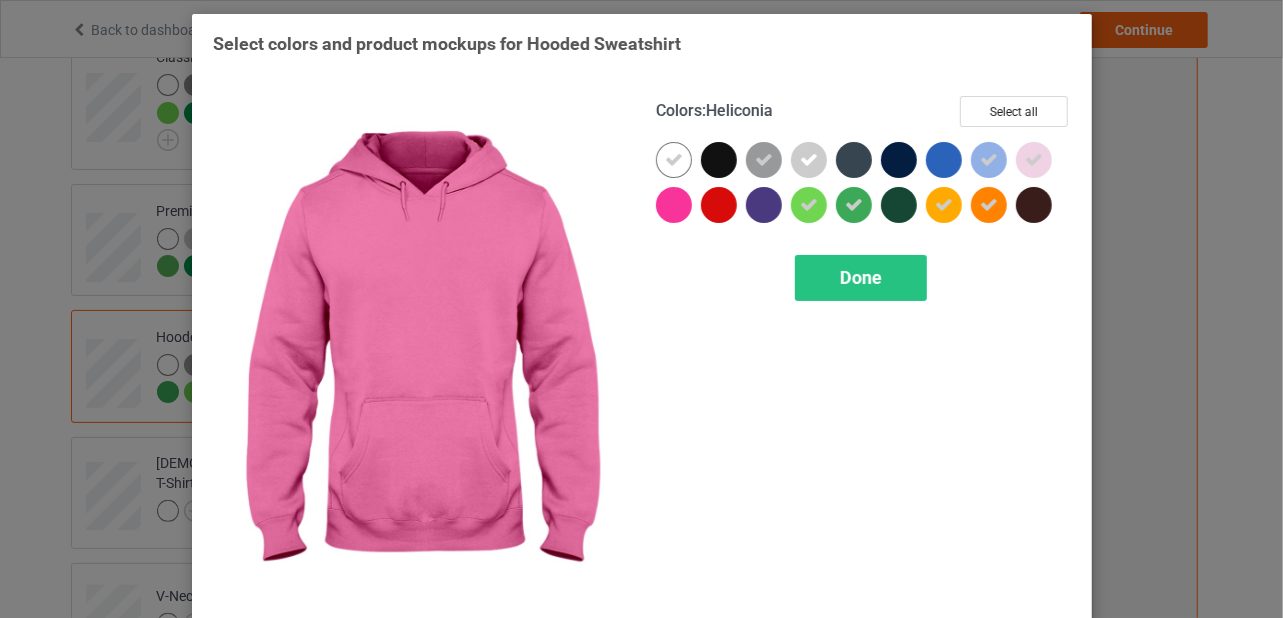 click at bounding box center [674, 205] 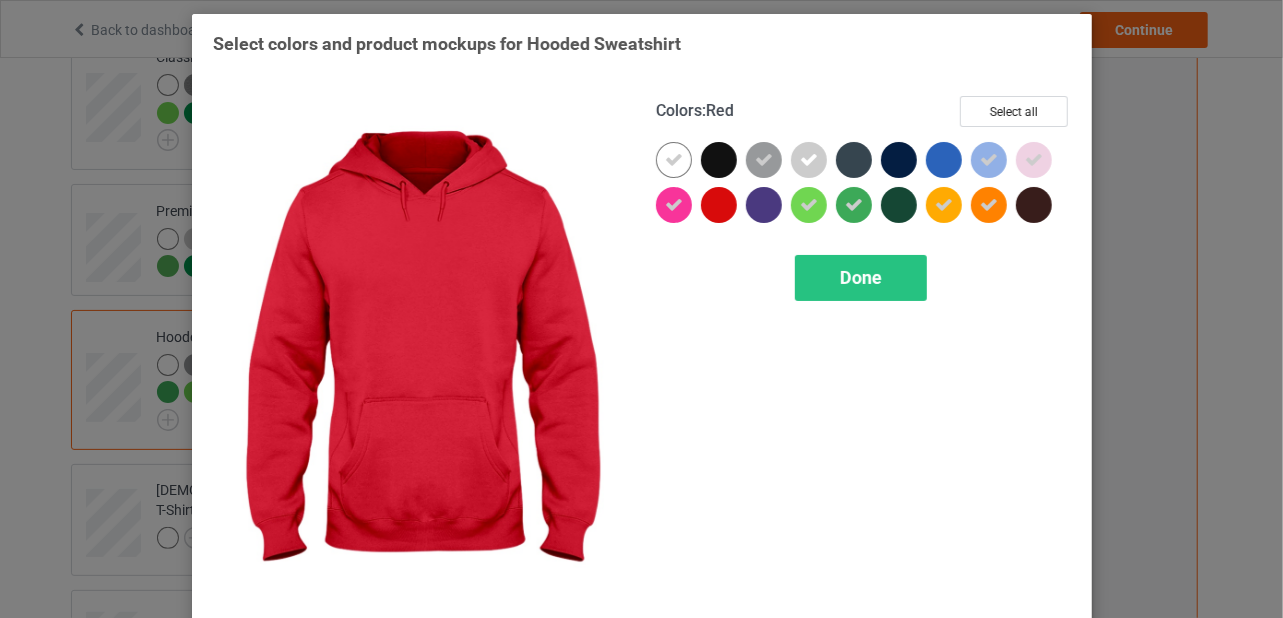 drag, startPoint x: 702, startPoint y: 202, endPoint x: 728, endPoint y: 217, distance: 30.016663 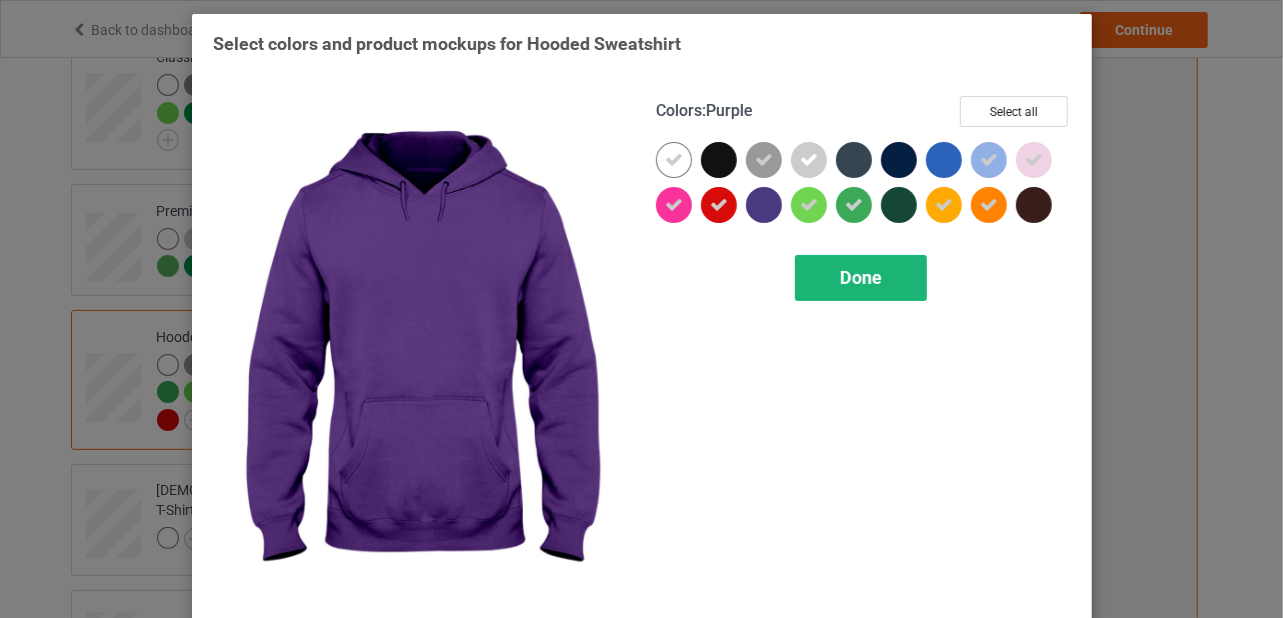 click on "Done" at bounding box center [861, 277] 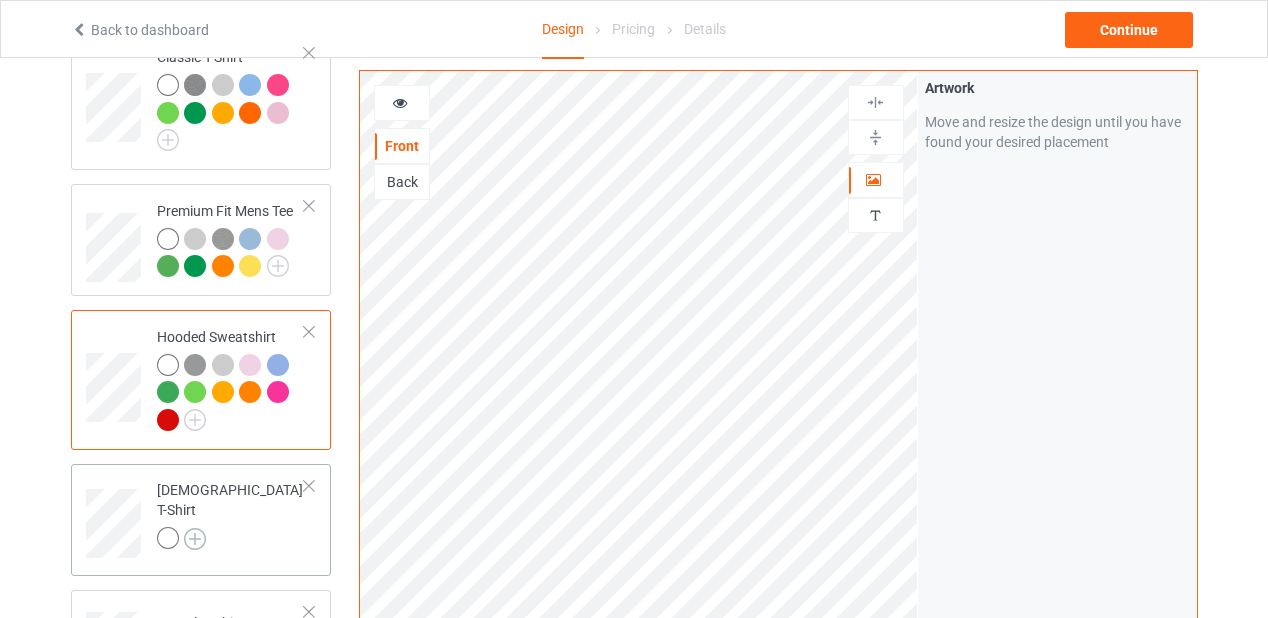 click at bounding box center [195, 539] 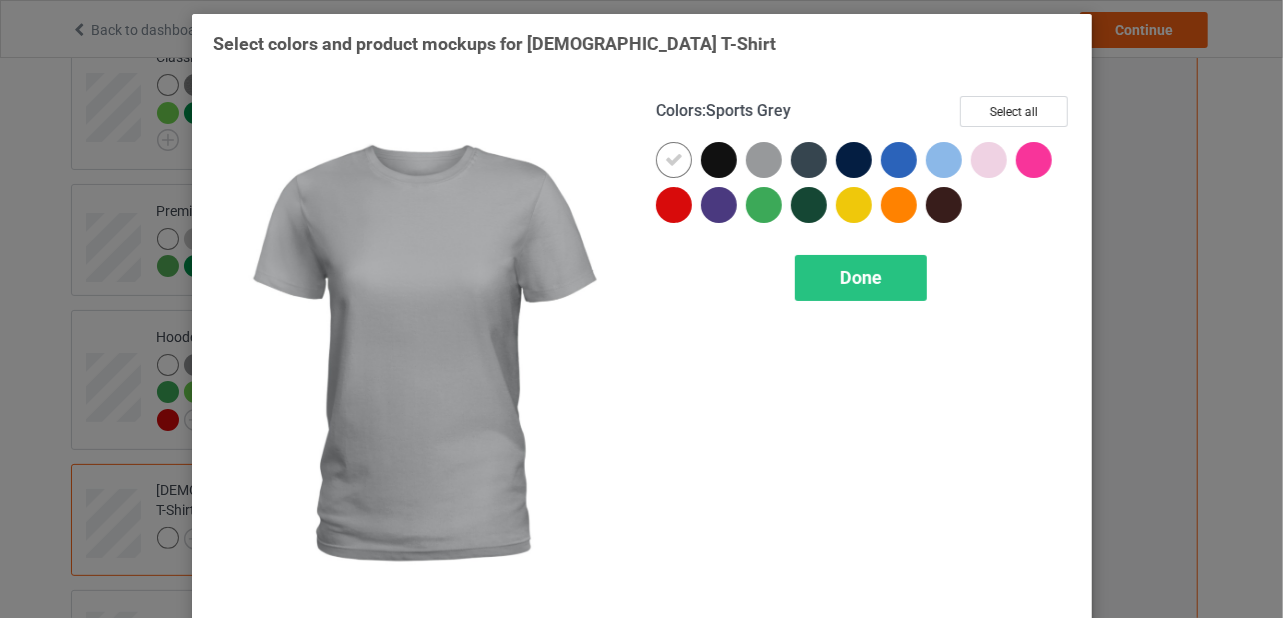 click at bounding box center [764, 160] 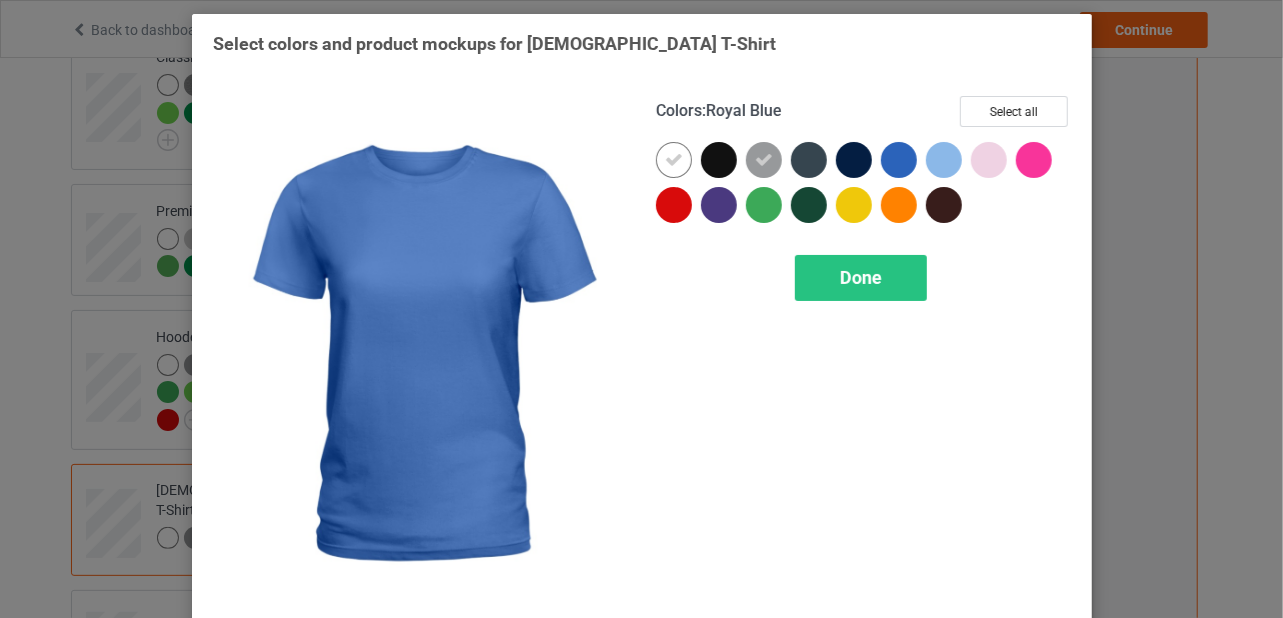 click at bounding box center (899, 160) 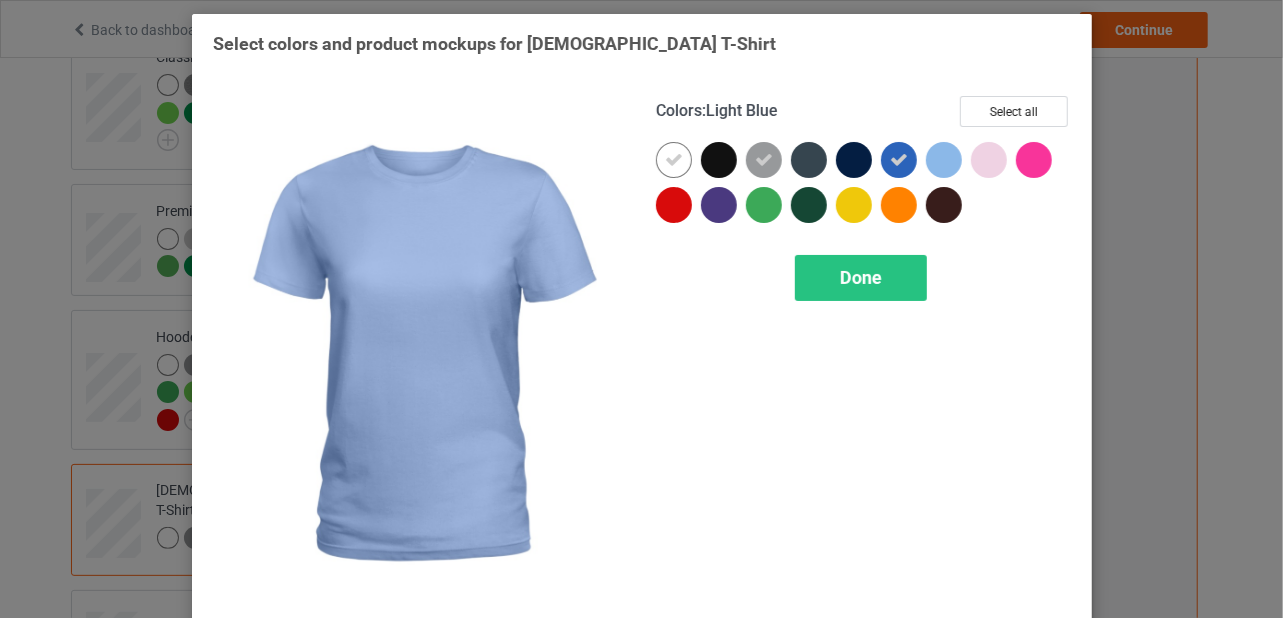 click at bounding box center (944, 160) 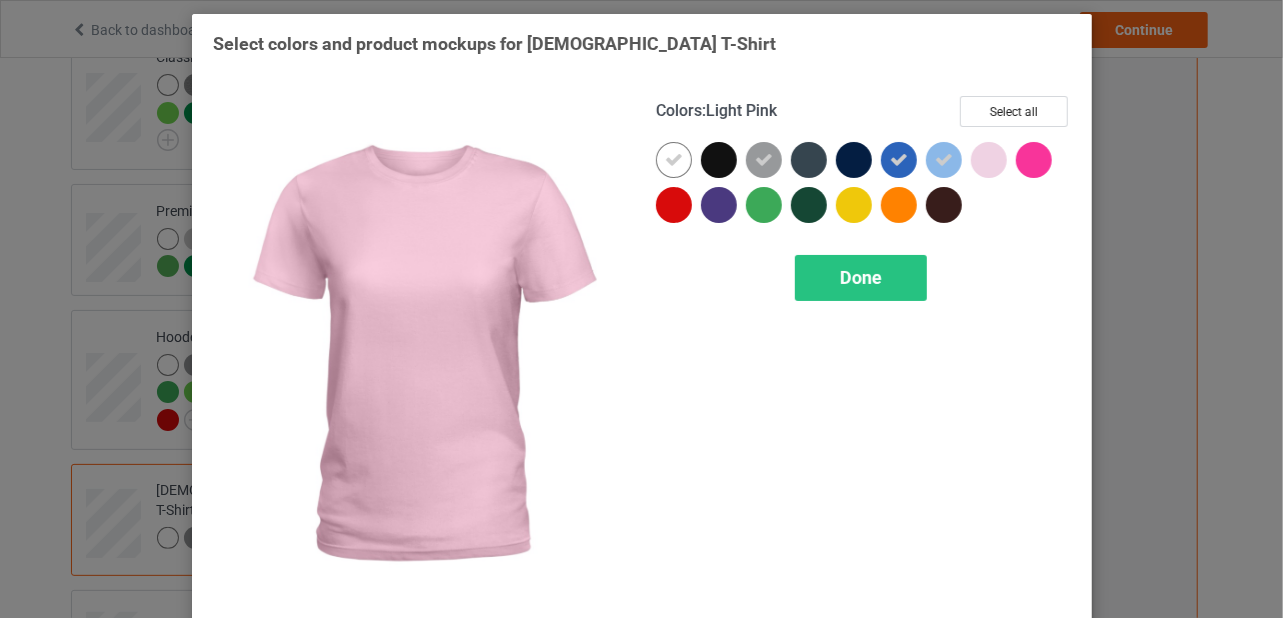 click at bounding box center (989, 160) 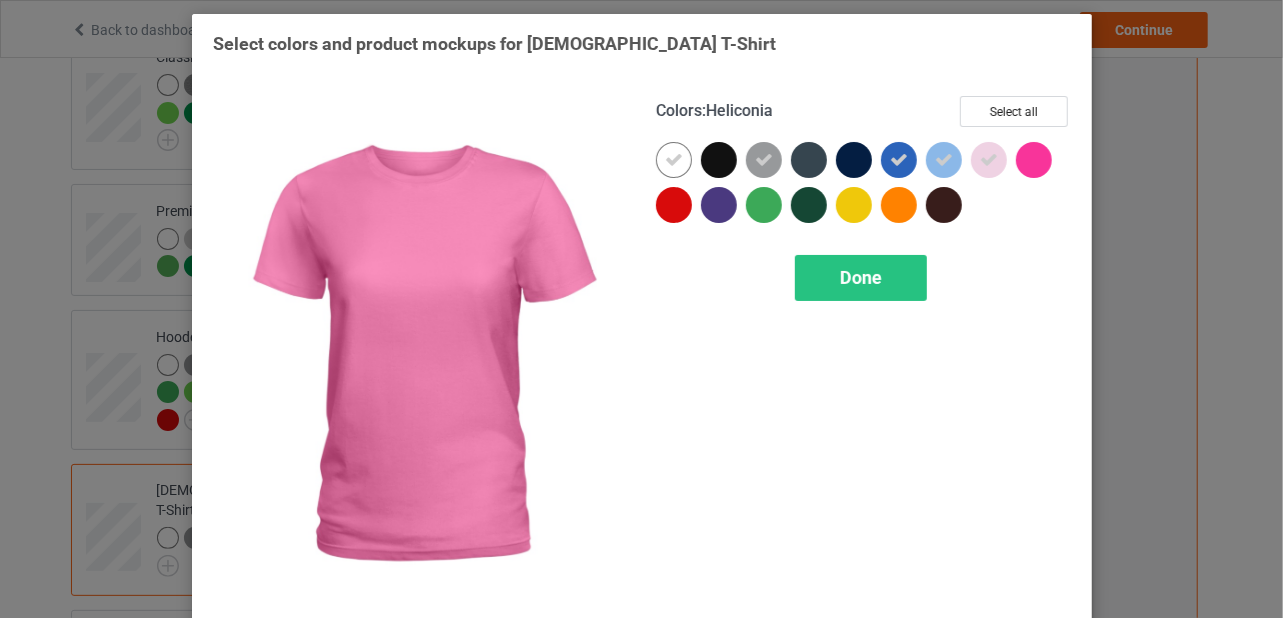 click at bounding box center (1034, 160) 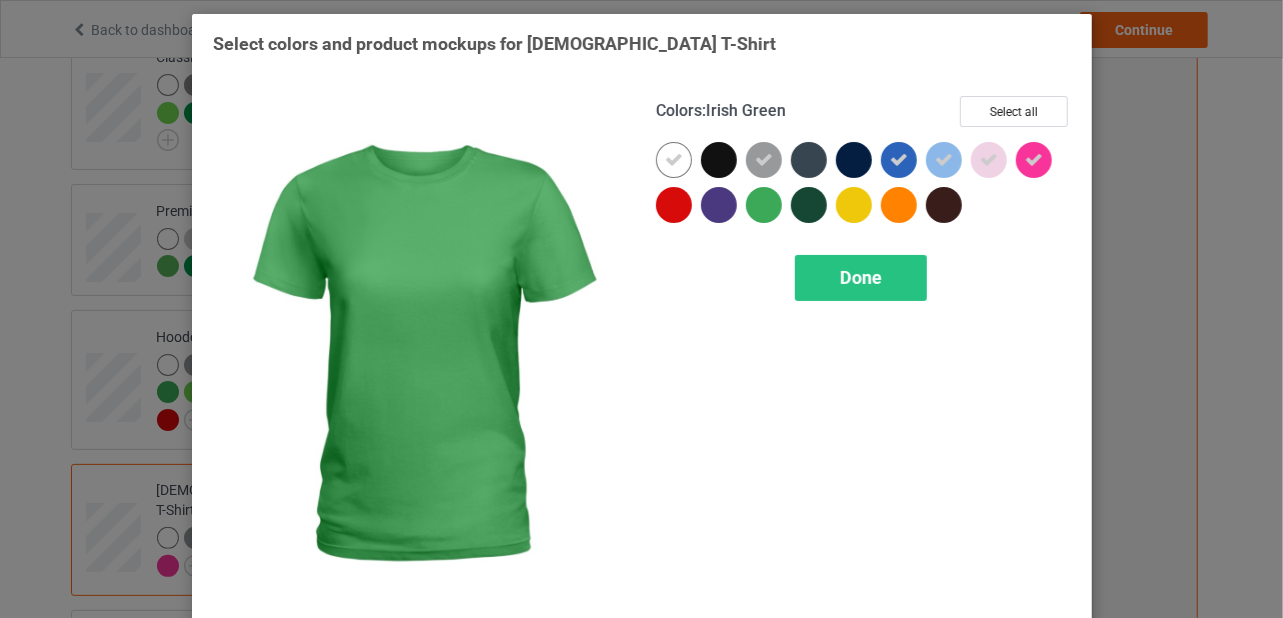 click at bounding box center [764, 205] 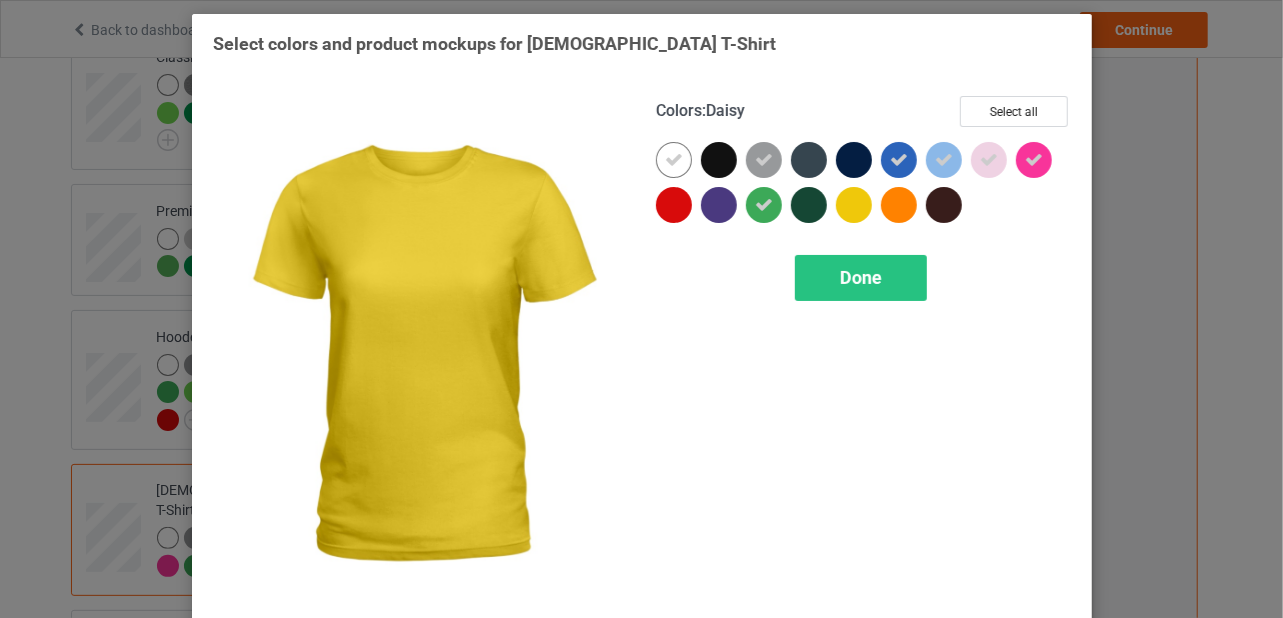 click at bounding box center [854, 205] 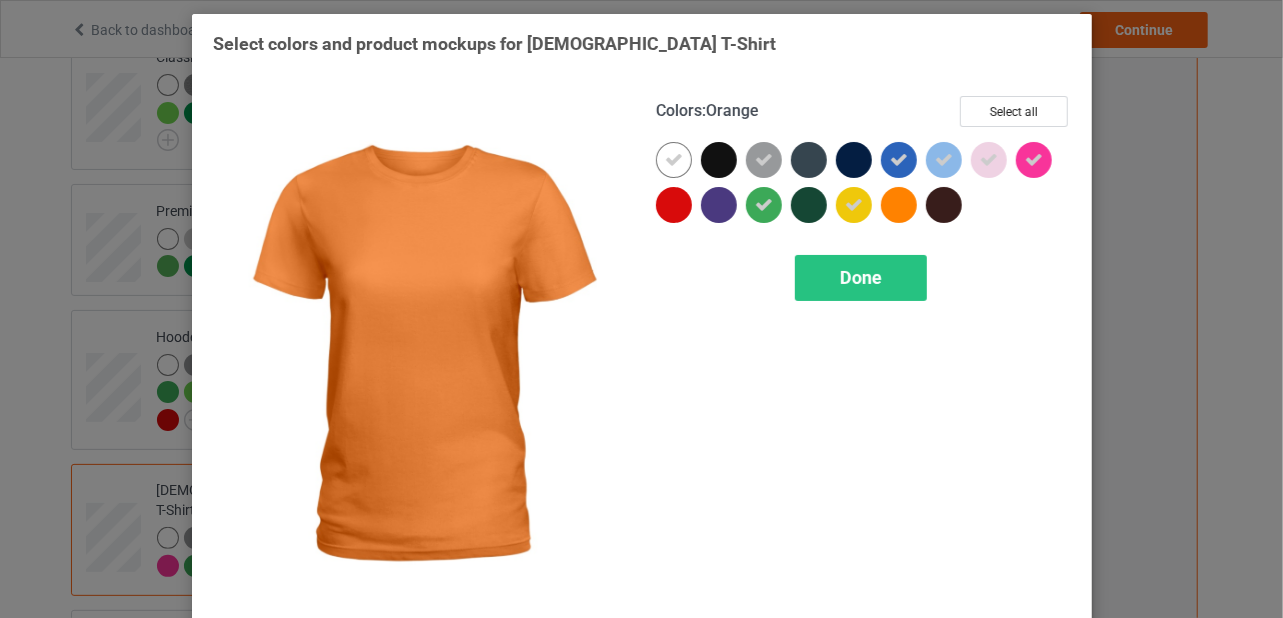 click at bounding box center [899, 205] 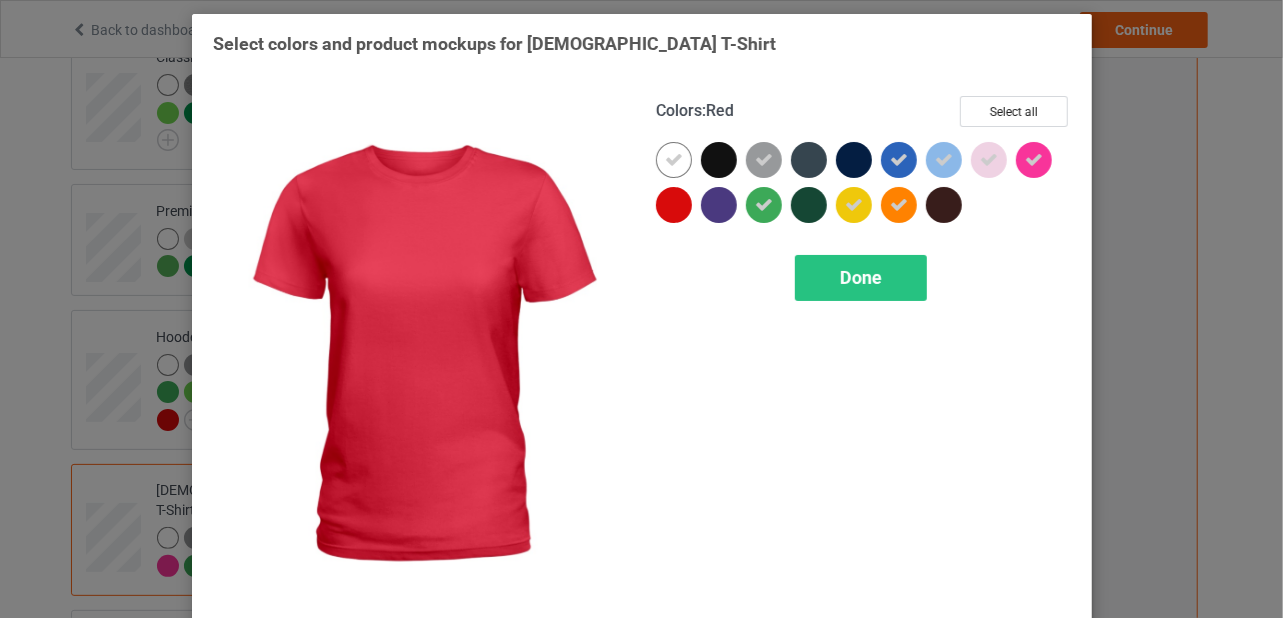 click at bounding box center [674, 205] 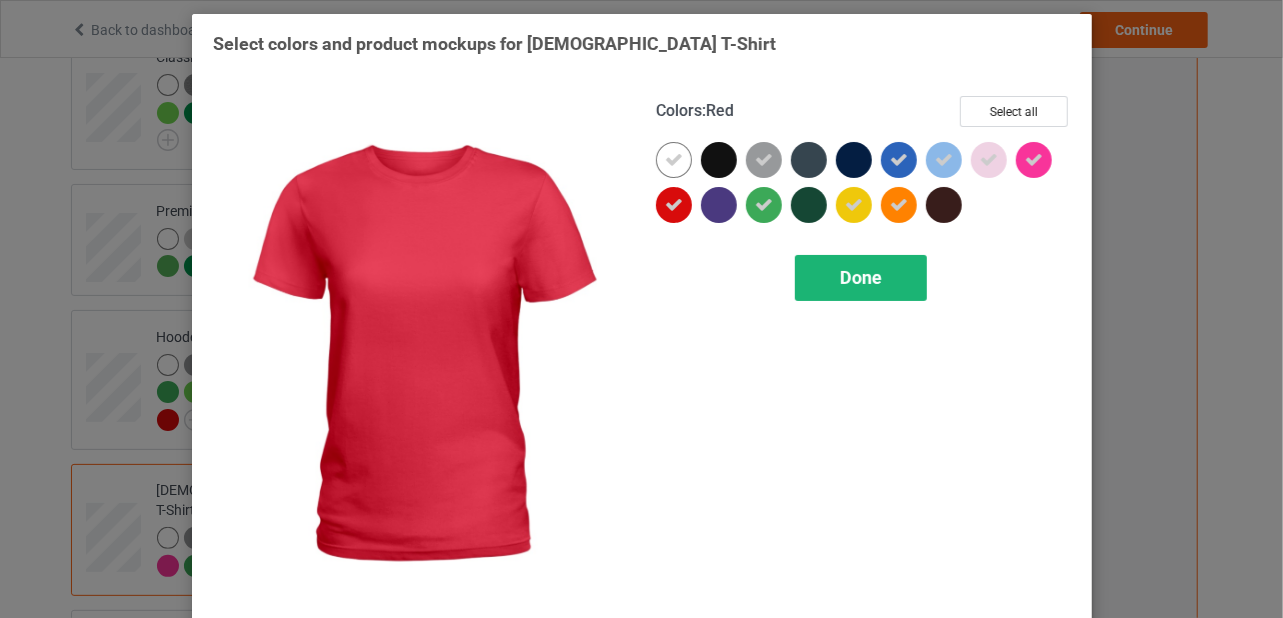 click on "Done" at bounding box center (861, 277) 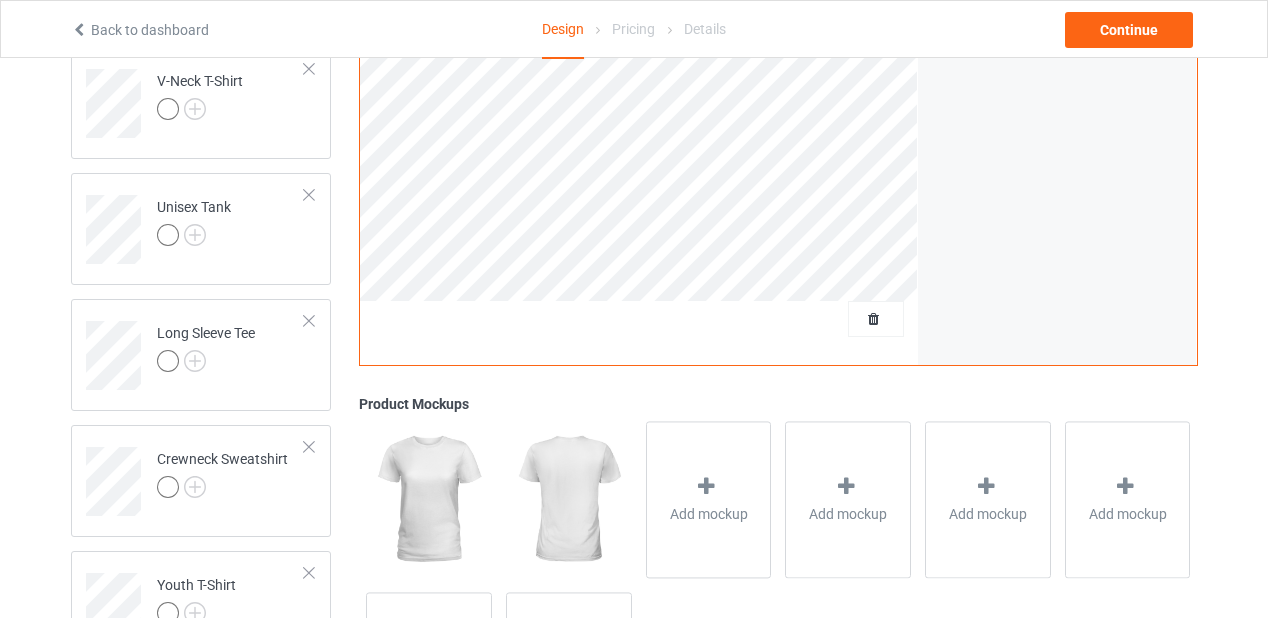 scroll, scrollTop: 749, scrollLeft: 0, axis: vertical 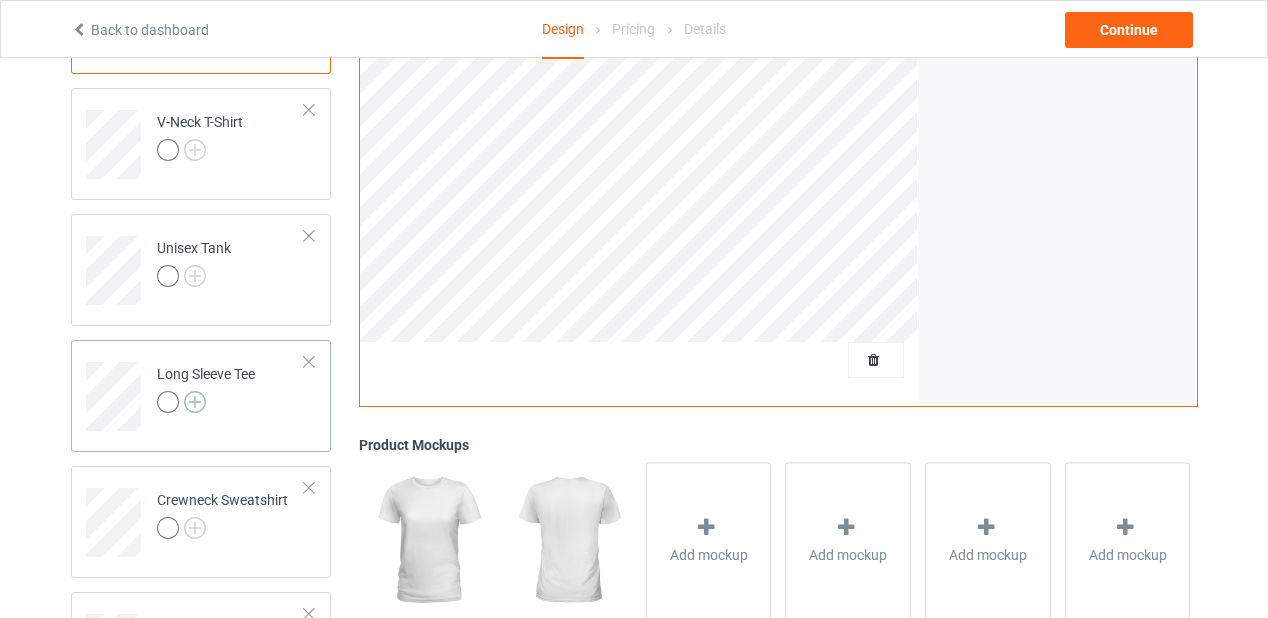 click at bounding box center [195, 402] 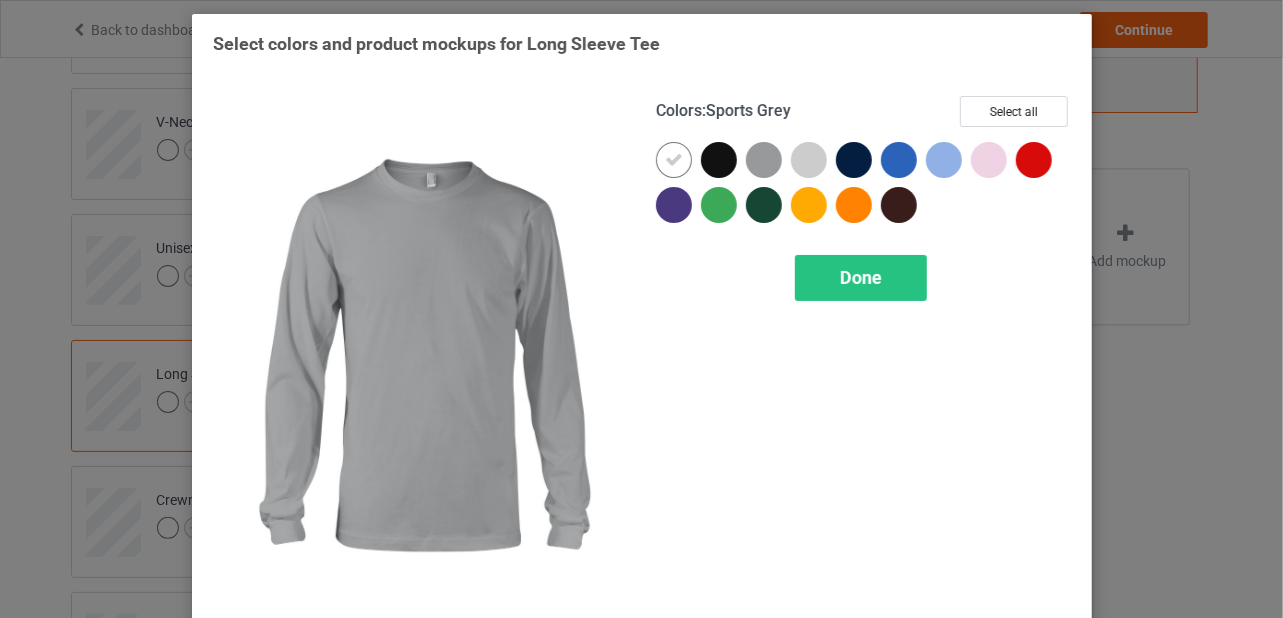 drag, startPoint x: 757, startPoint y: 164, endPoint x: 774, endPoint y: 159, distance: 17.720045 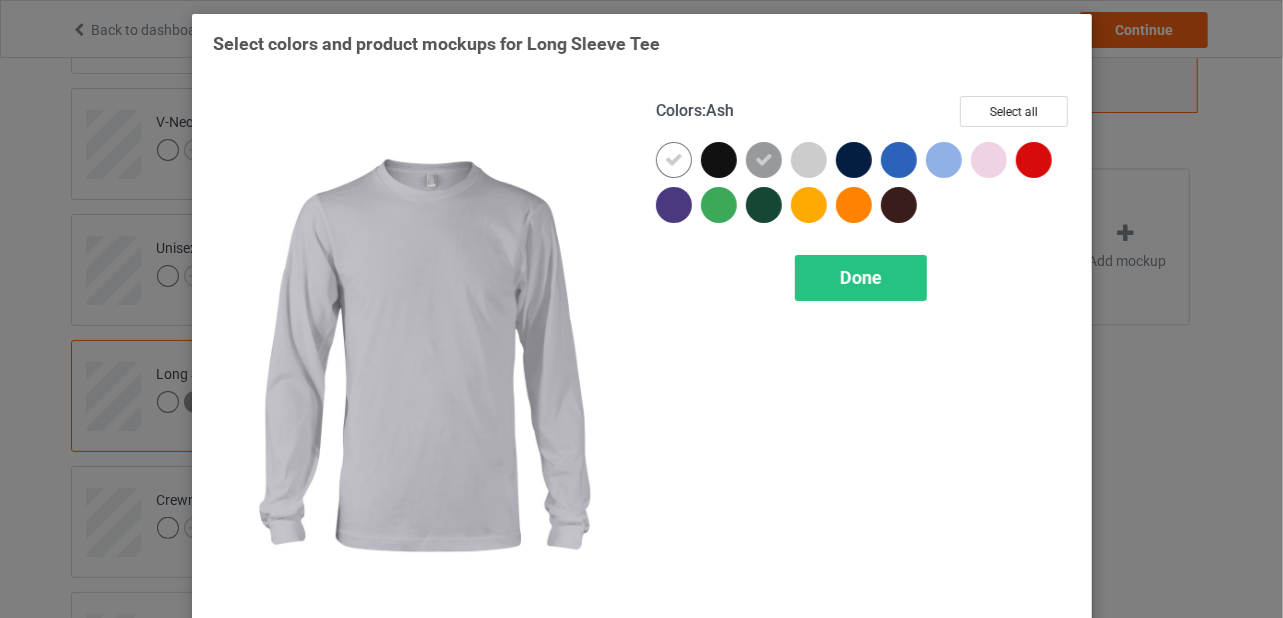 click at bounding box center [809, 160] 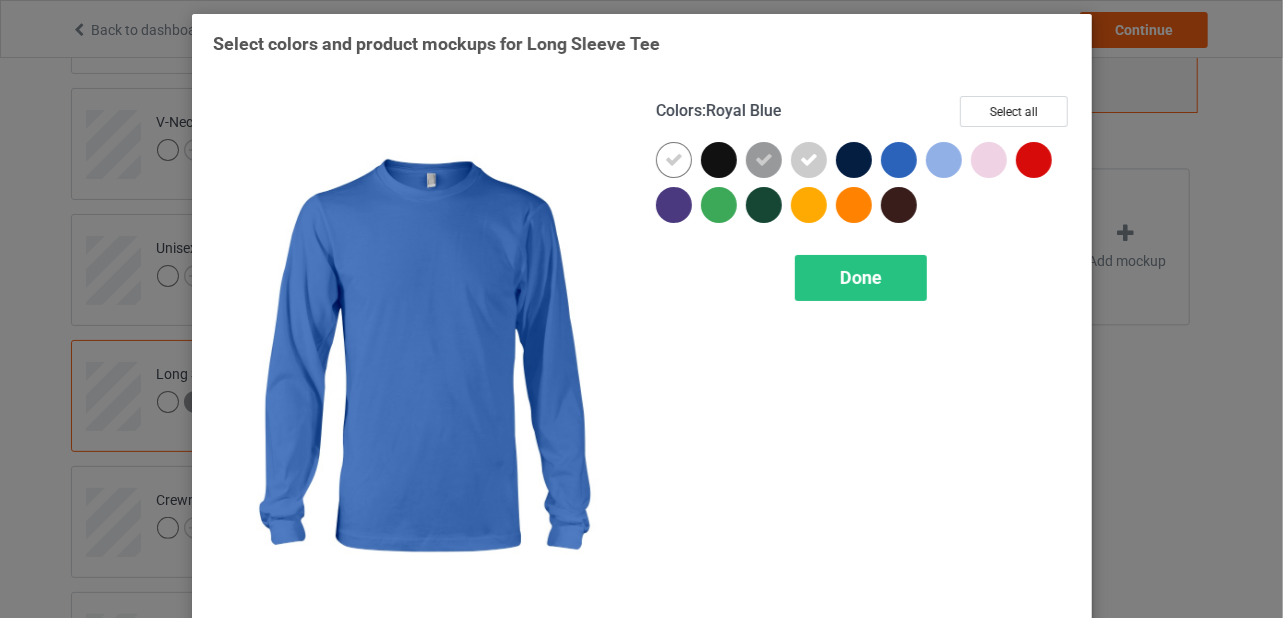 click at bounding box center [899, 160] 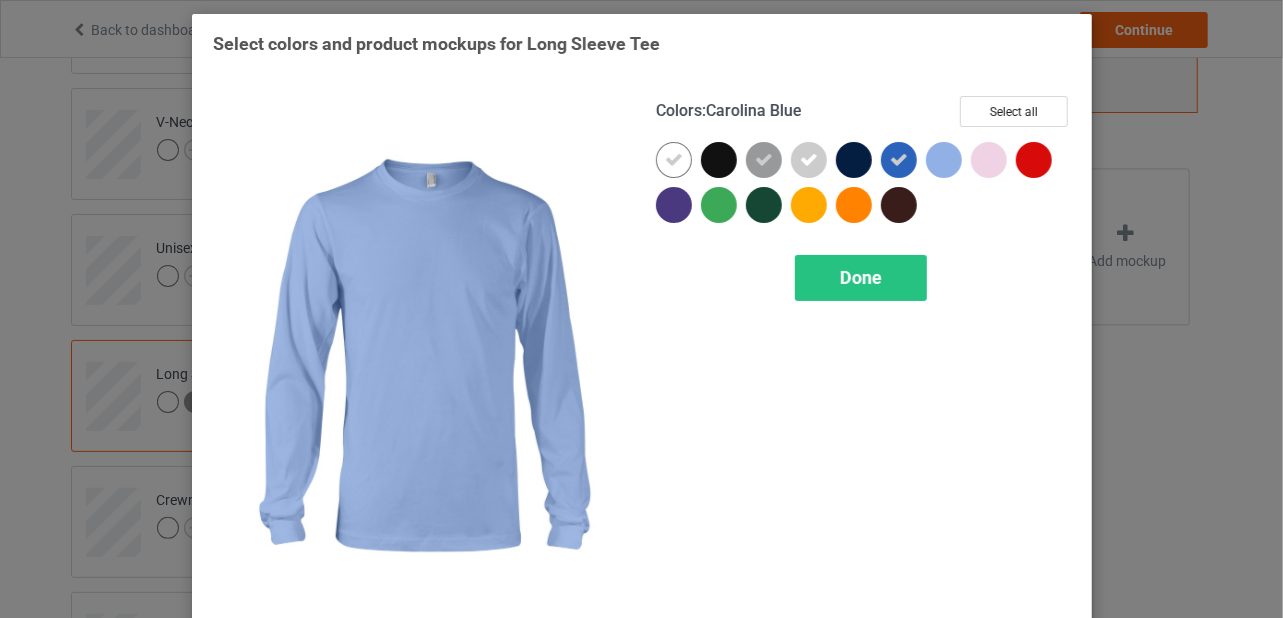 click at bounding box center [944, 160] 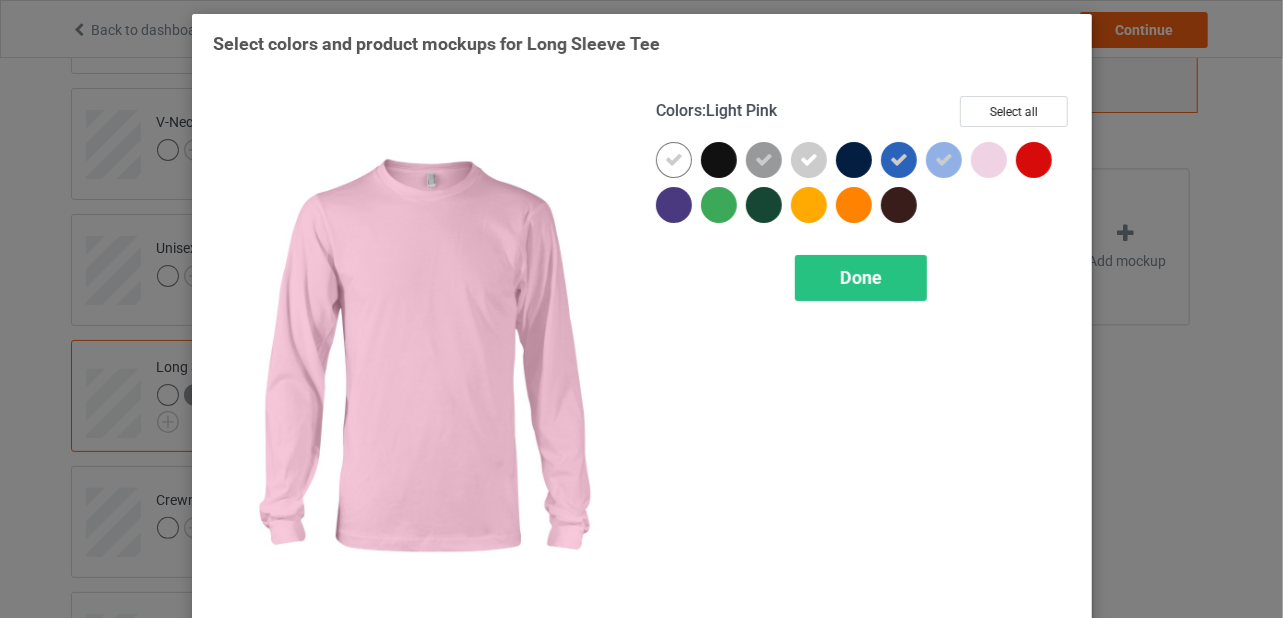 click at bounding box center [989, 160] 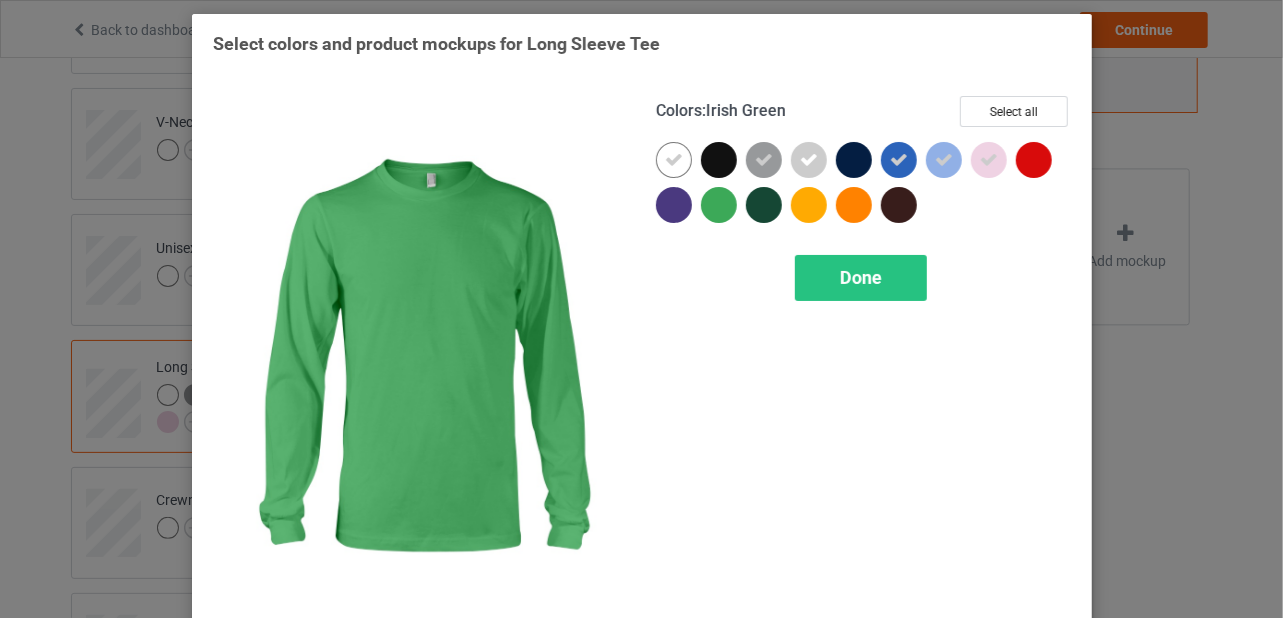 click at bounding box center [719, 205] 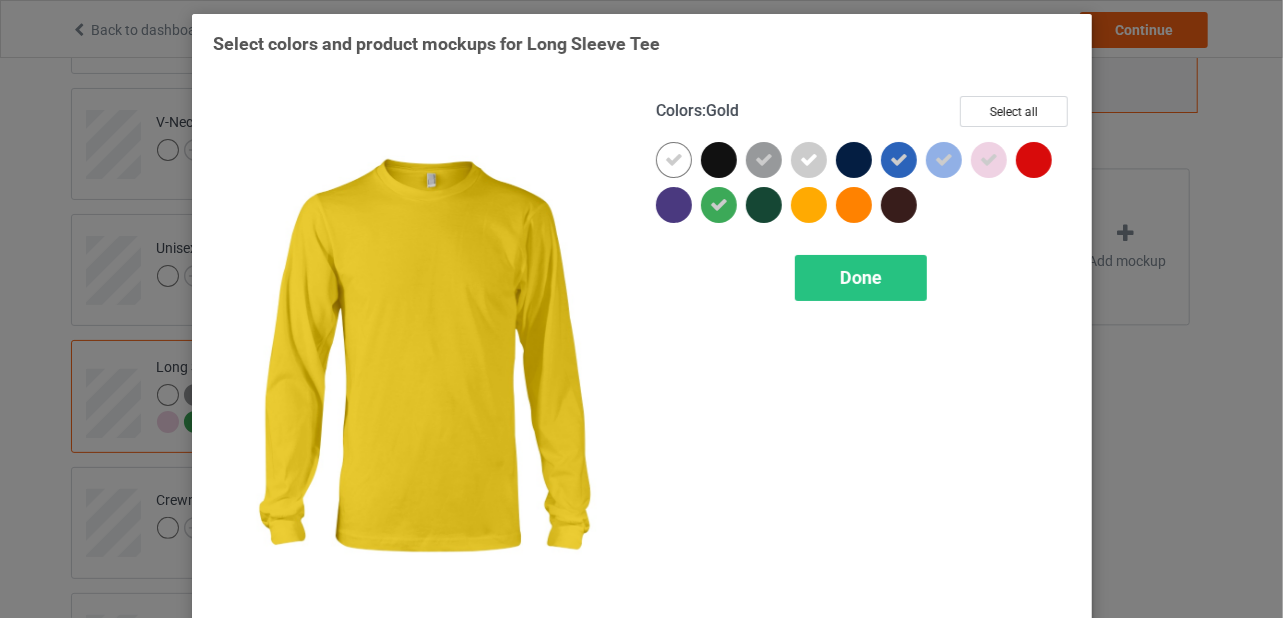 click at bounding box center (809, 205) 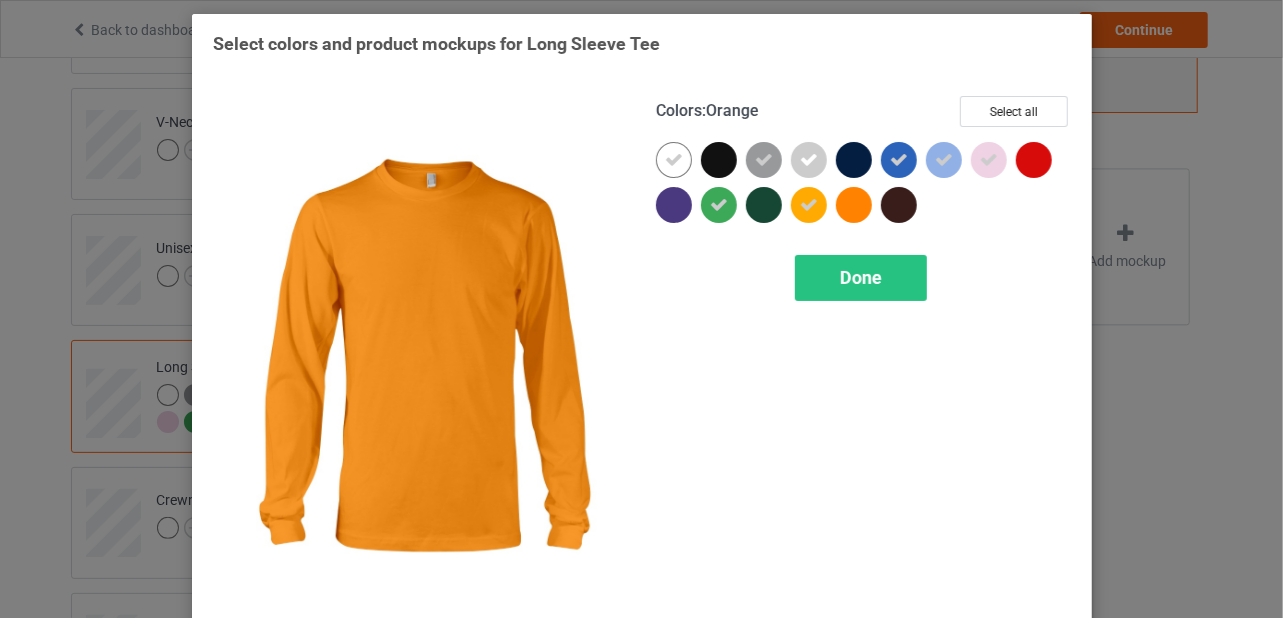 click at bounding box center [854, 205] 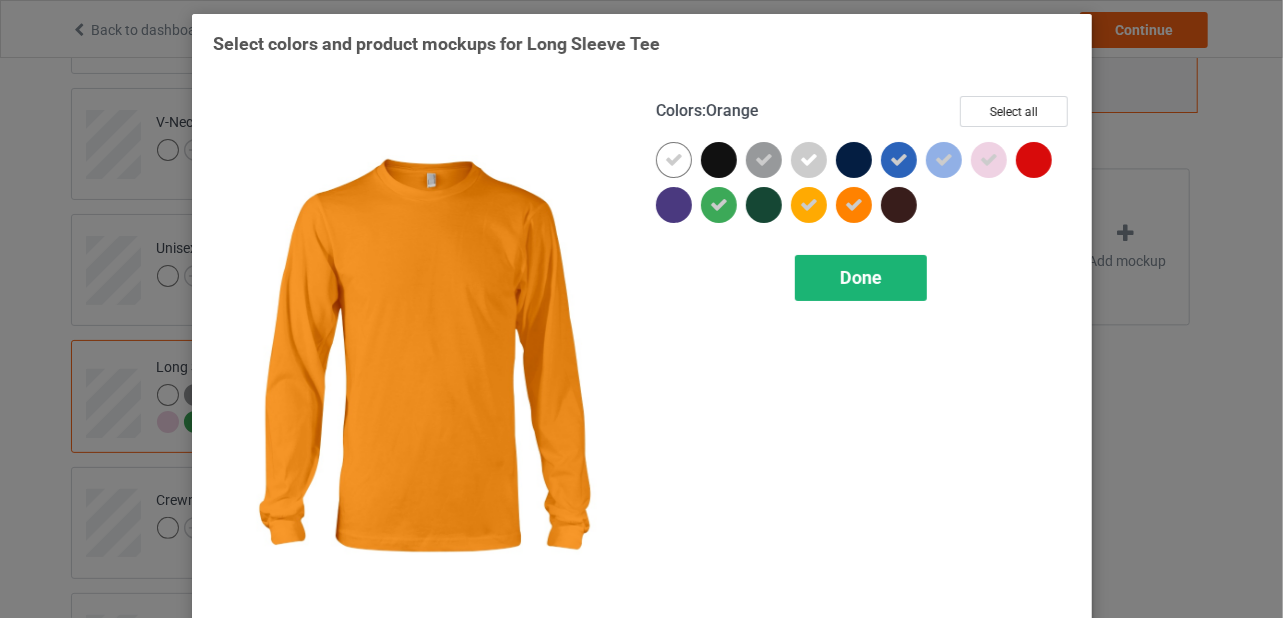 click on "Done" at bounding box center [861, 277] 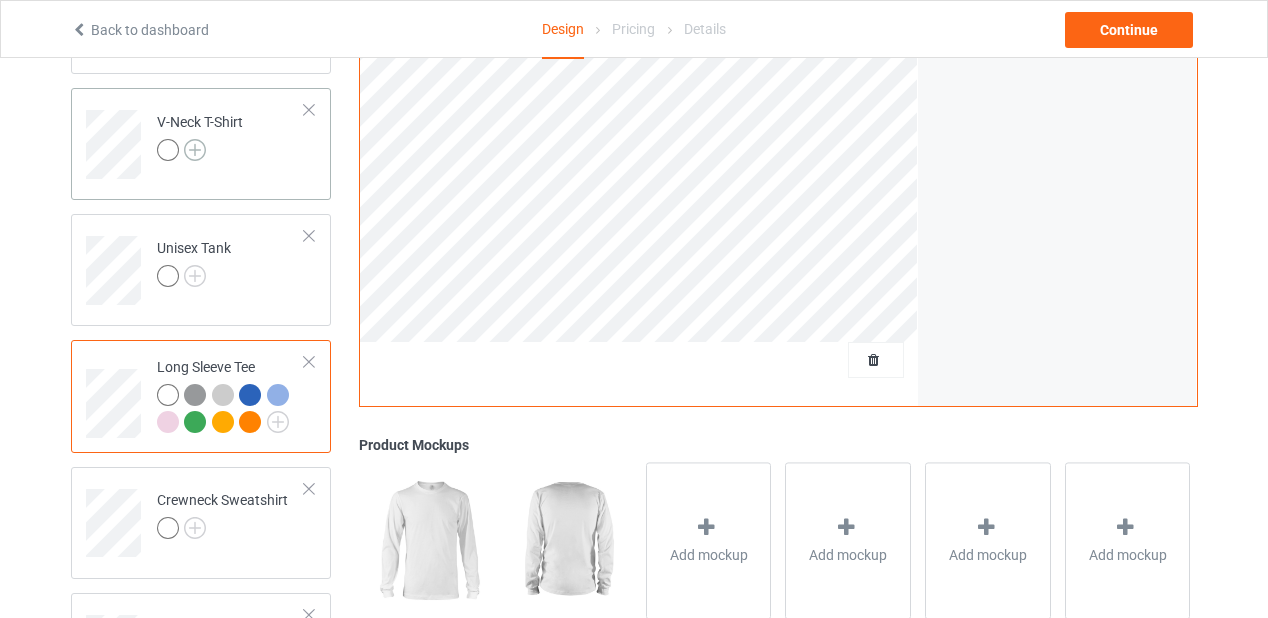 click at bounding box center [195, 150] 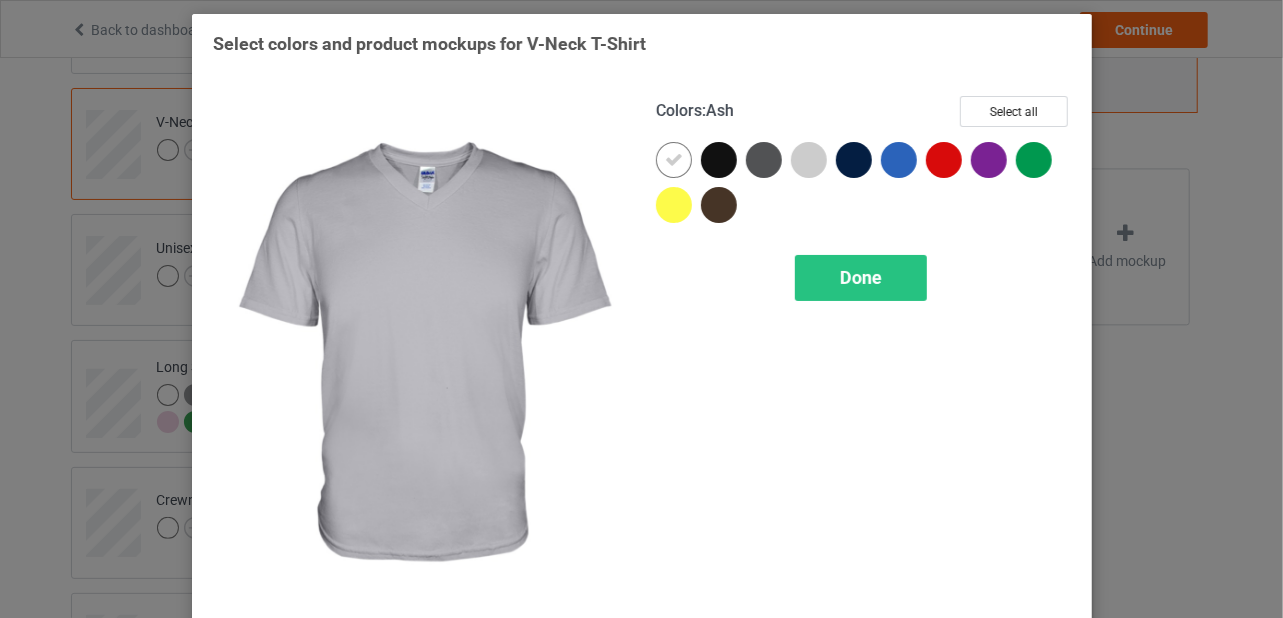 click at bounding box center [809, 160] 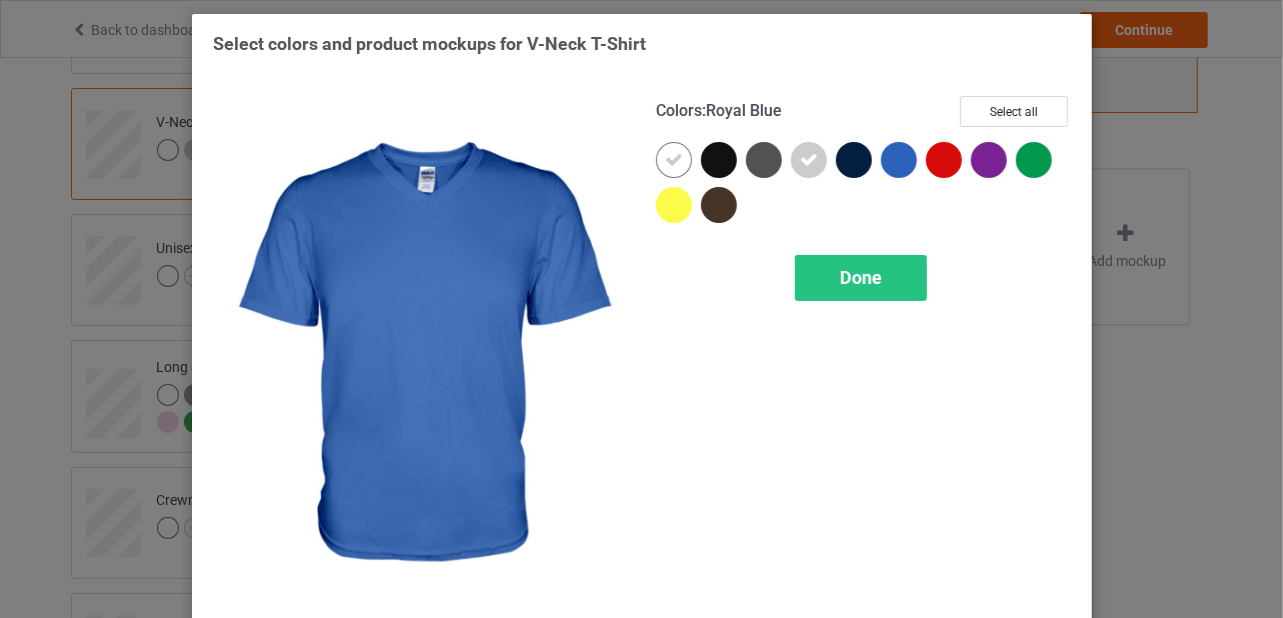 click at bounding box center (899, 160) 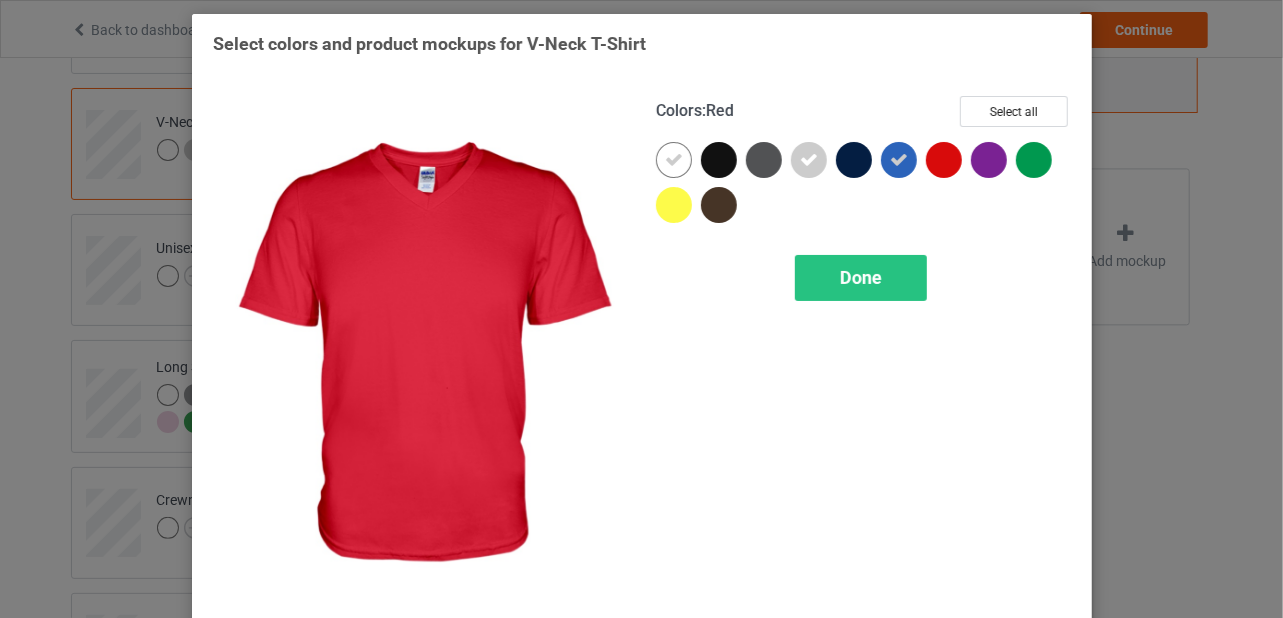 click at bounding box center [944, 160] 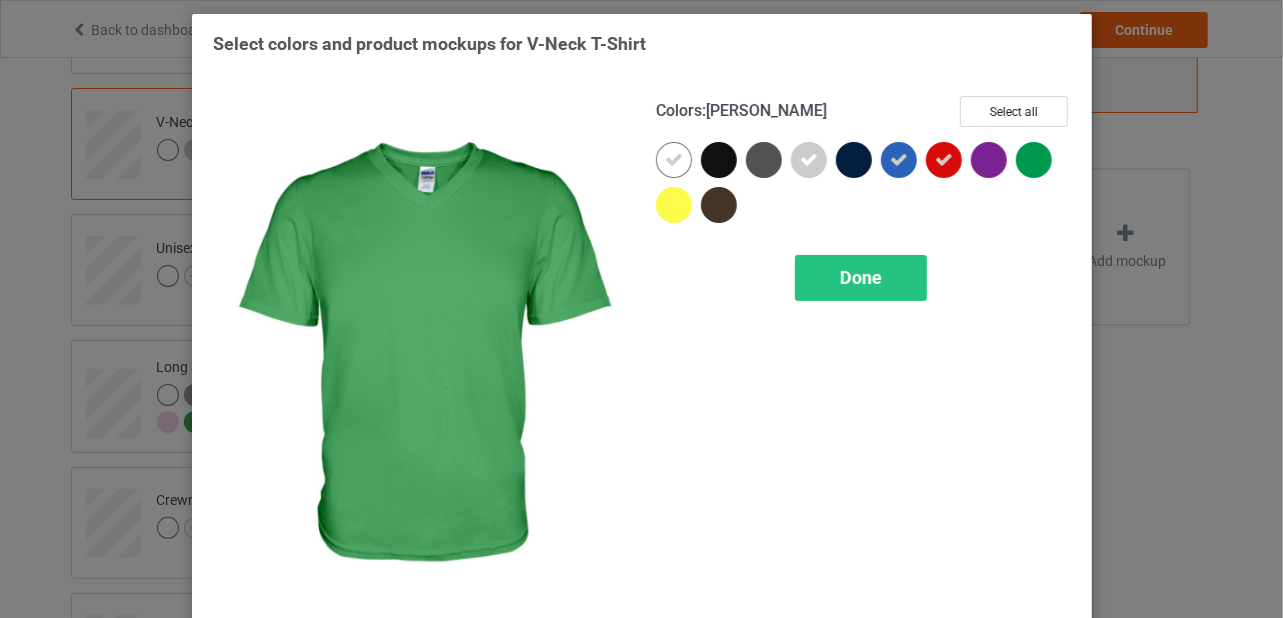click at bounding box center (1034, 160) 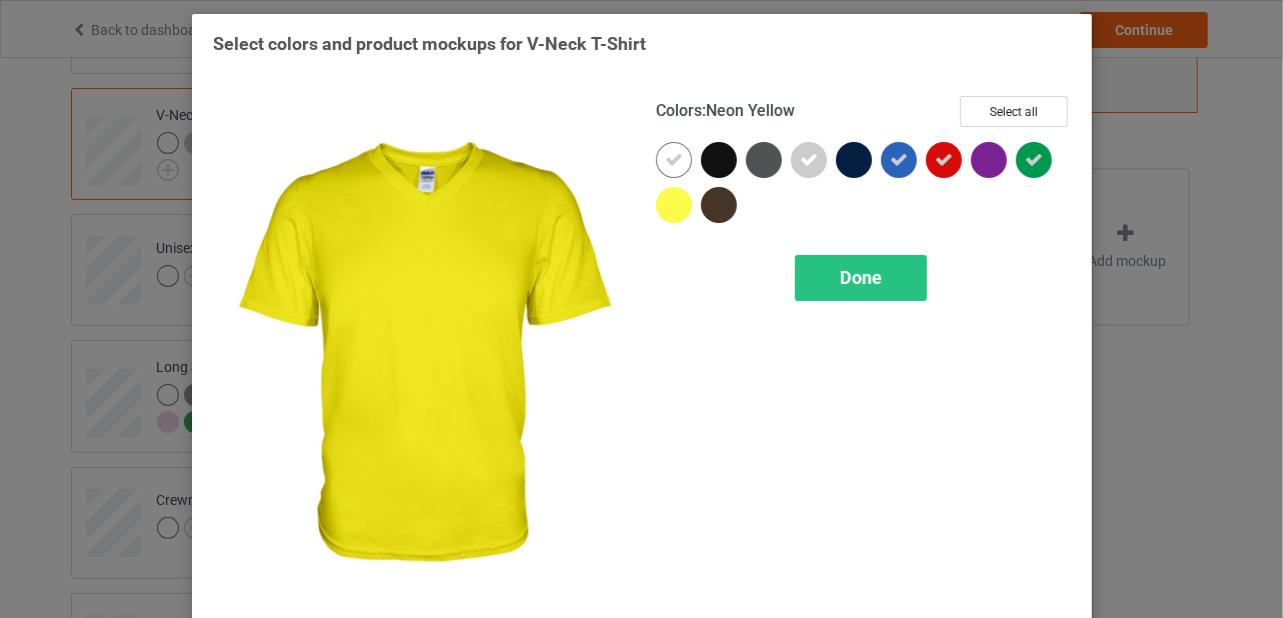 click at bounding box center [674, 205] 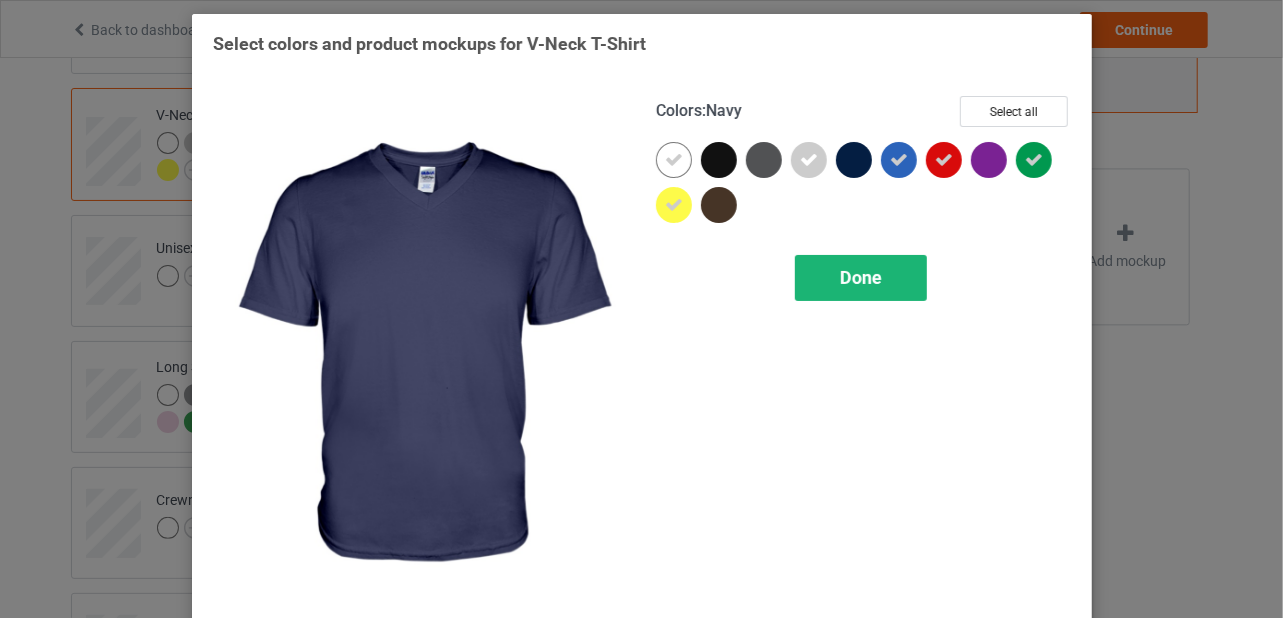 click on "Done" at bounding box center [861, 277] 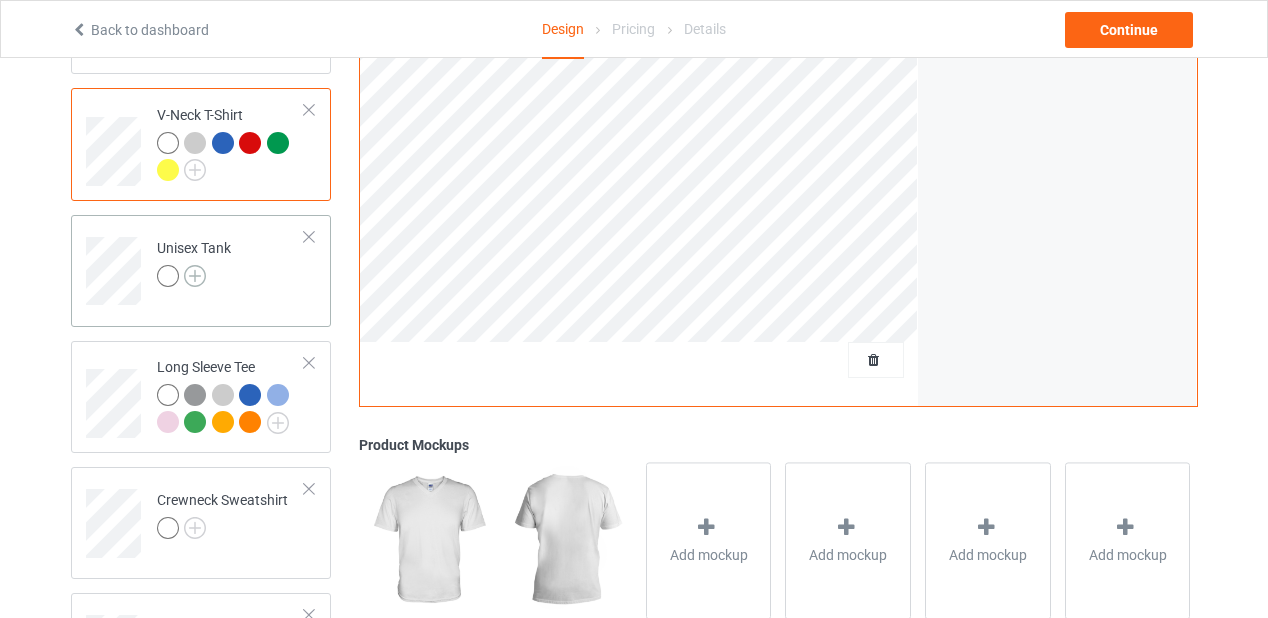 click at bounding box center (195, 276) 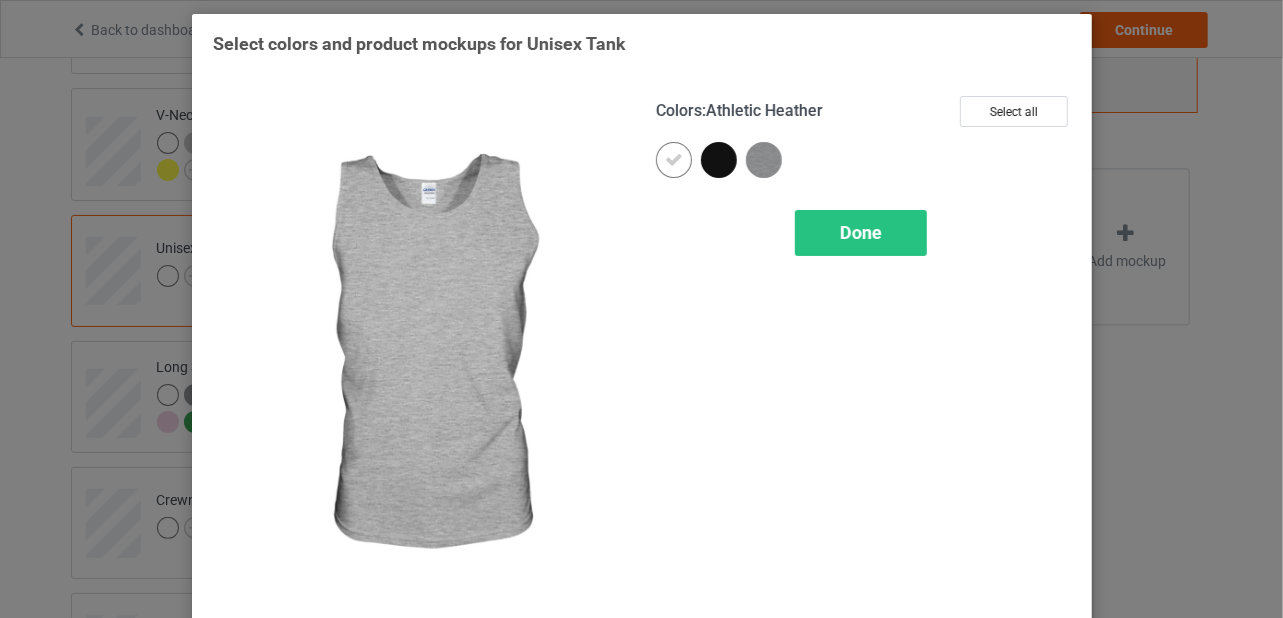 click at bounding box center (764, 160) 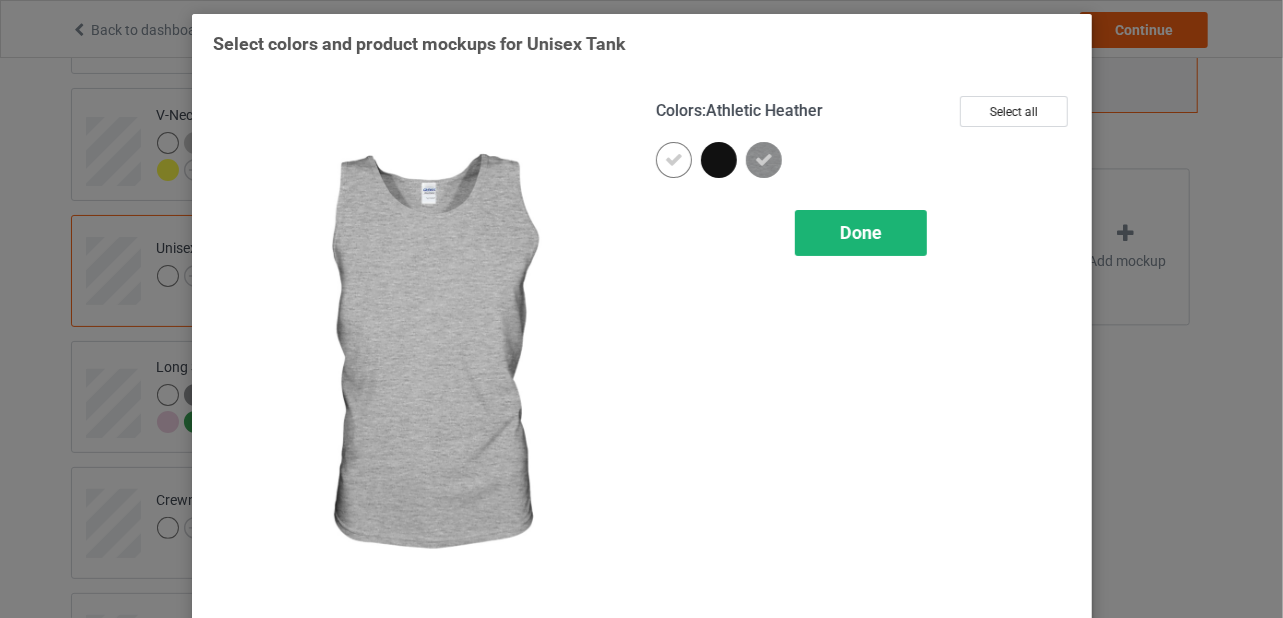 click on "Done" at bounding box center [861, 232] 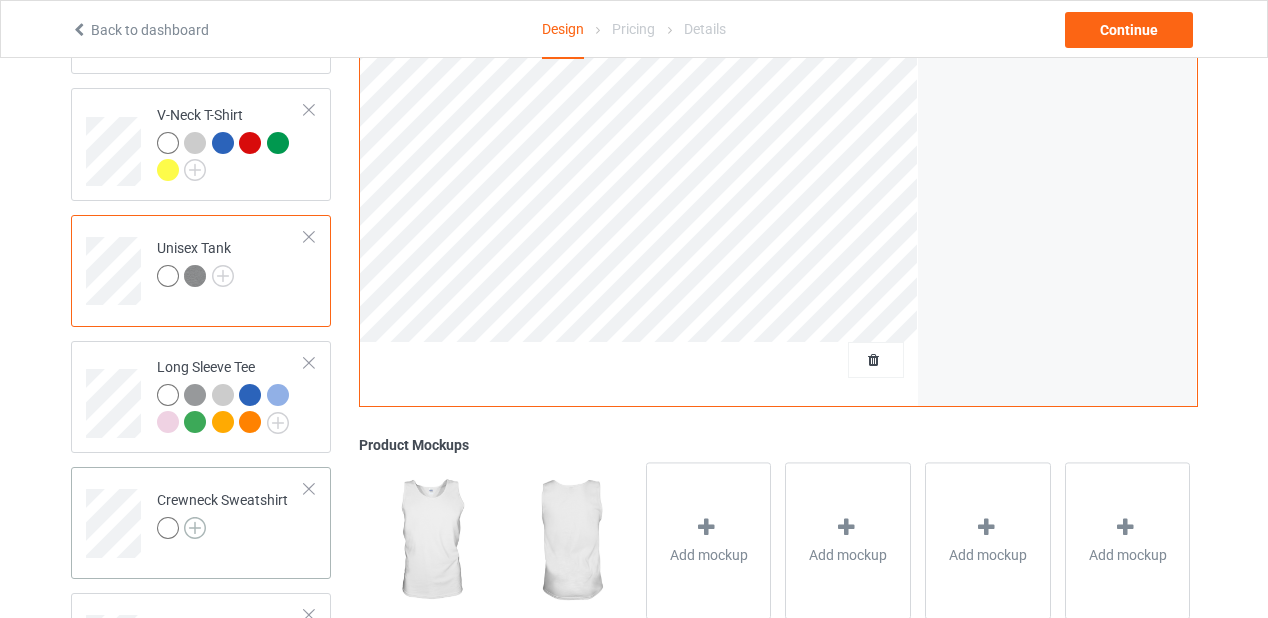 click at bounding box center (195, 528) 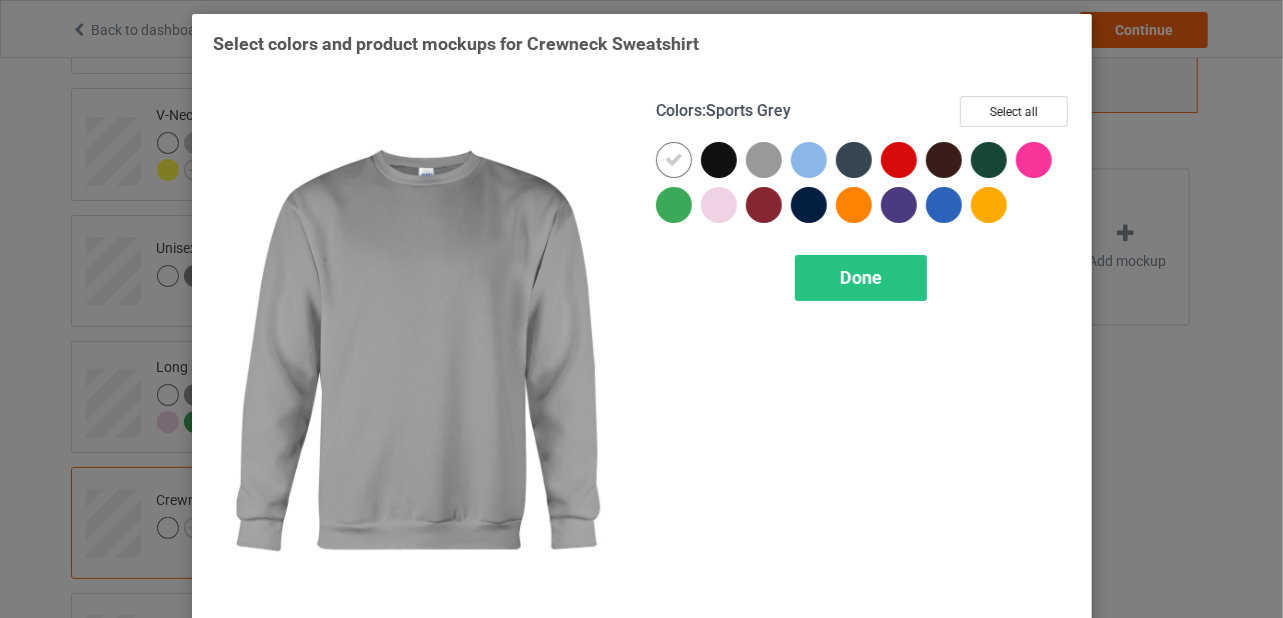 click at bounding box center [764, 160] 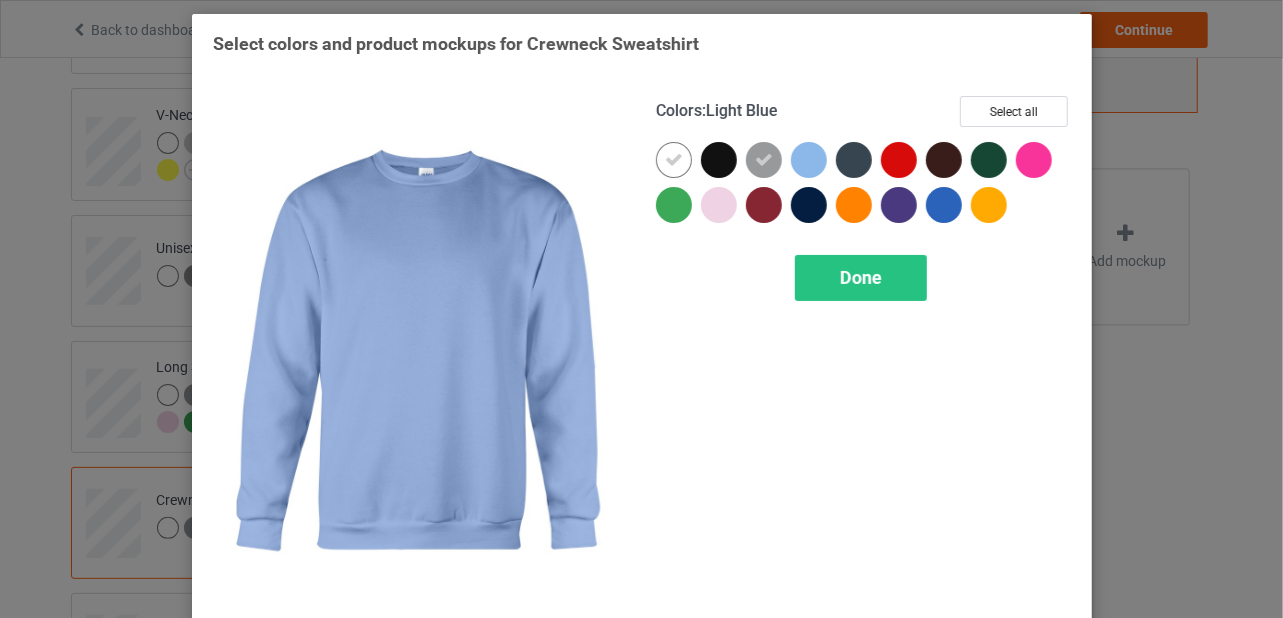 click at bounding box center [809, 160] 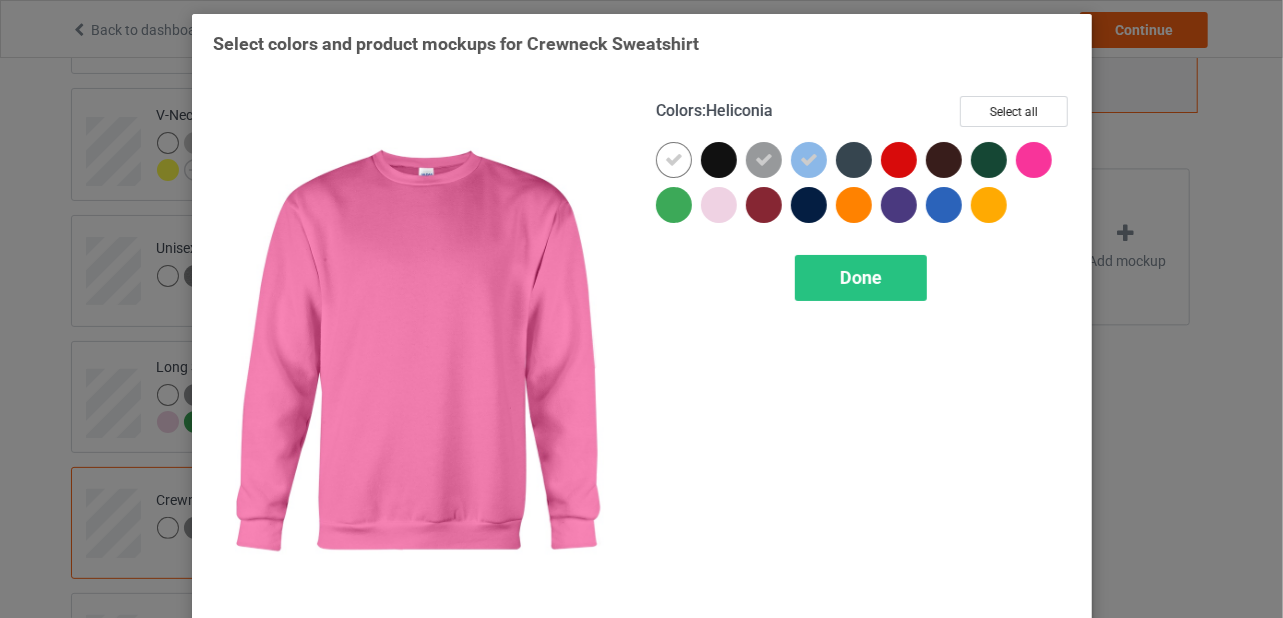 click at bounding box center (1034, 160) 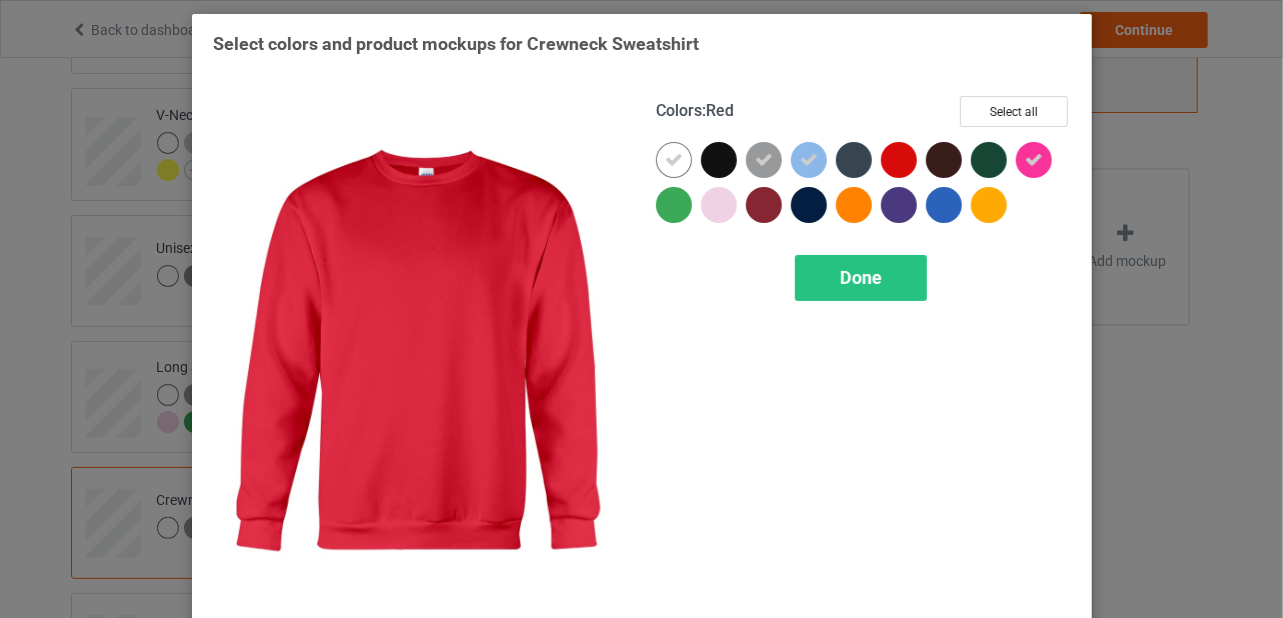 click at bounding box center [899, 160] 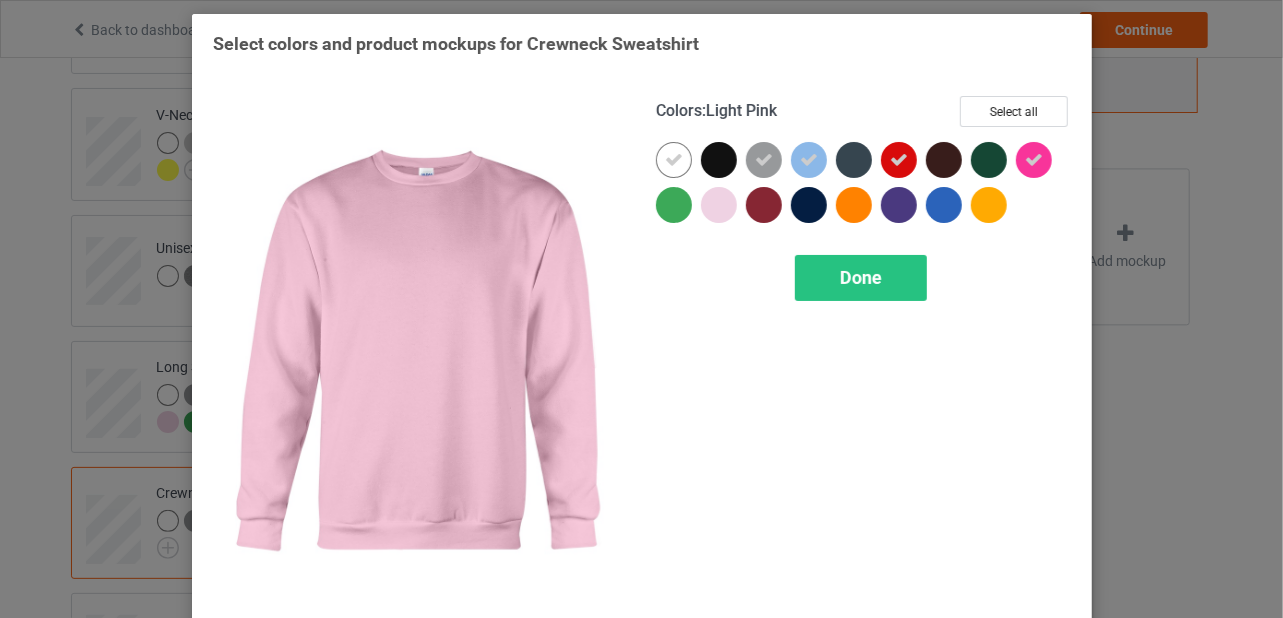 click at bounding box center (719, 205) 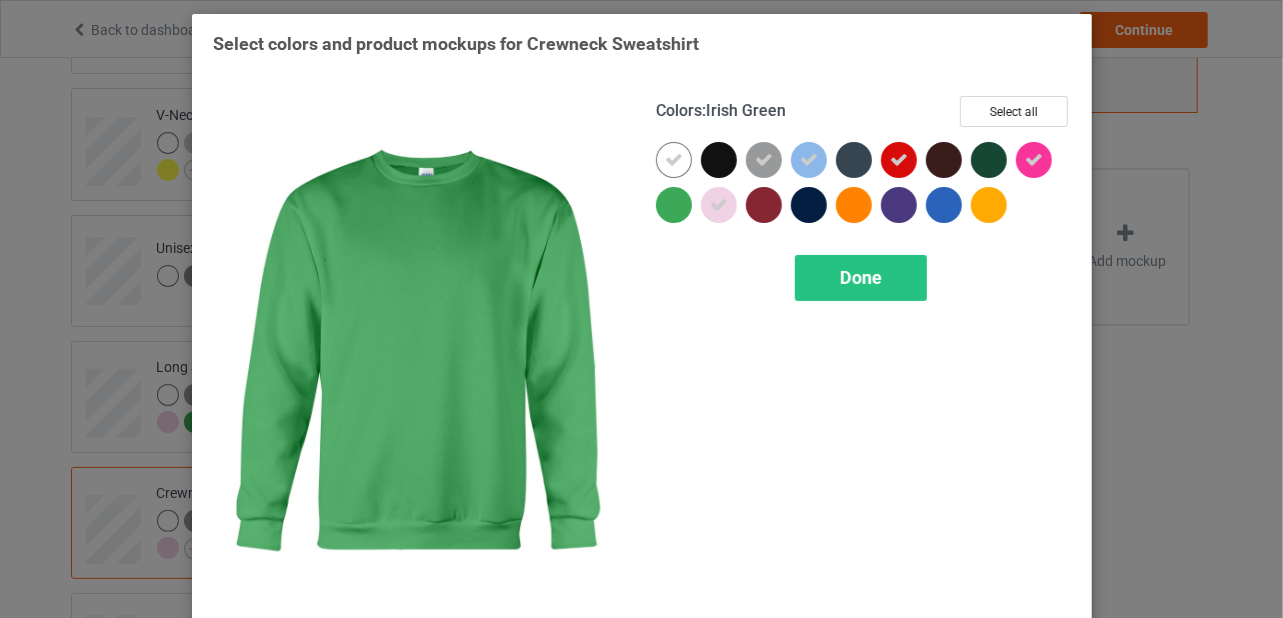 click at bounding box center [674, 205] 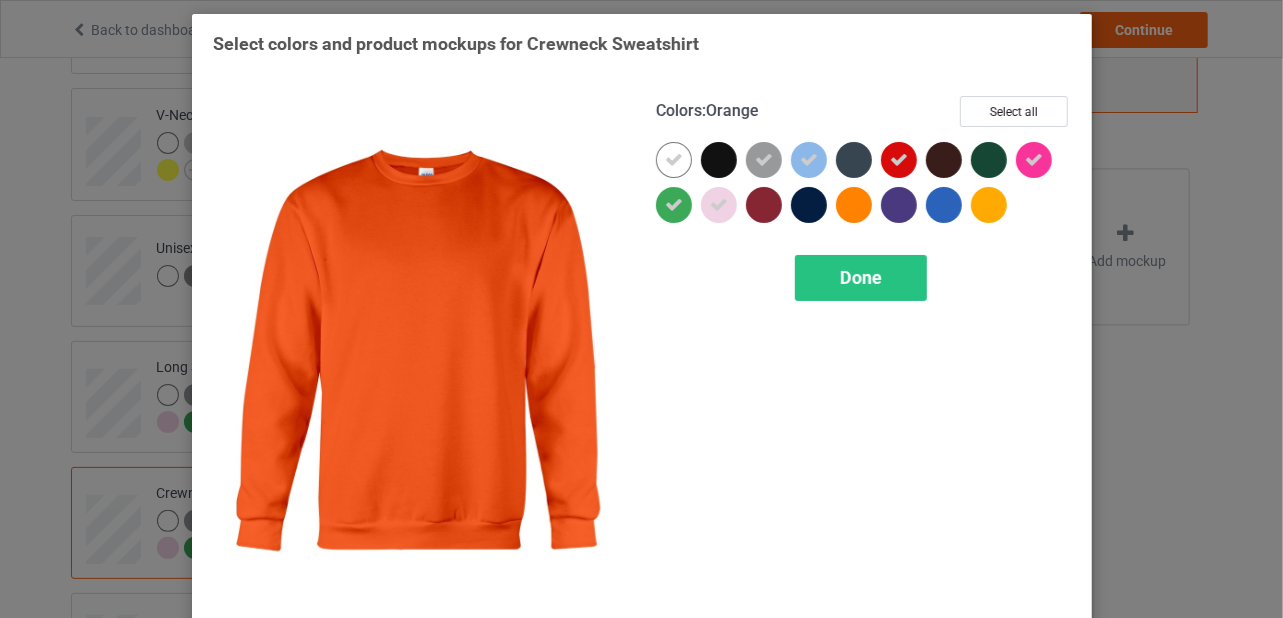 click at bounding box center [854, 205] 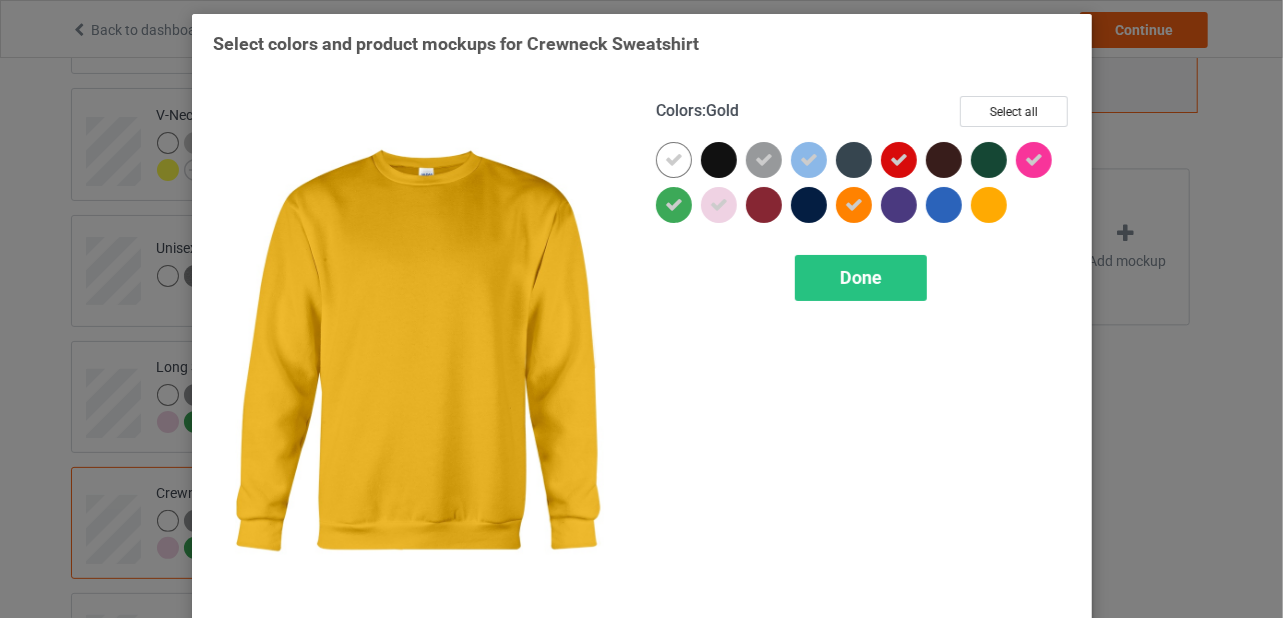 click at bounding box center [989, 205] 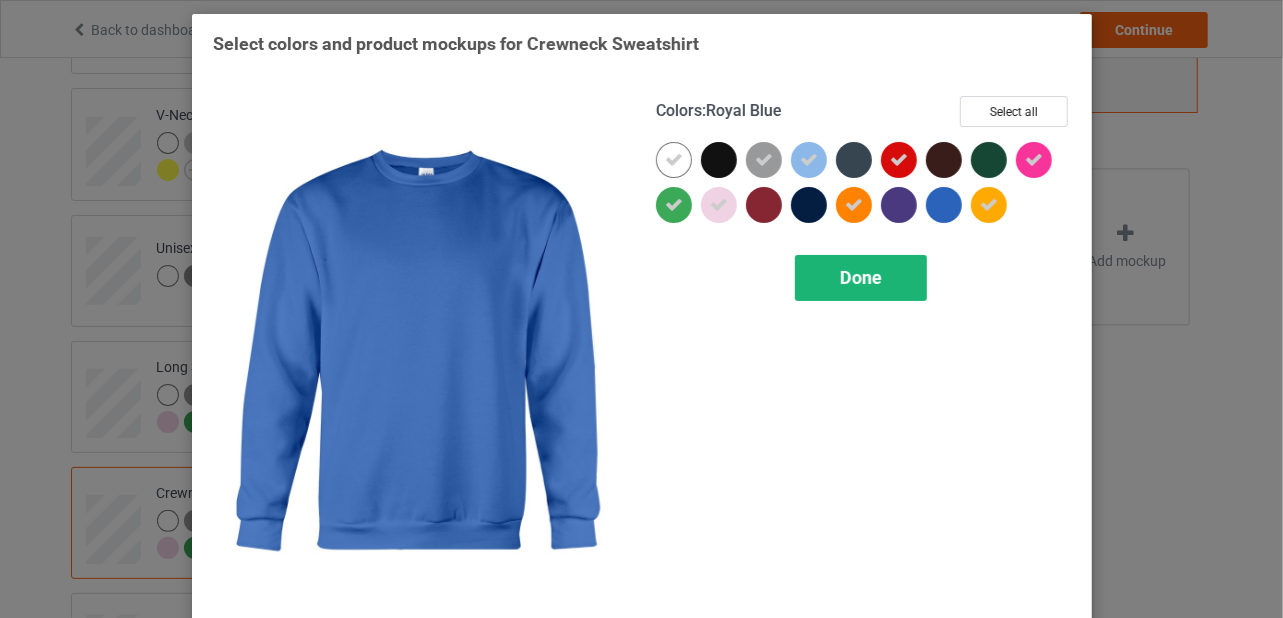 click on "Done" at bounding box center (861, 277) 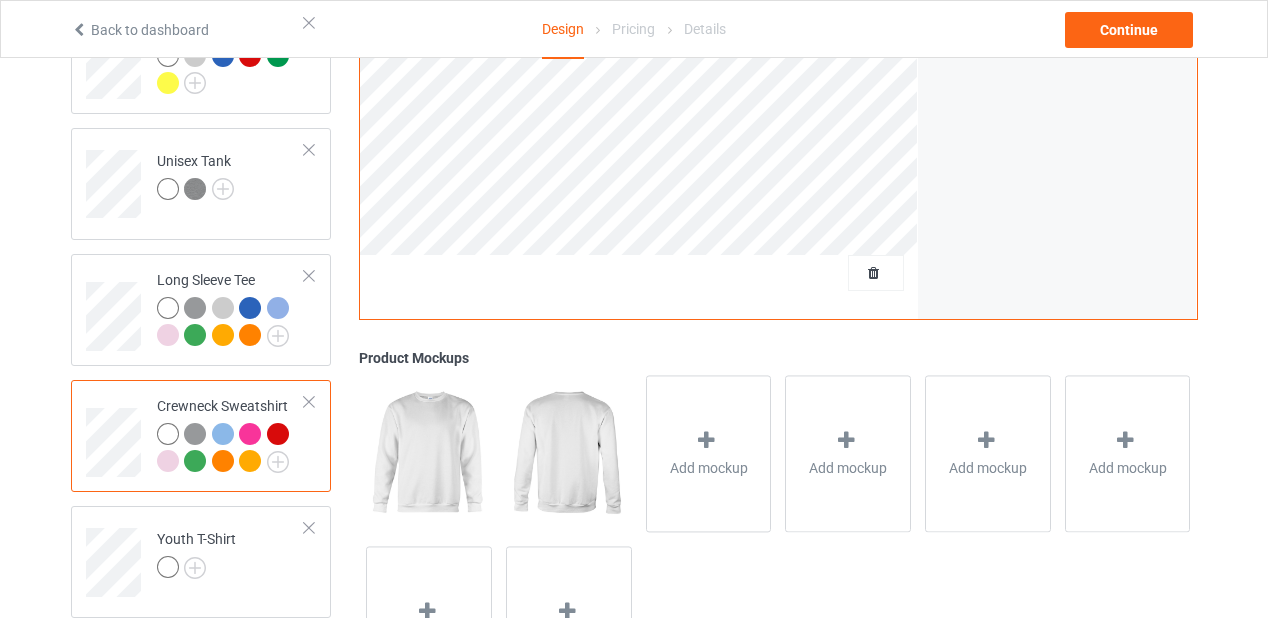 scroll, scrollTop: 949, scrollLeft: 0, axis: vertical 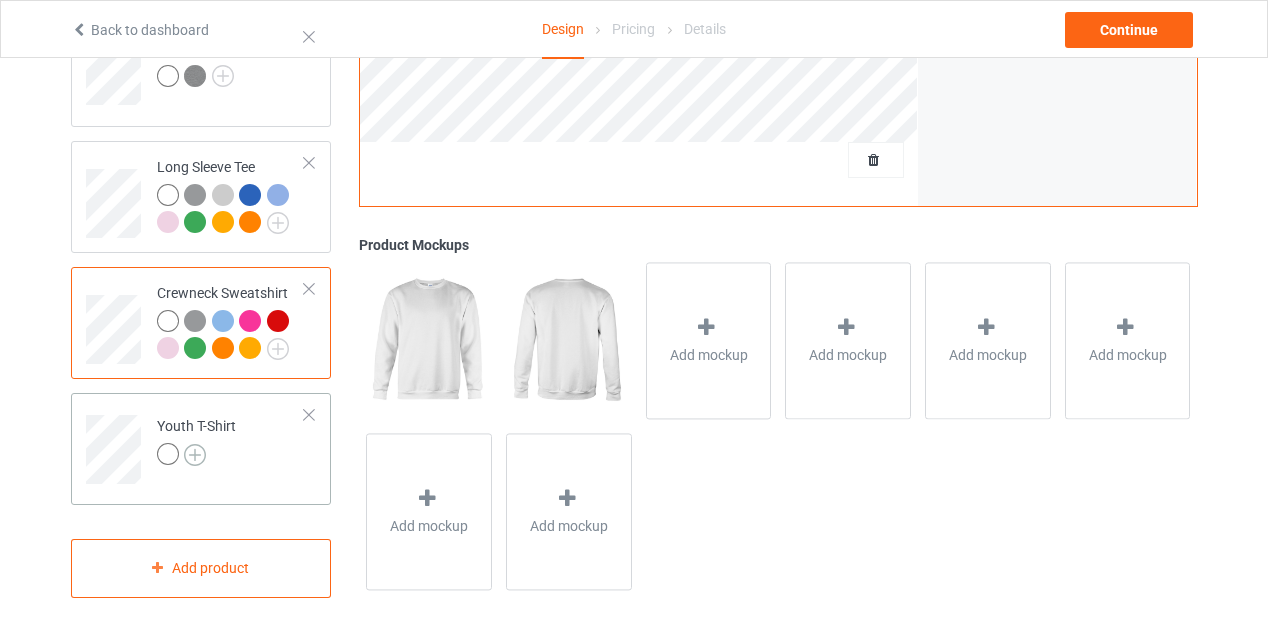 click at bounding box center (195, 455) 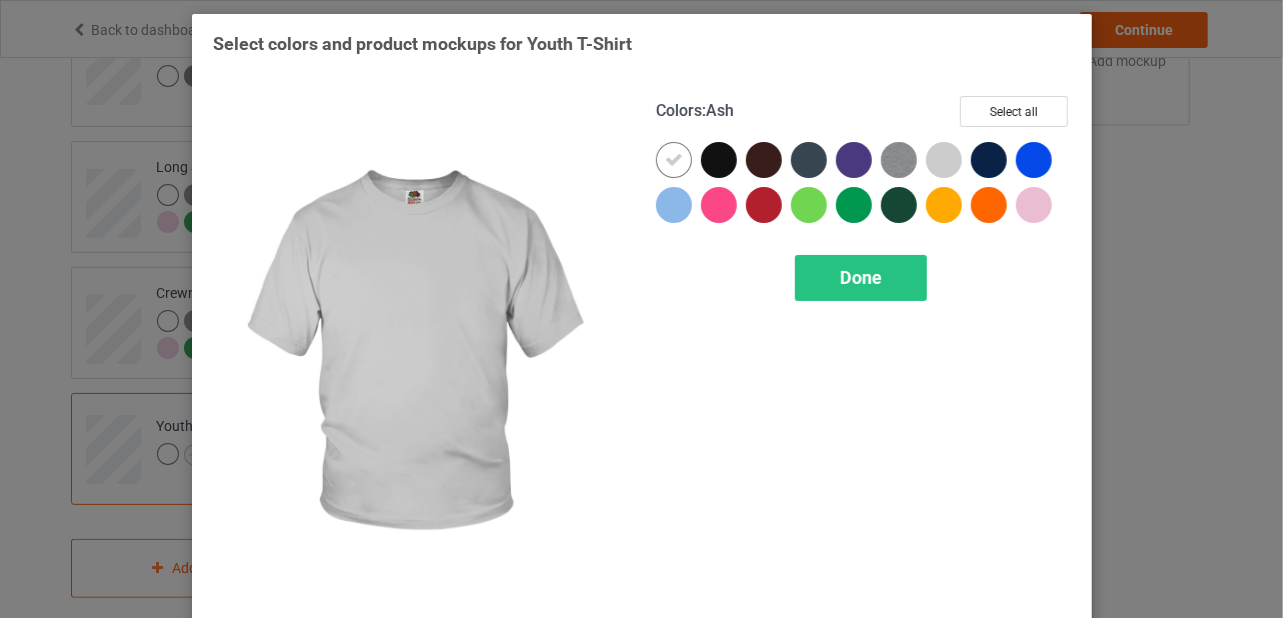 click at bounding box center [944, 160] 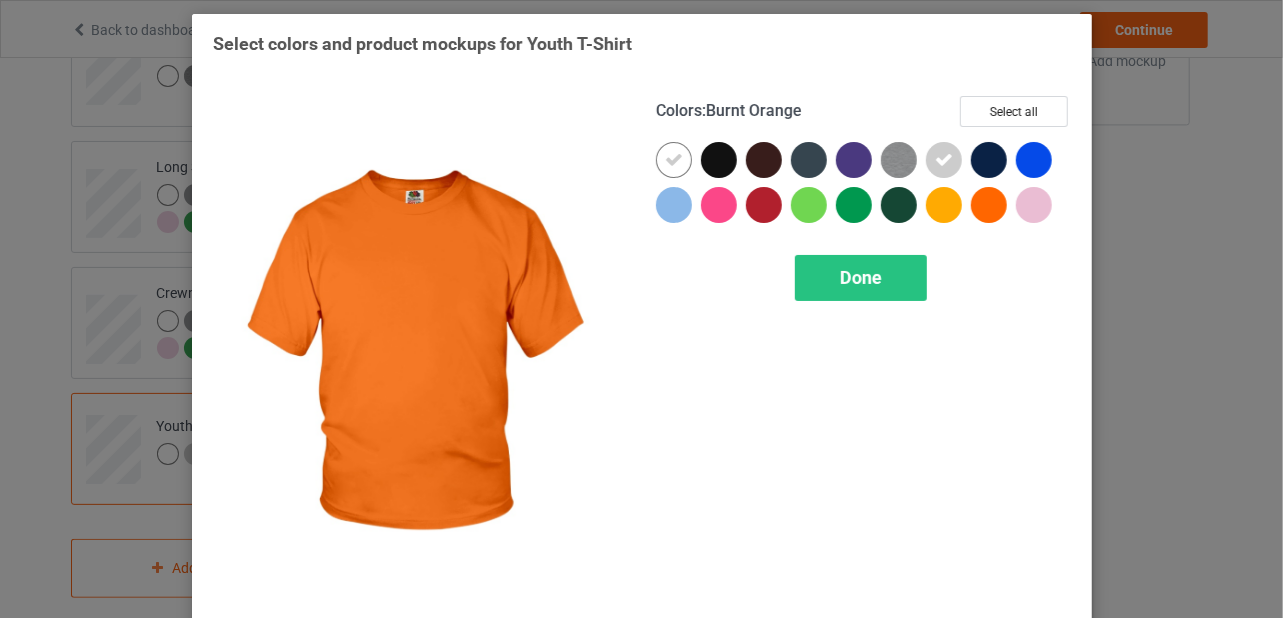 drag, startPoint x: 980, startPoint y: 209, endPoint x: 992, endPoint y: 204, distance: 13 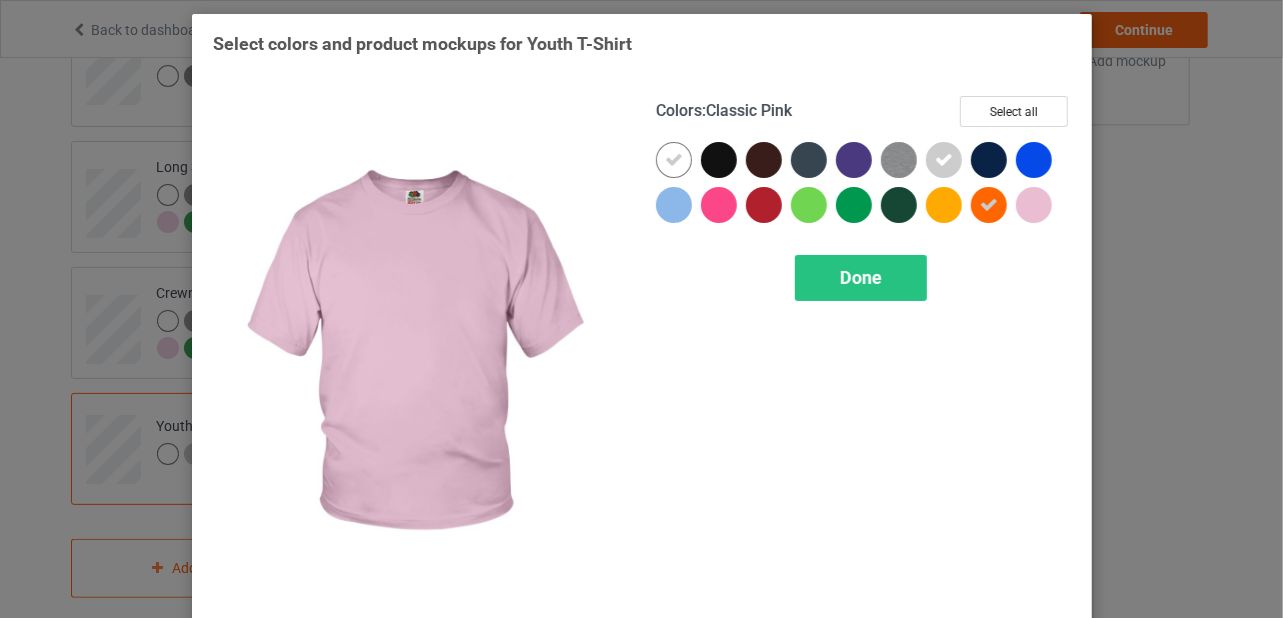 click at bounding box center [1034, 205] 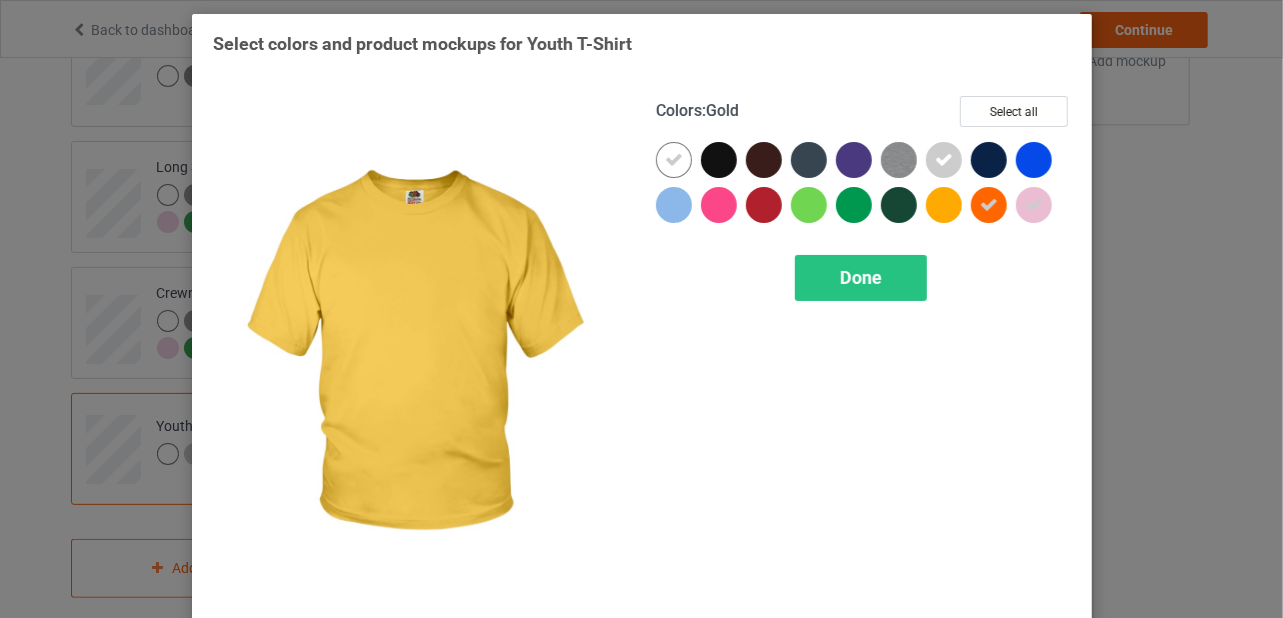 click at bounding box center [944, 205] 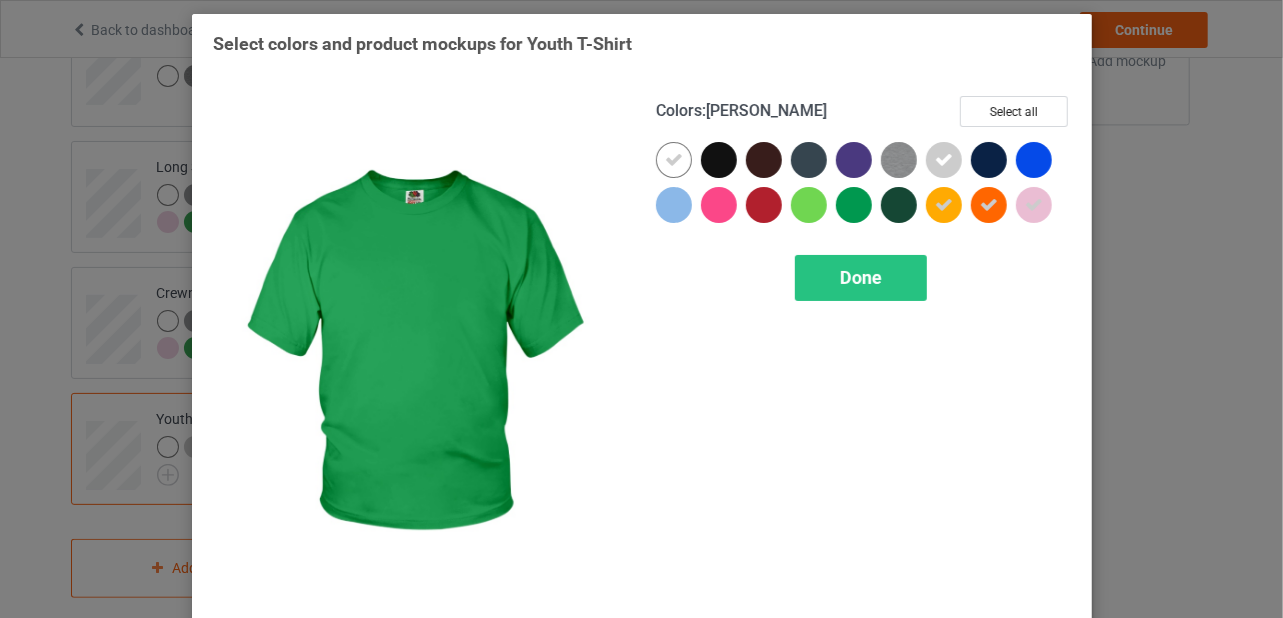 click at bounding box center [854, 205] 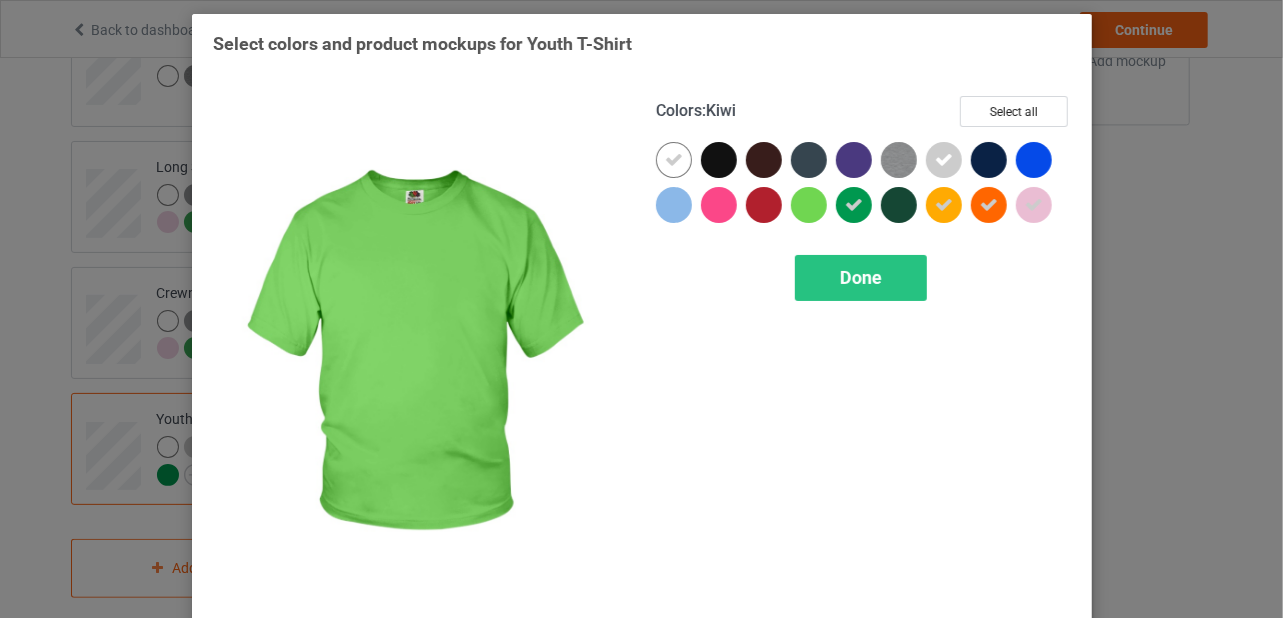 click at bounding box center (809, 205) 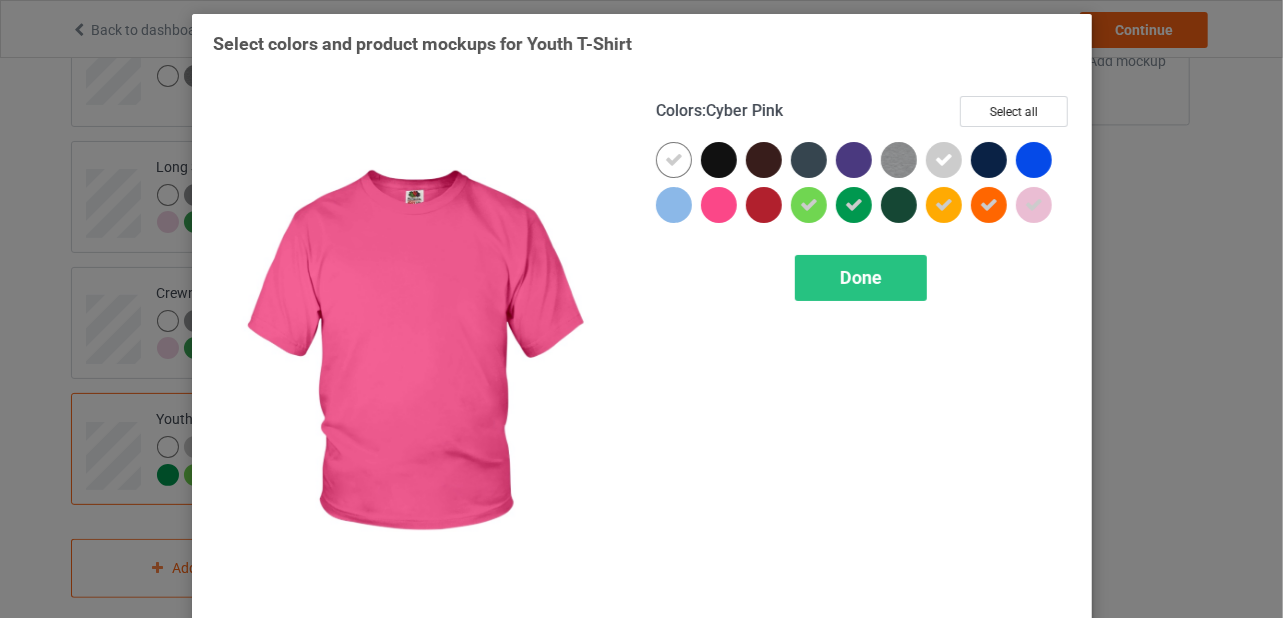 drag, startPoint x: 711, startPoint y: 205, endPoint x: 697, endPoint y: 207, distance: 14.142136 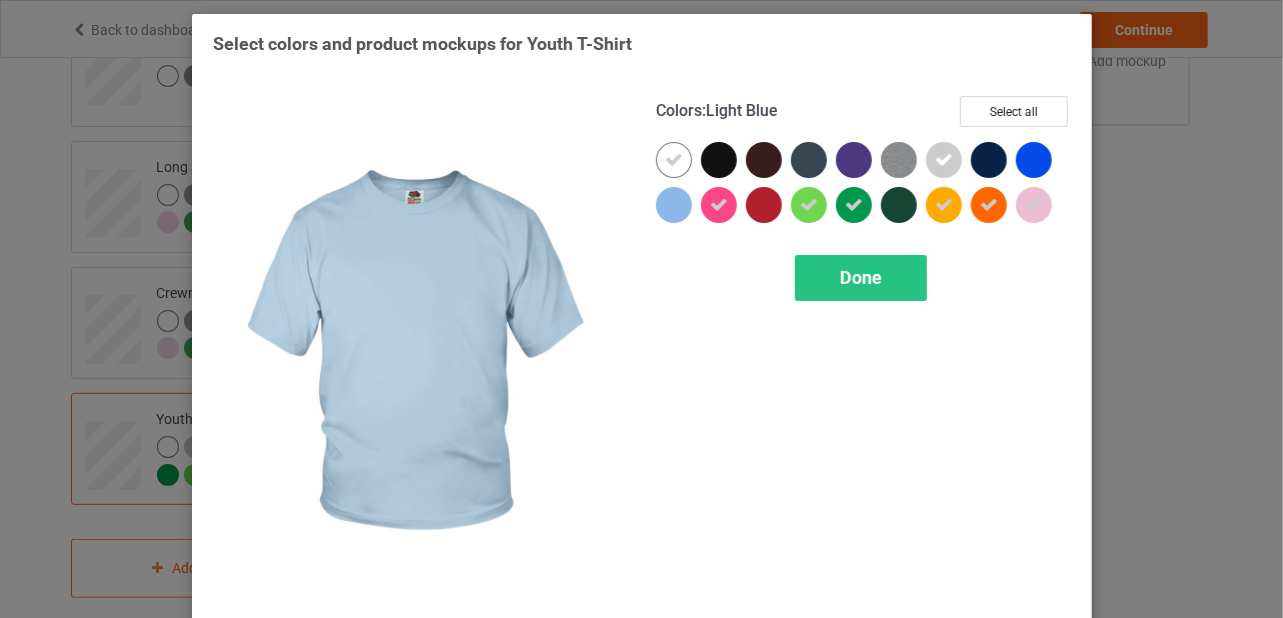 click at bounding box center (674, 205) 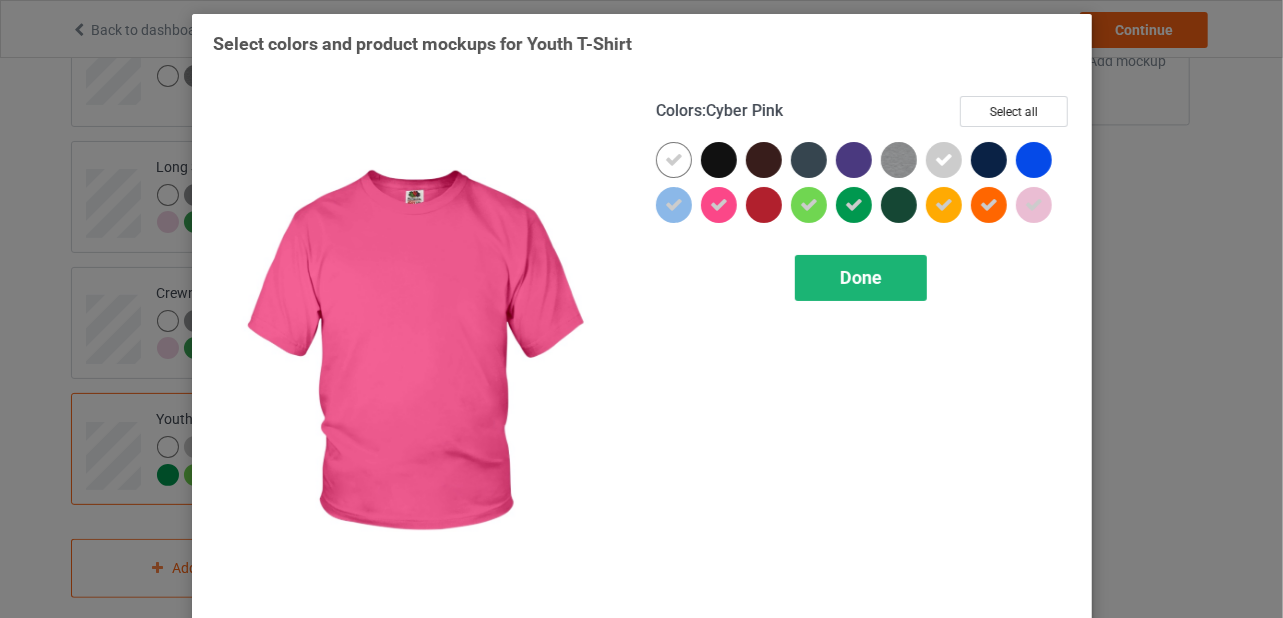 click on "Done" at bounding box center [861, 277] 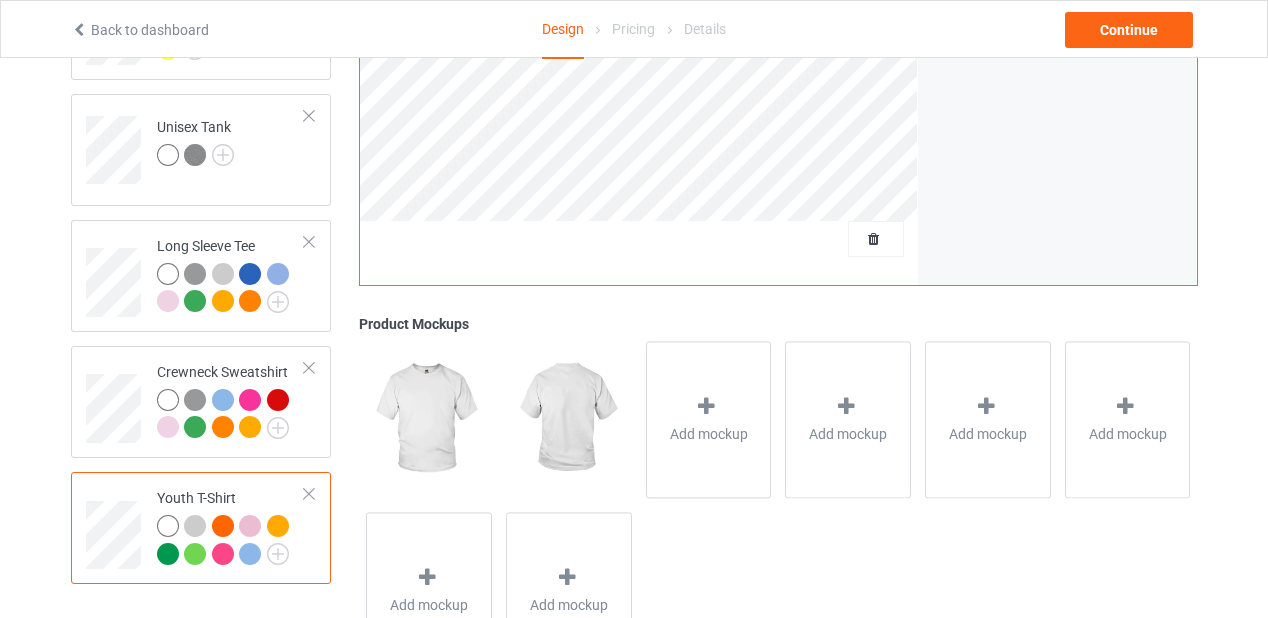 scroll, scrollTop: 900, scrollLeft: 0, axis: vertical 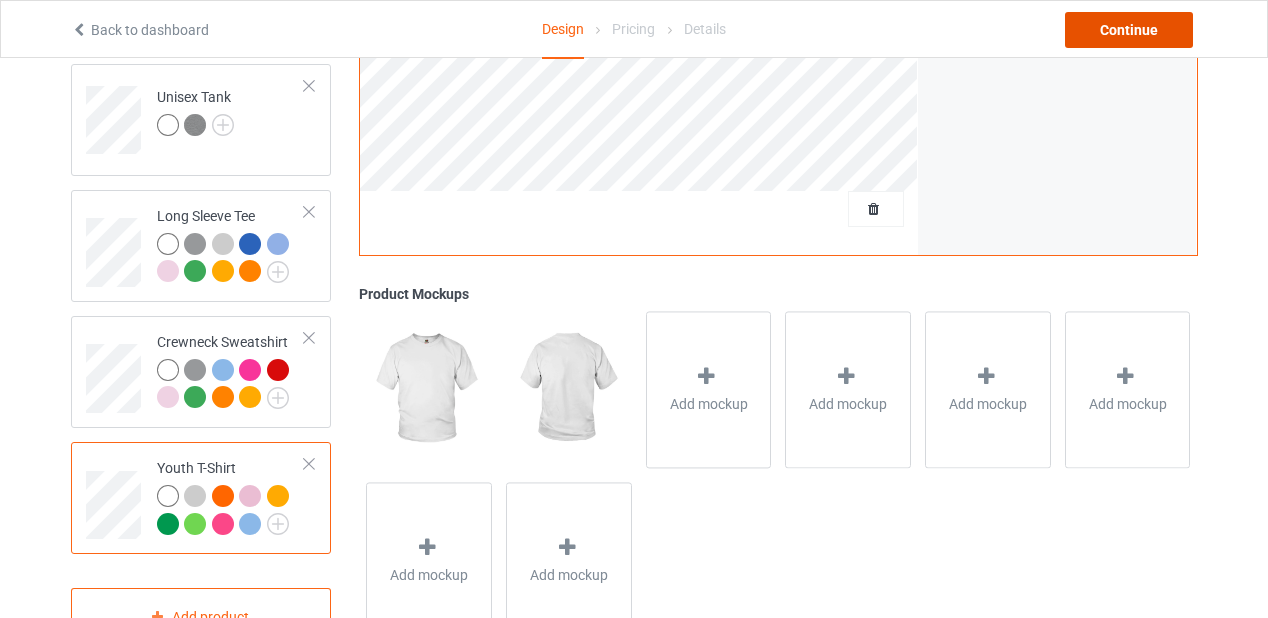 click on "Continue" at bounding box center [1129, 30] 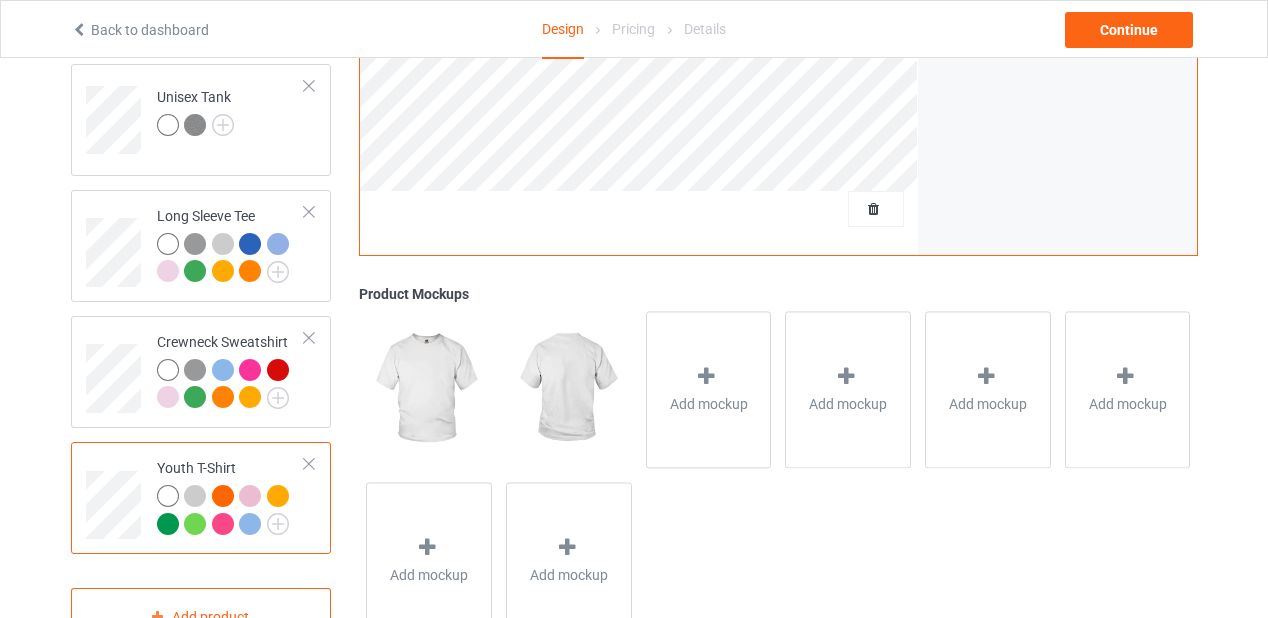scroll, scrollTop: 0, scrollLeft: 0, axis: both 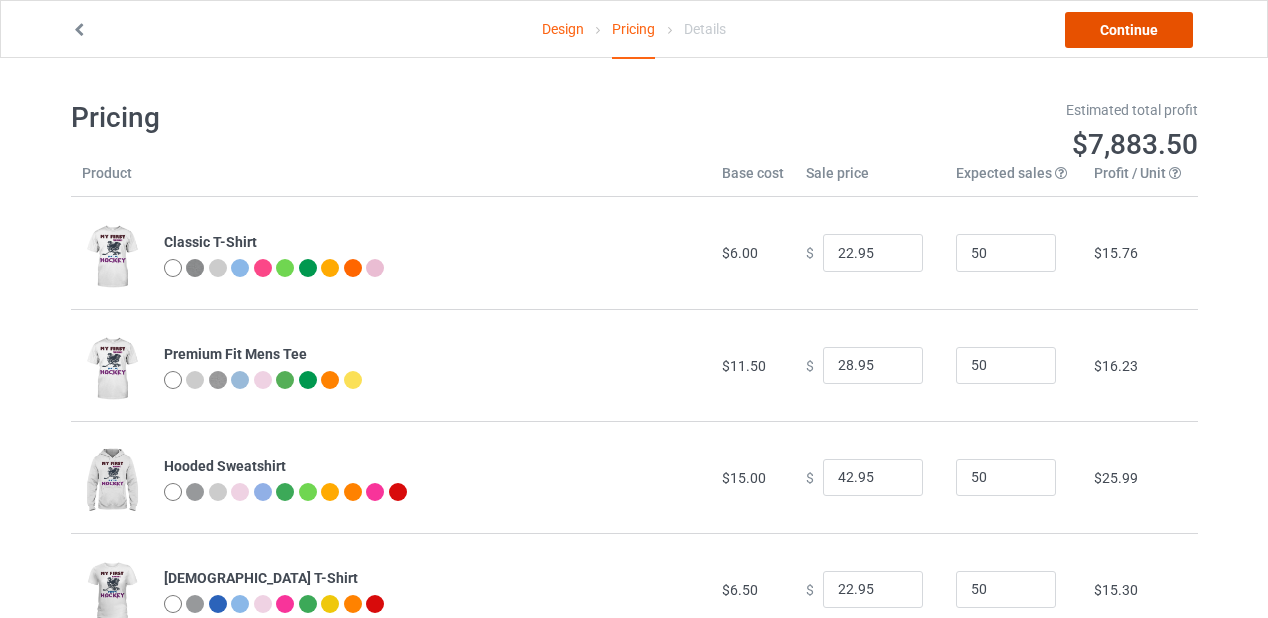 click on "Continue" at bounding box center (1129, 30) 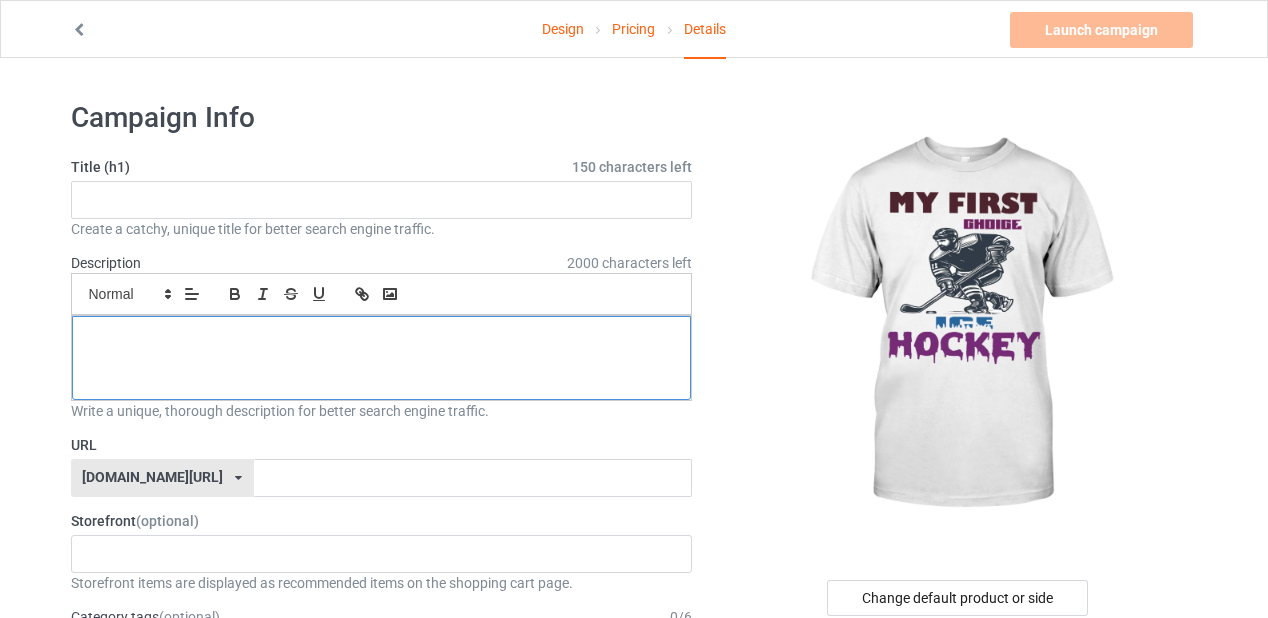 click at bounding box center (382, 358) 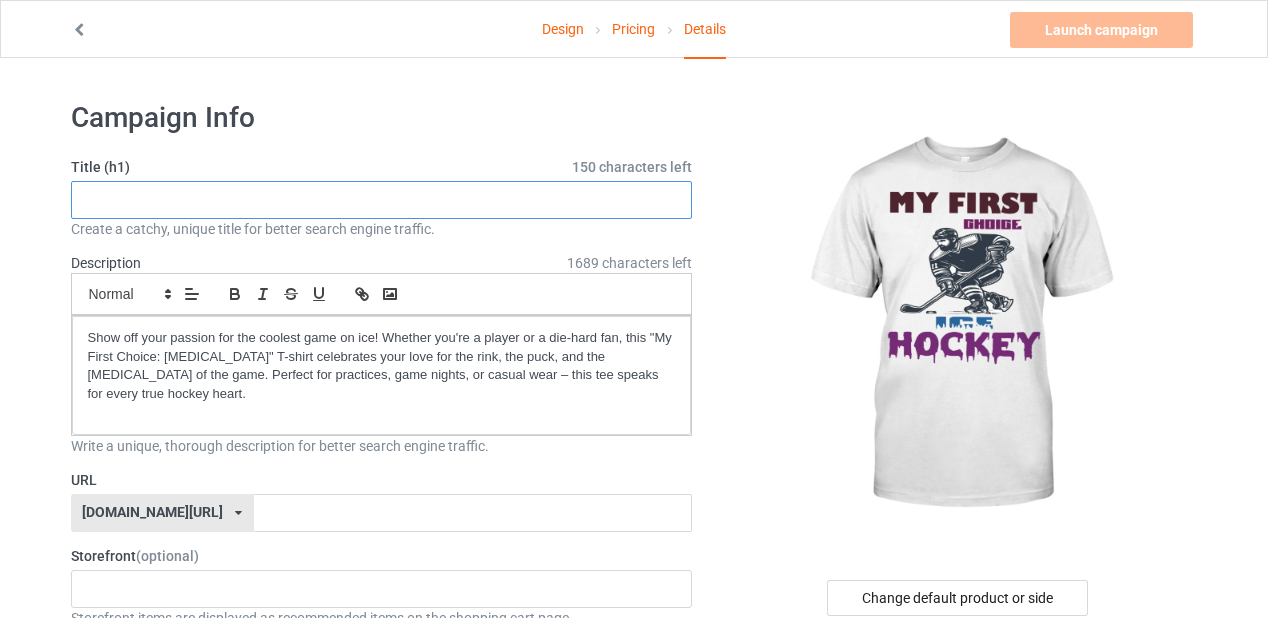 click at bounding box center [382, 200] 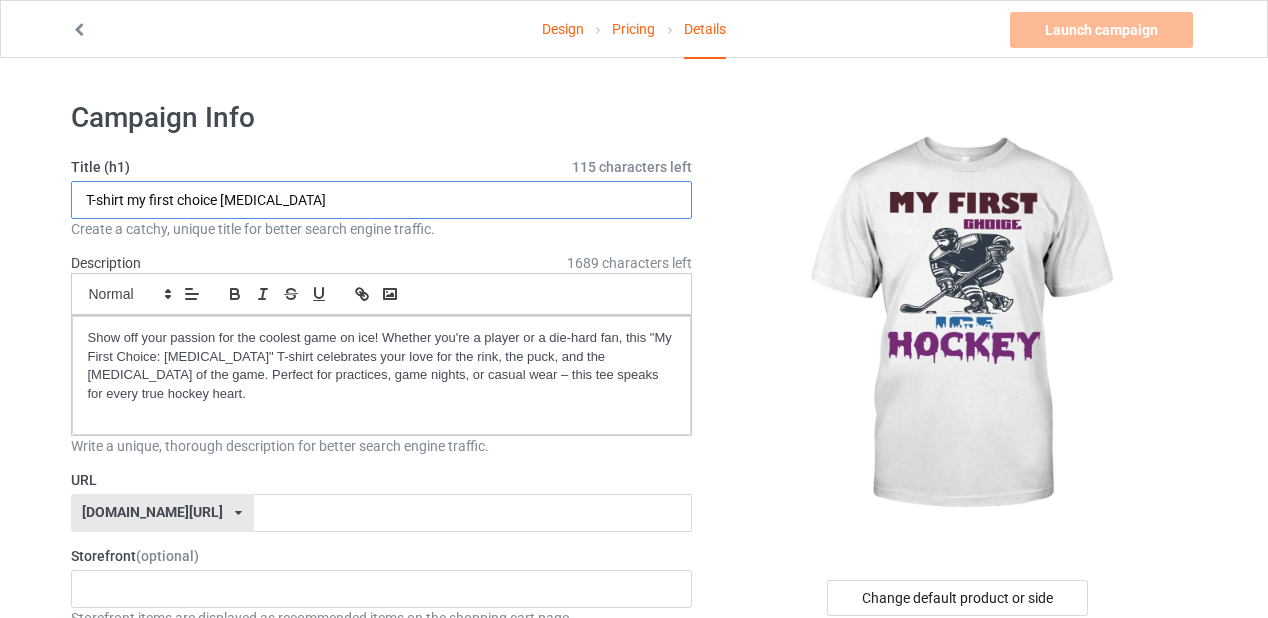 click on "T-shirt my first choice [MEDICAL_DATA]" at bounding box center [382, 200] 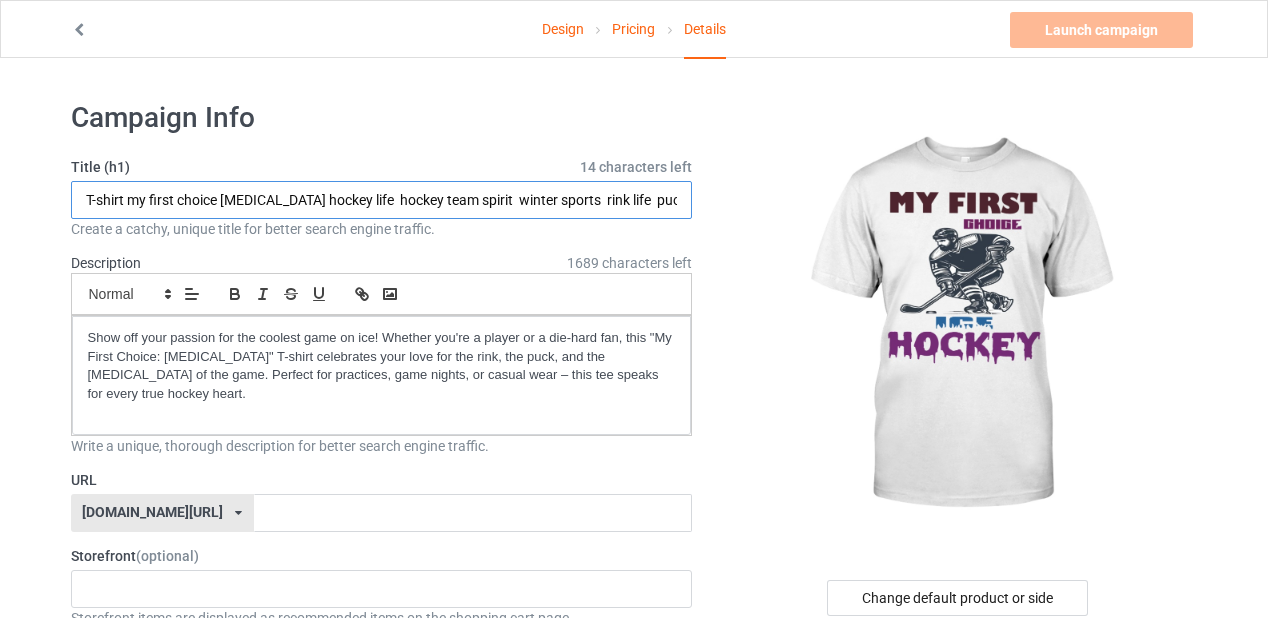 scroll, scrollTop: 0, scrollLeft: 198, axis: horizontal 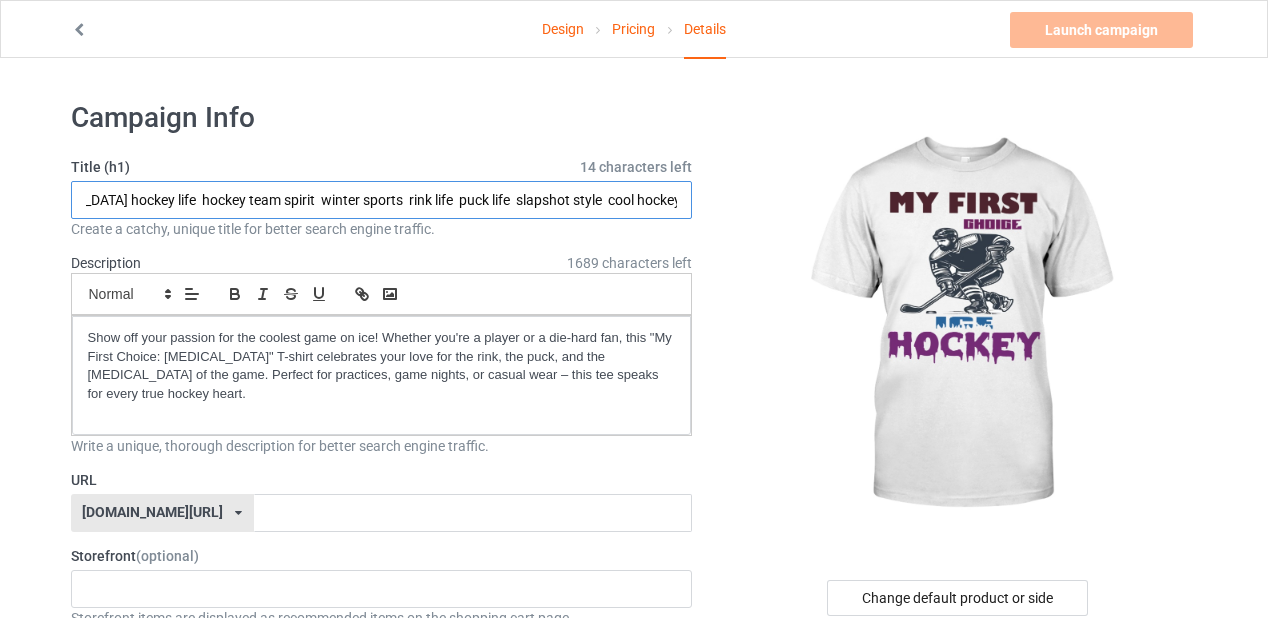 type on "T-shirt my first choice [MEDICAL_DATA] hockey life  hockey team spirit  winter sports  rink life  puck life  slapshot style  cool hockey tee" 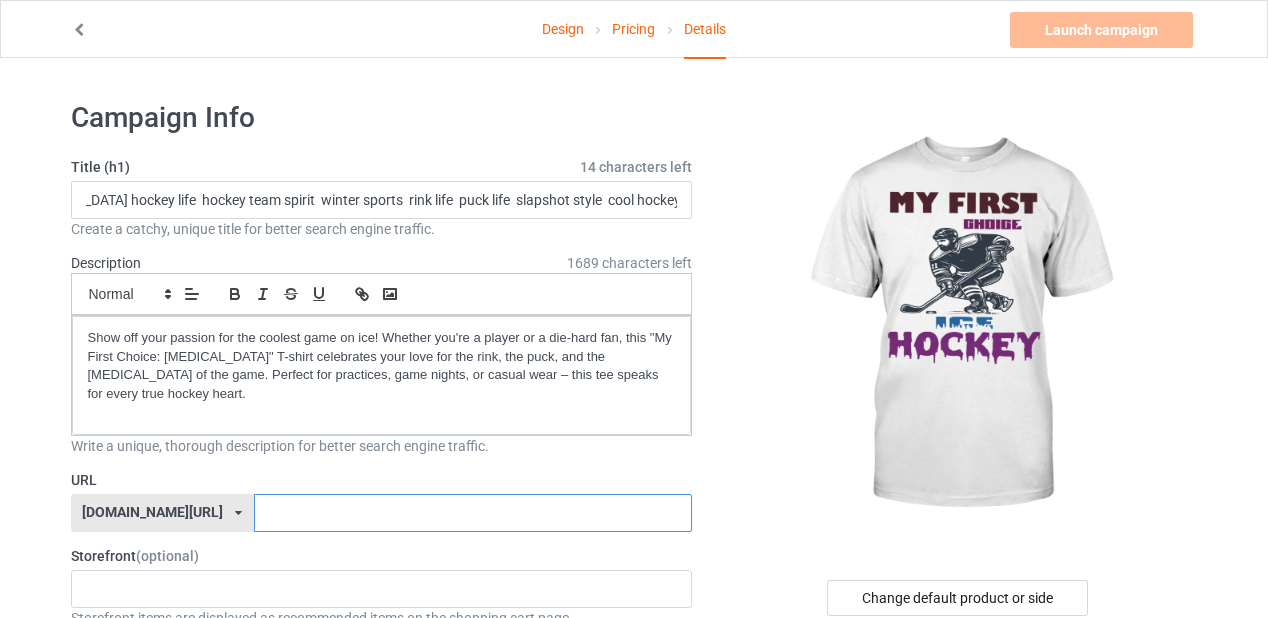 drag, startPoint x: 232, startPoint y: 495, endPoint x: 252, endPoint y: 485, distance: 22.36068 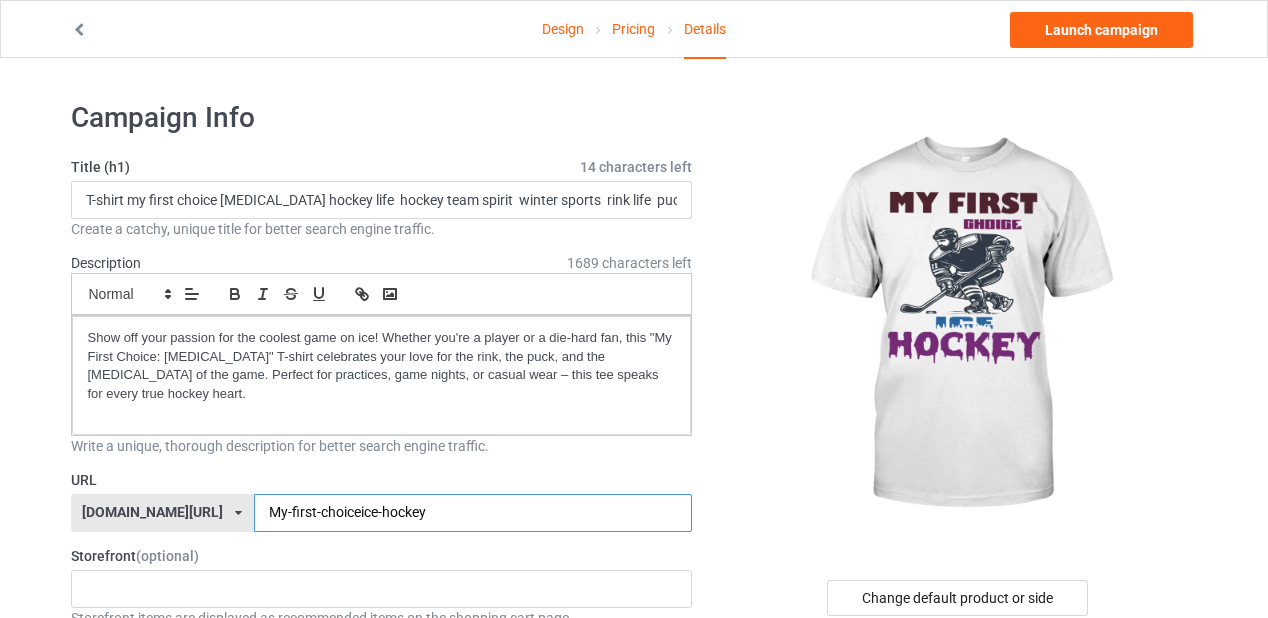 click on "My-first-choiceice-hockey" at bounding box center (473, 513) 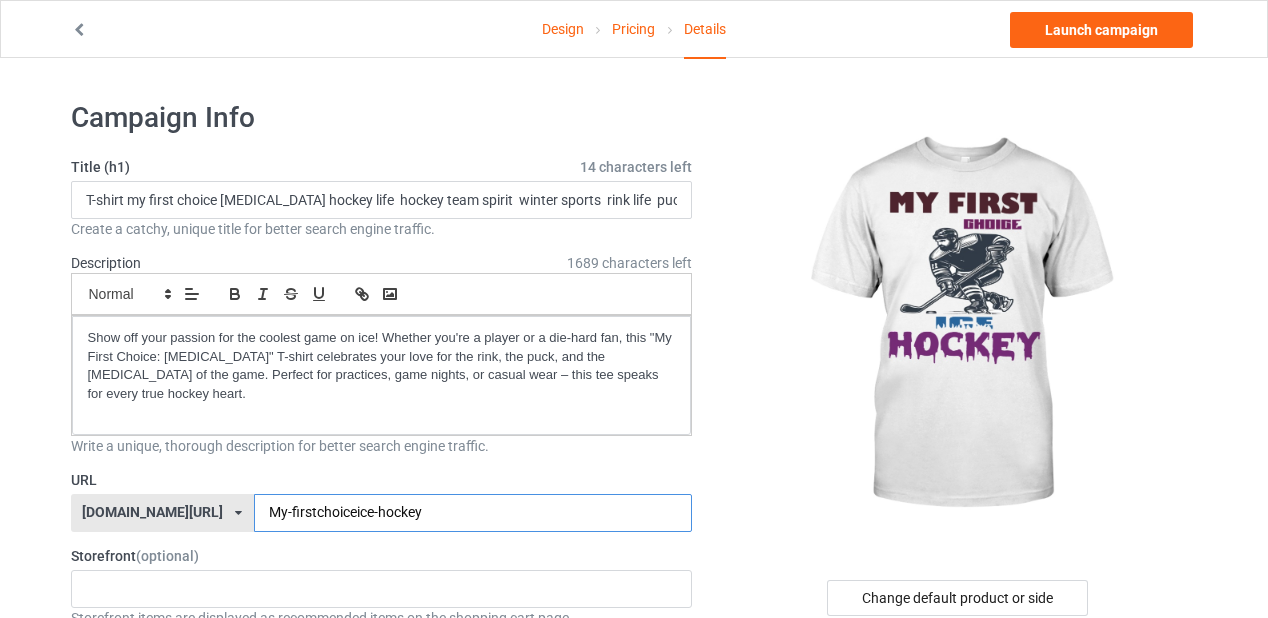 click on "My-firstchoiceice-hockey" at bounding box center [473, 513] 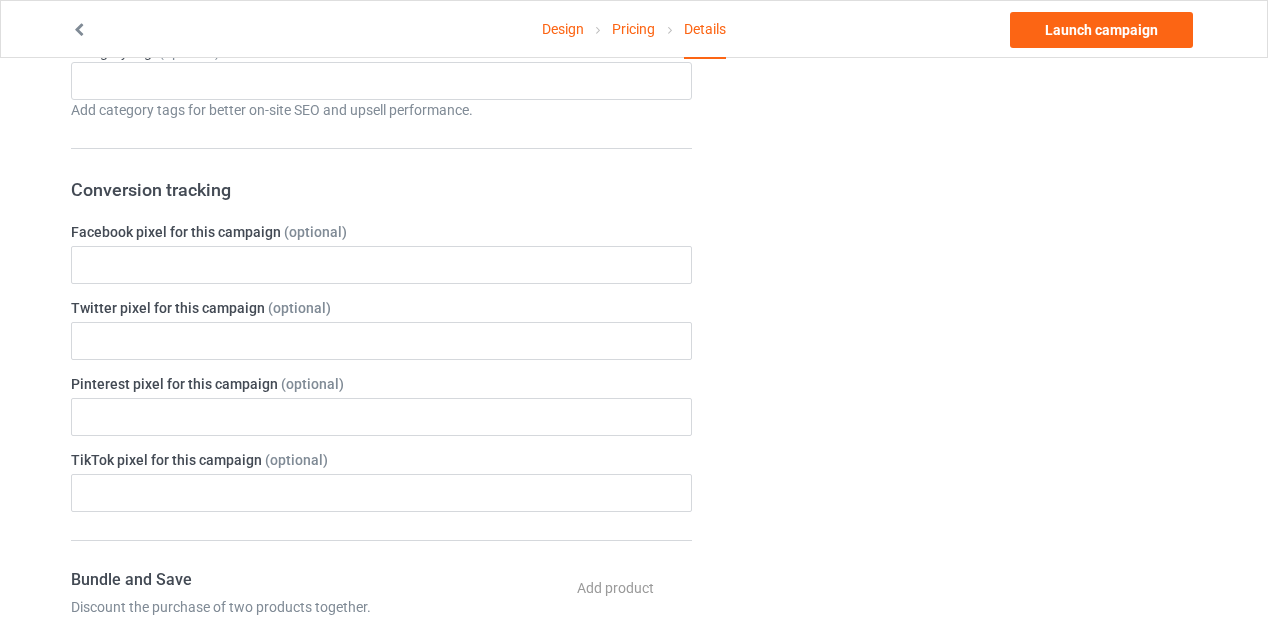 scroll, scrollTop: 500, scrollLeft: 0, axis: vertical 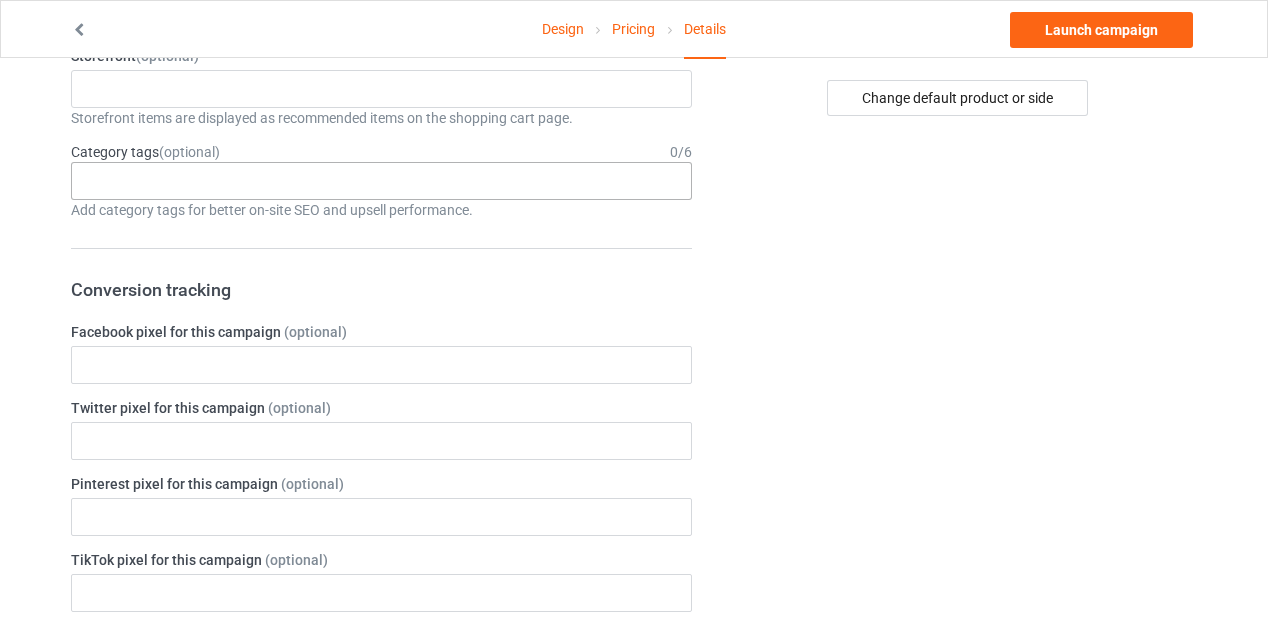 type on "My-firstchoice-[MEDICAL_DATA]" 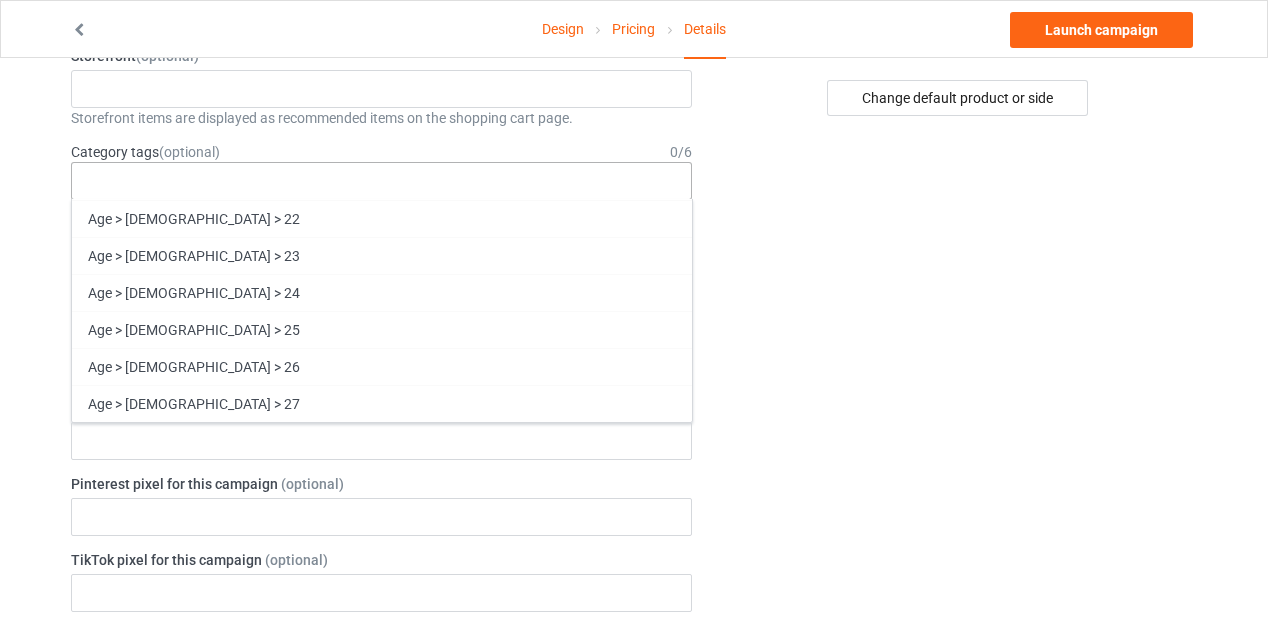 scroll, scrollTop: 1400, scrollLeft: 0, axis: vertical 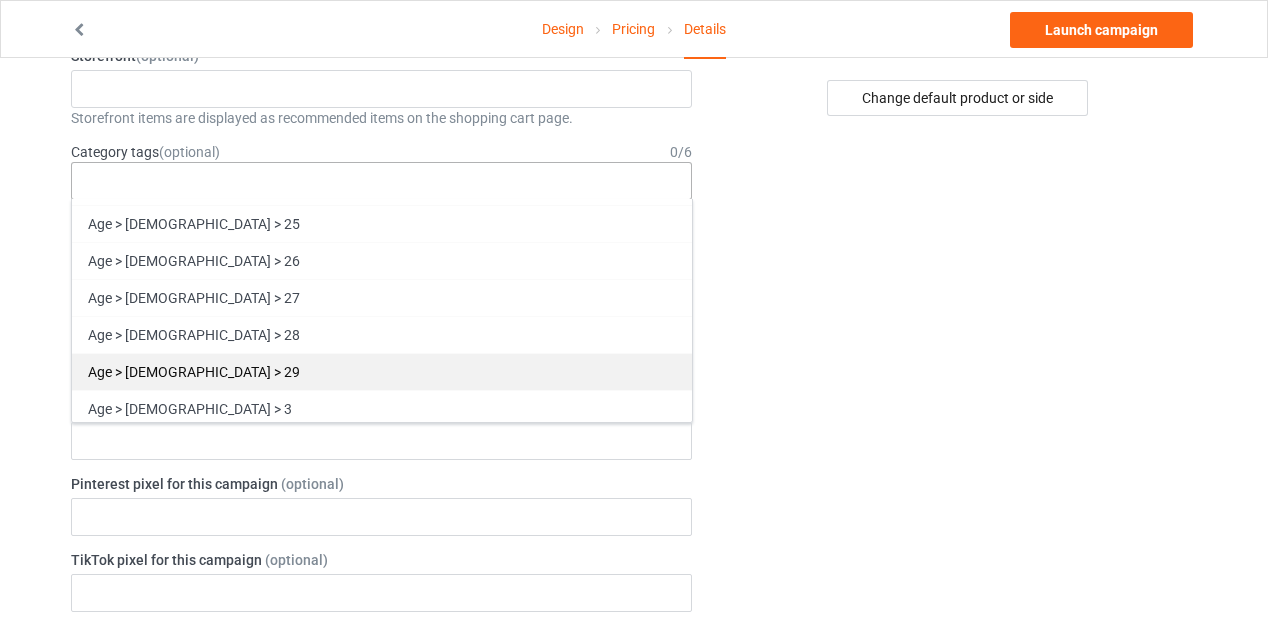 drag, startPoint x: 178, startPoint y: 333, endPoint x: 256, endPoint y: 318, distance: 79.429214 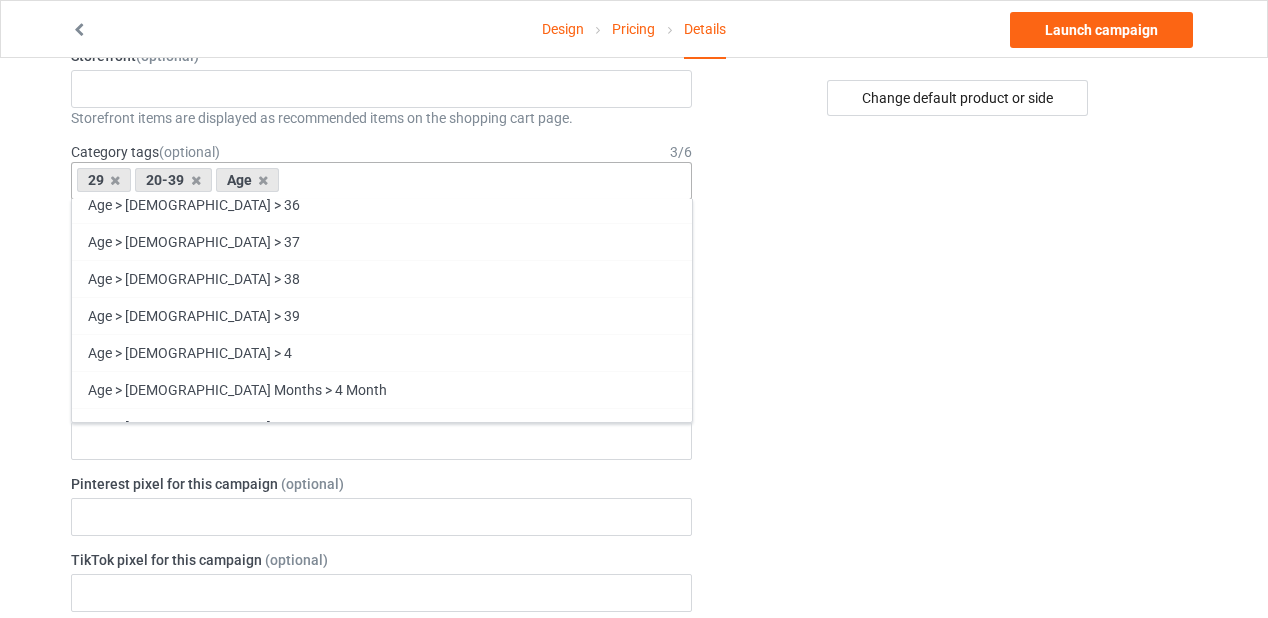 scroll, scrollTop: 2163, scrollLeft: 0, axis: vertical 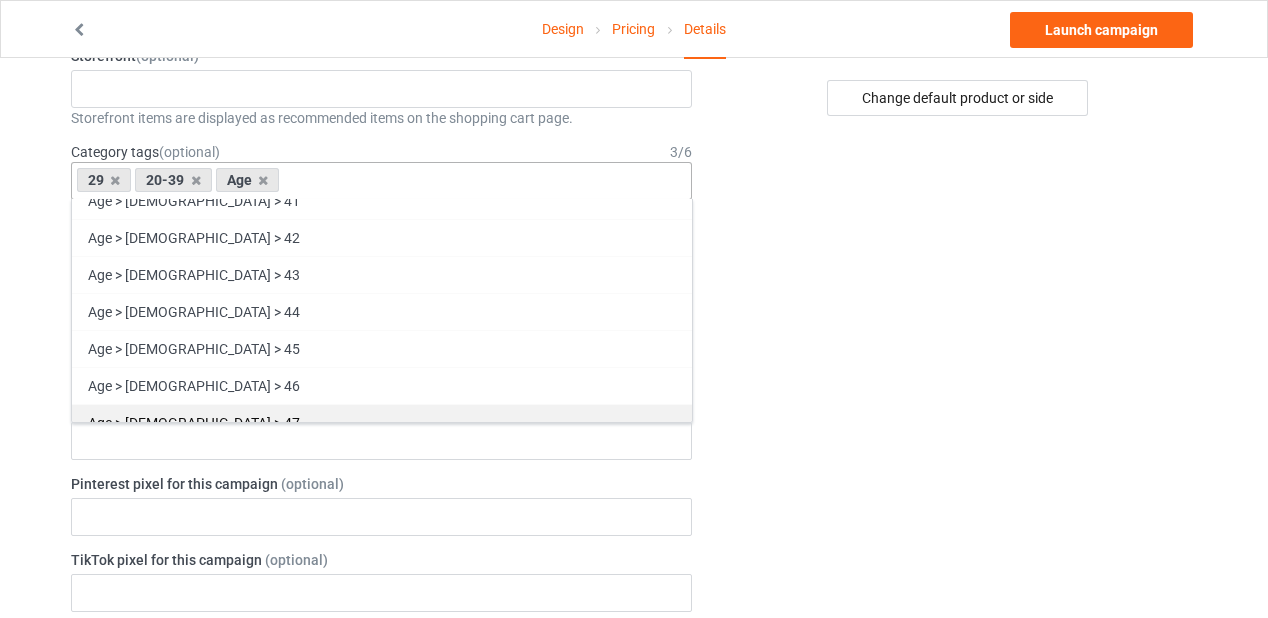 click on "Age > [DEMOGRAPHIC_DATA] > 47" at bounding box center [382, 422] 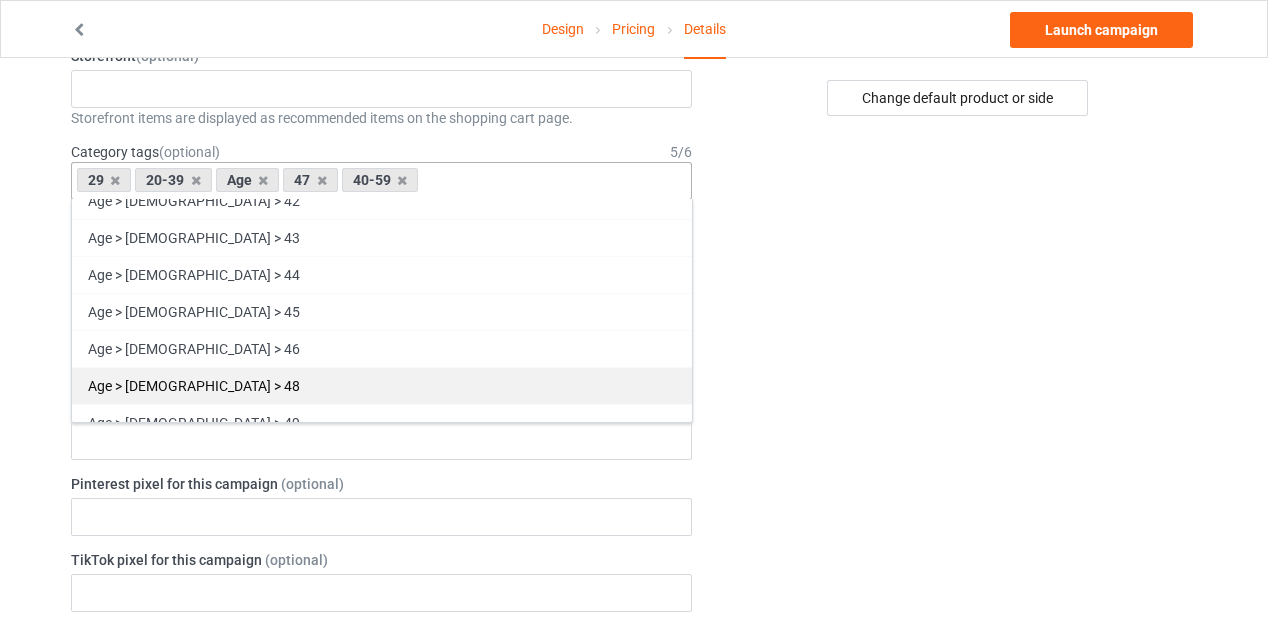 scroll, scrollTop: 2126, scrollLeft: 0, axis: vertical 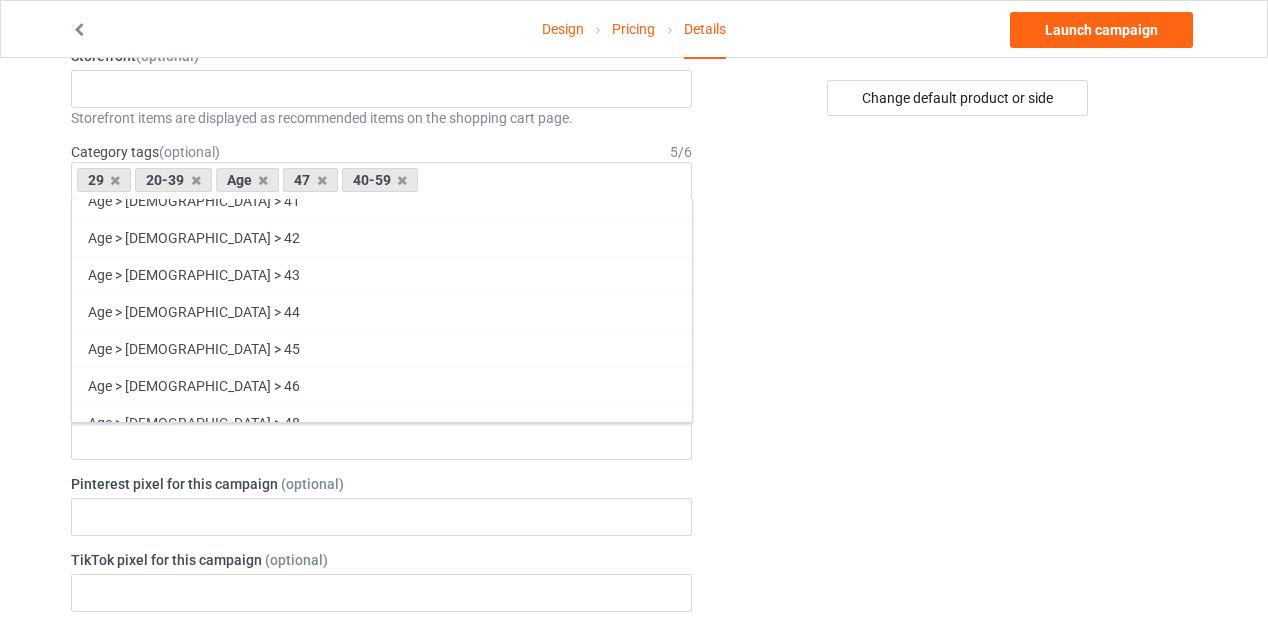 click on "Change default product or side" at bounding box center (958, 612) 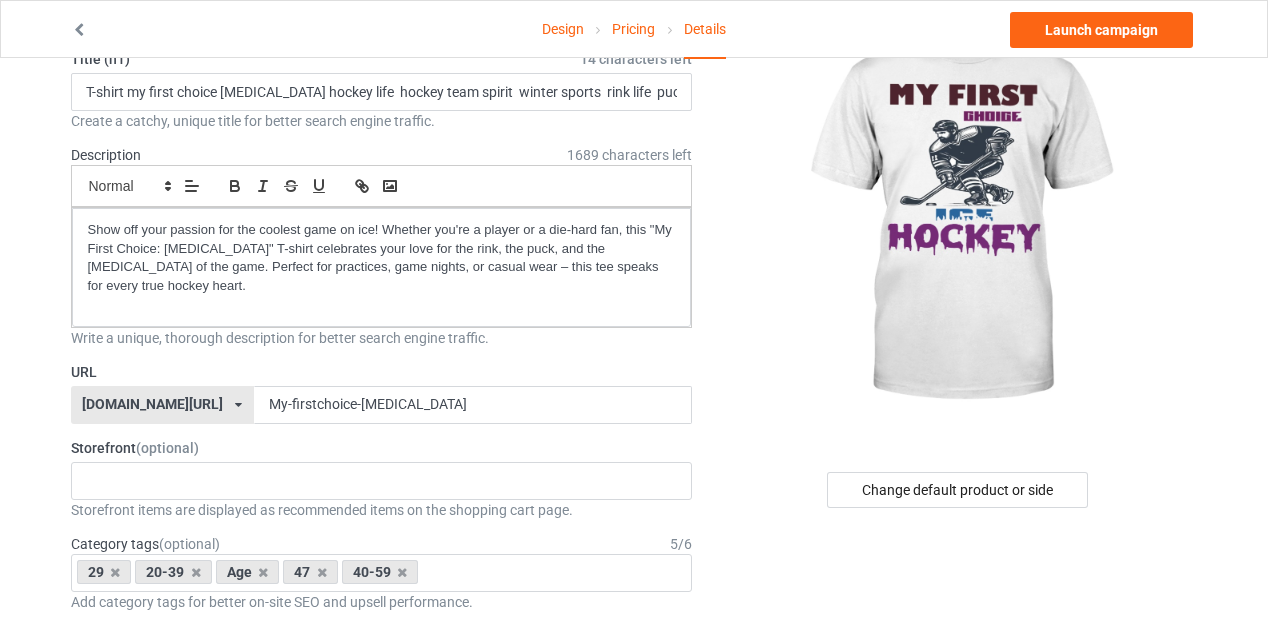 scroll, scrollTop: 100, scrollLeft: 0, axis: vertical 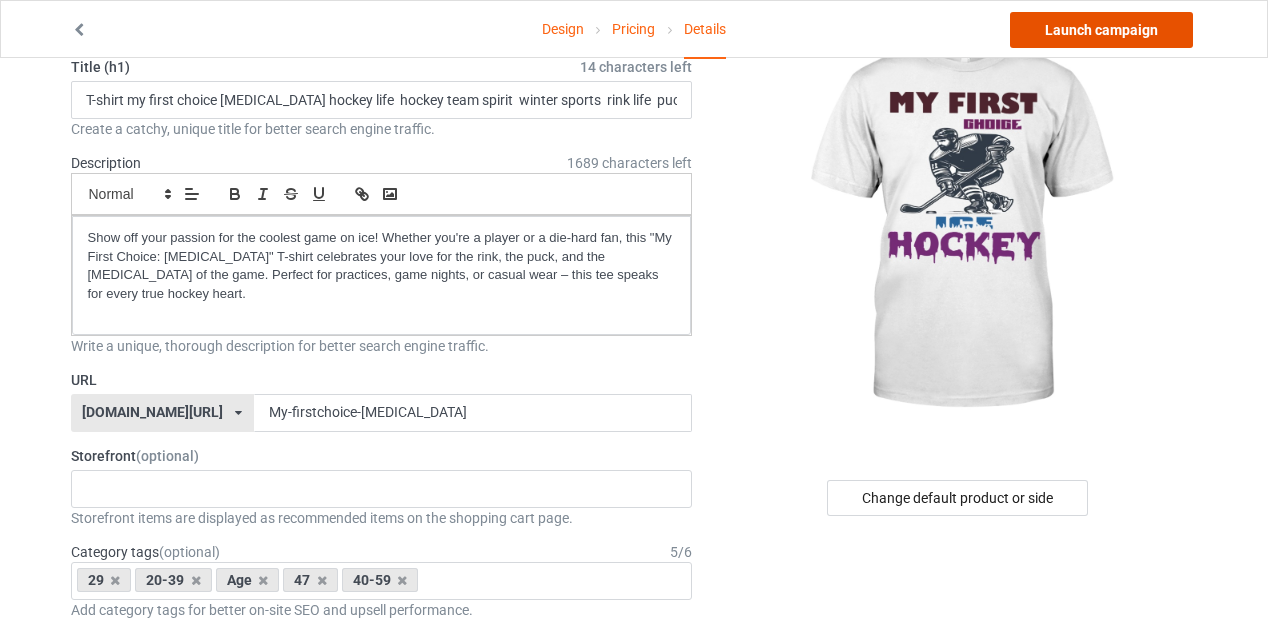 click on "Launch campaign" at bounding box center (1101, 30) 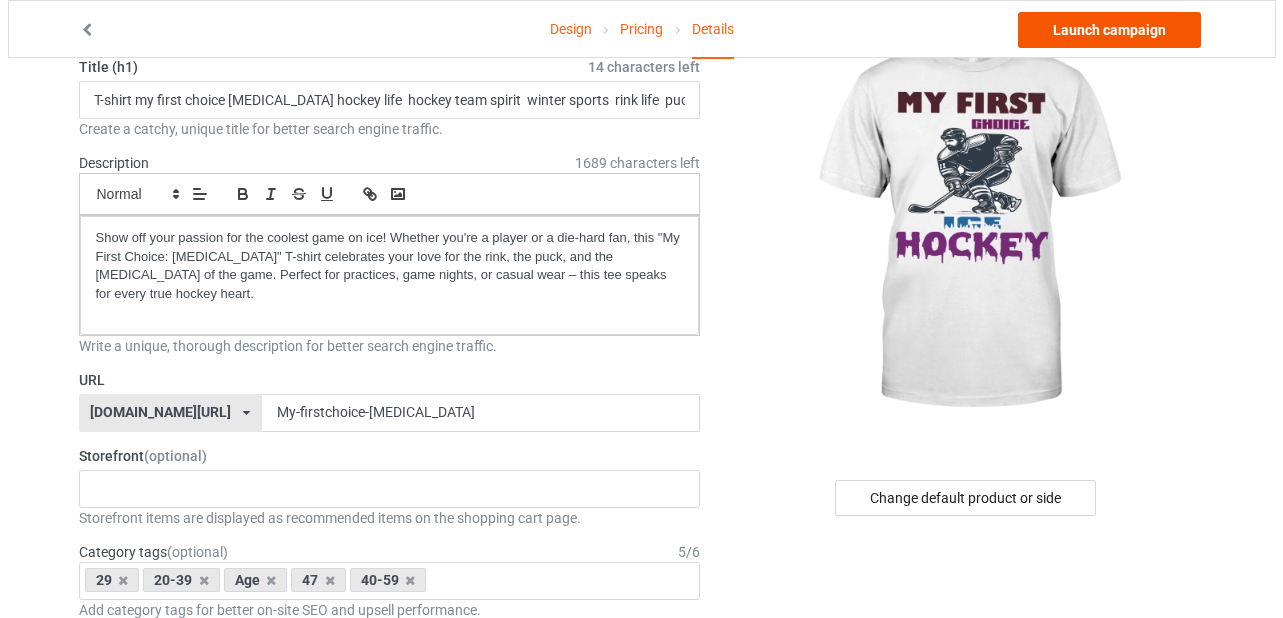 scroll, scrollTop: 0, scrollLeft: 0, axis: both 